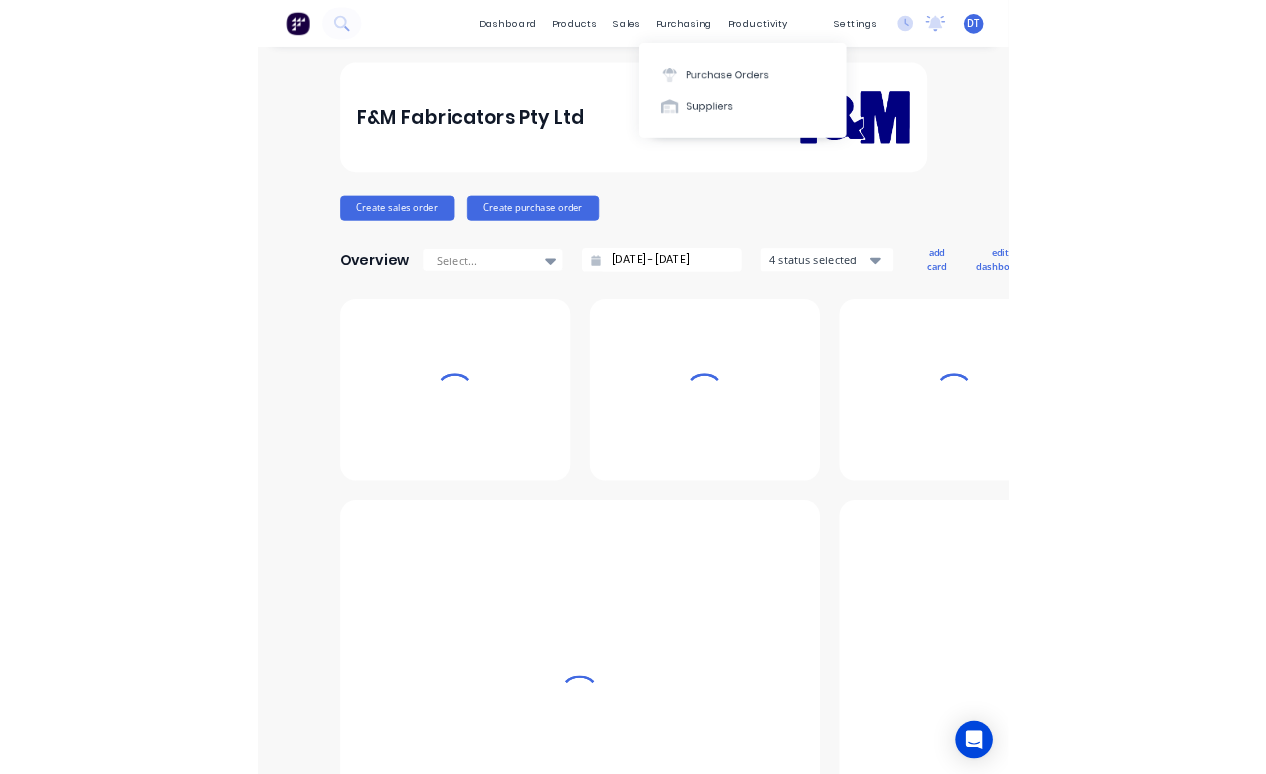 scroll, scrollTop: 0, scrollLeft: 0, axis: both 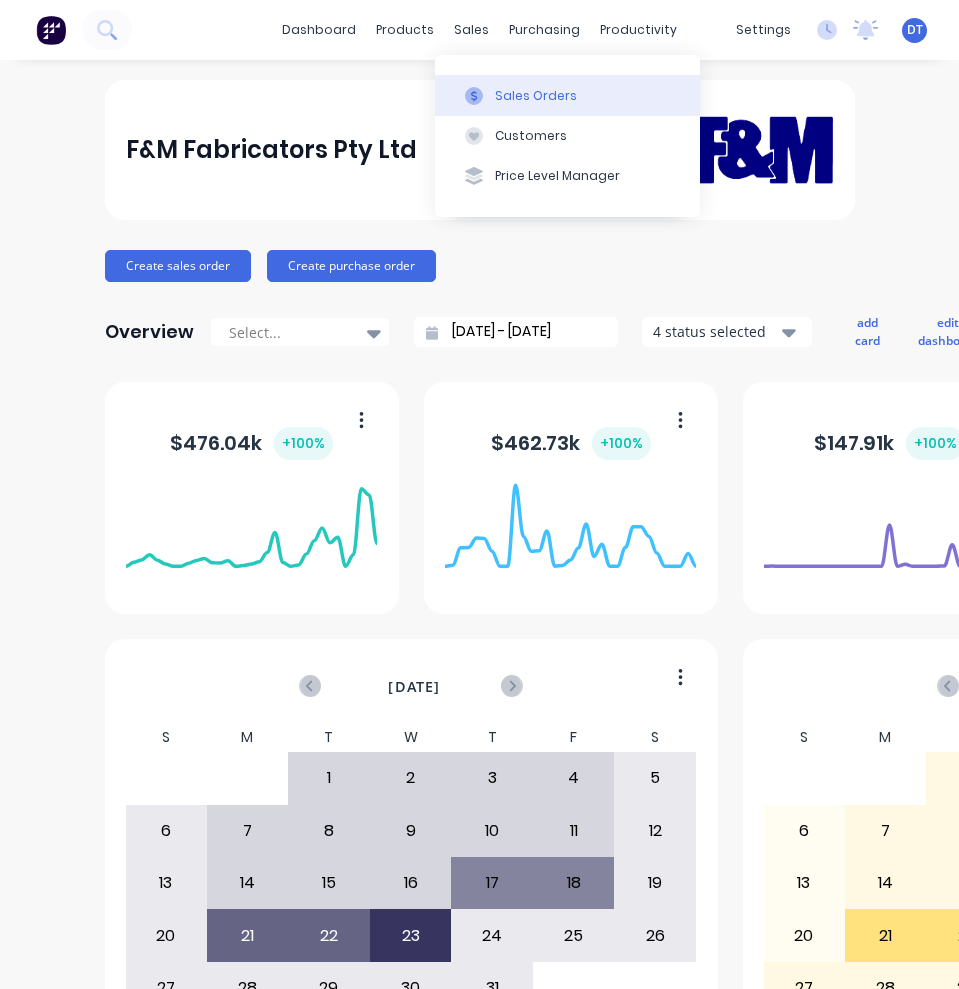 click 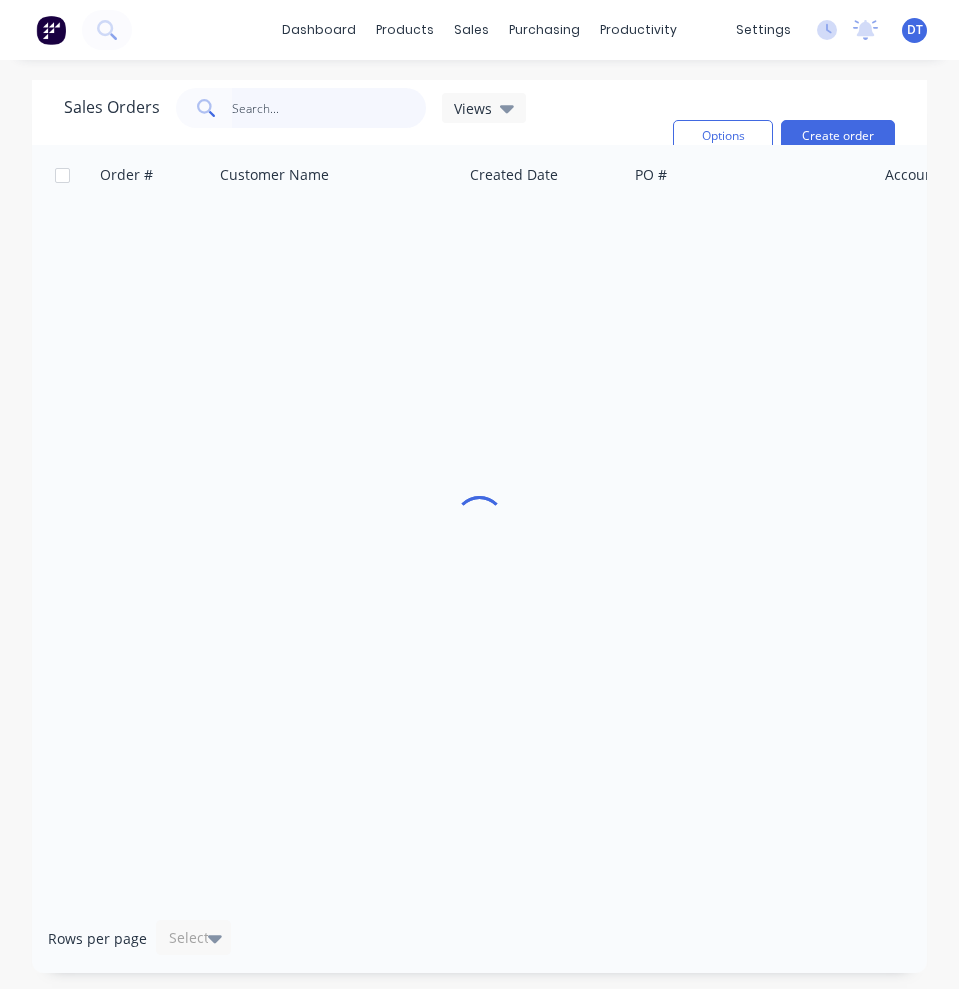 click at bounding box center (329, 108) 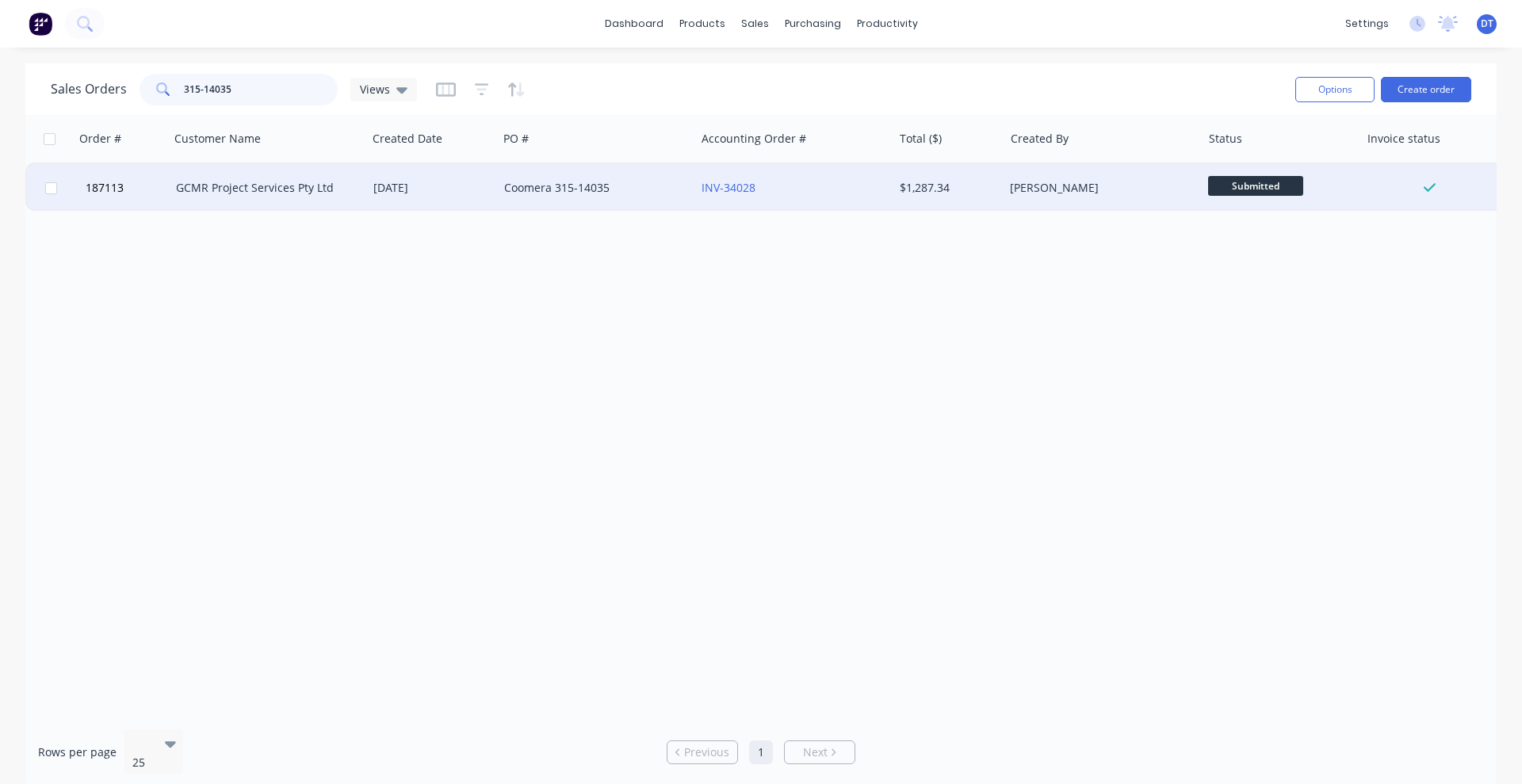 type on "315-14035" 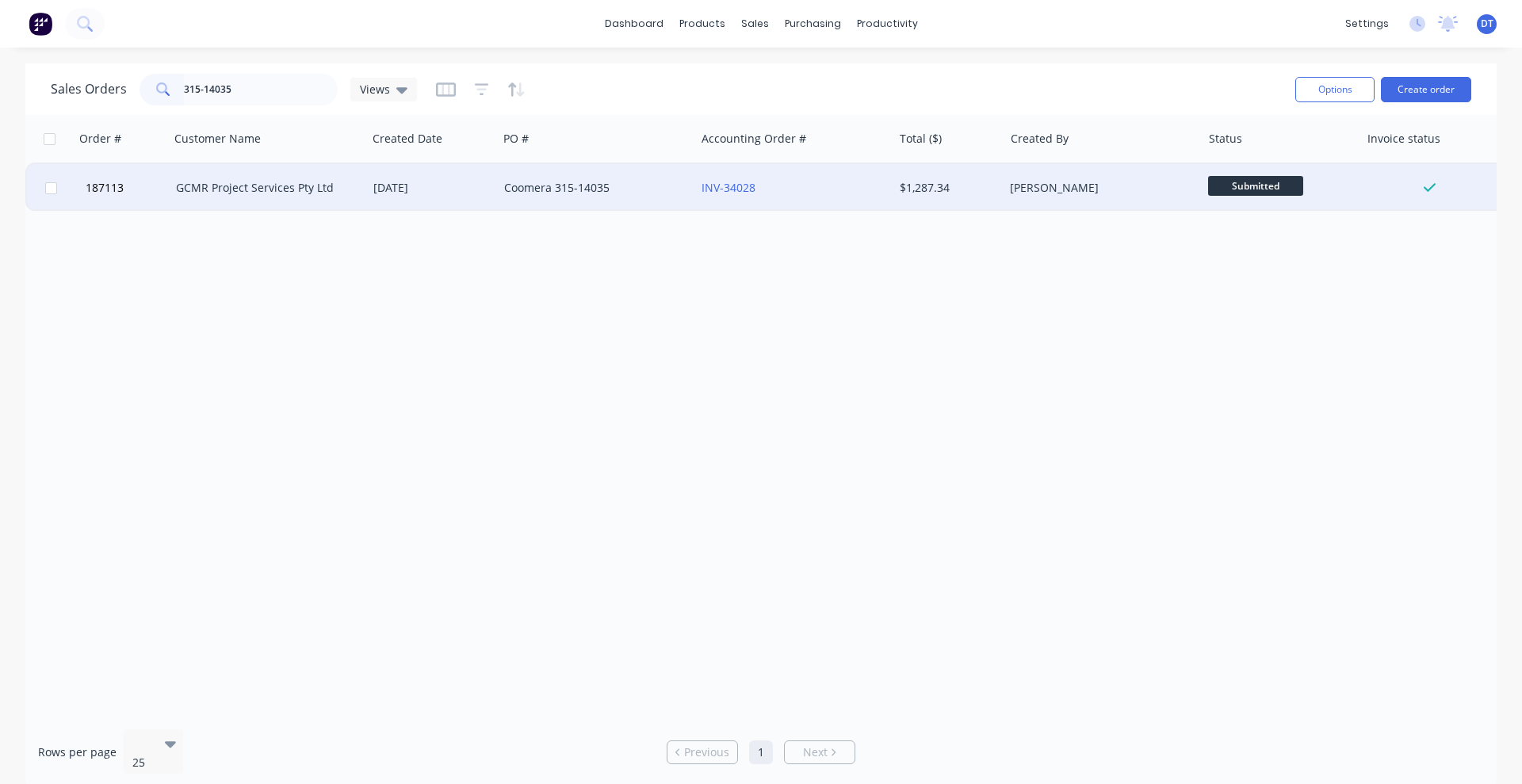 click on "16 Jul 2025" at bounding box center [432, 188] 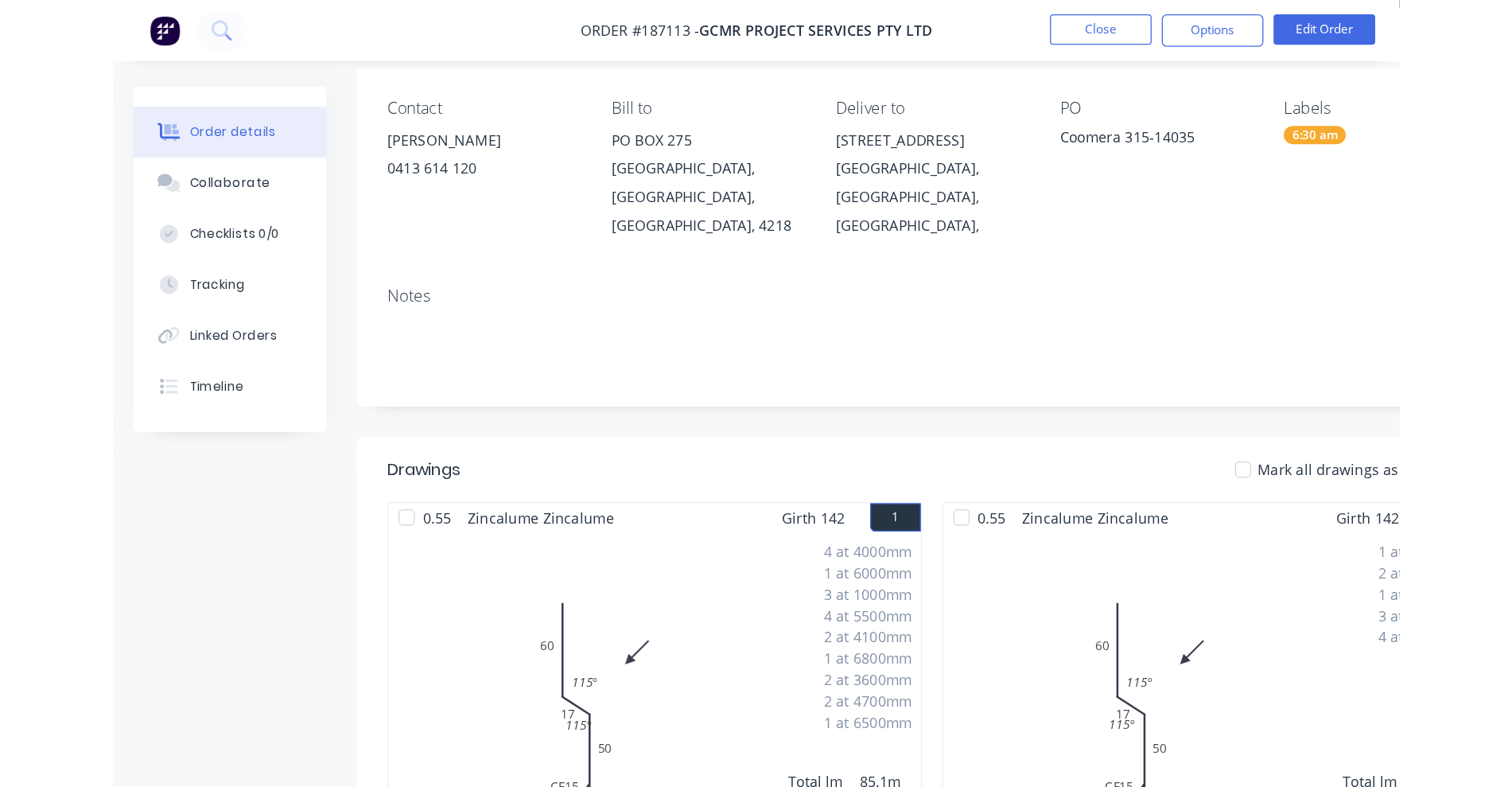scroll, scrollTop: 46, scrollLeft: 0, axis: vertical 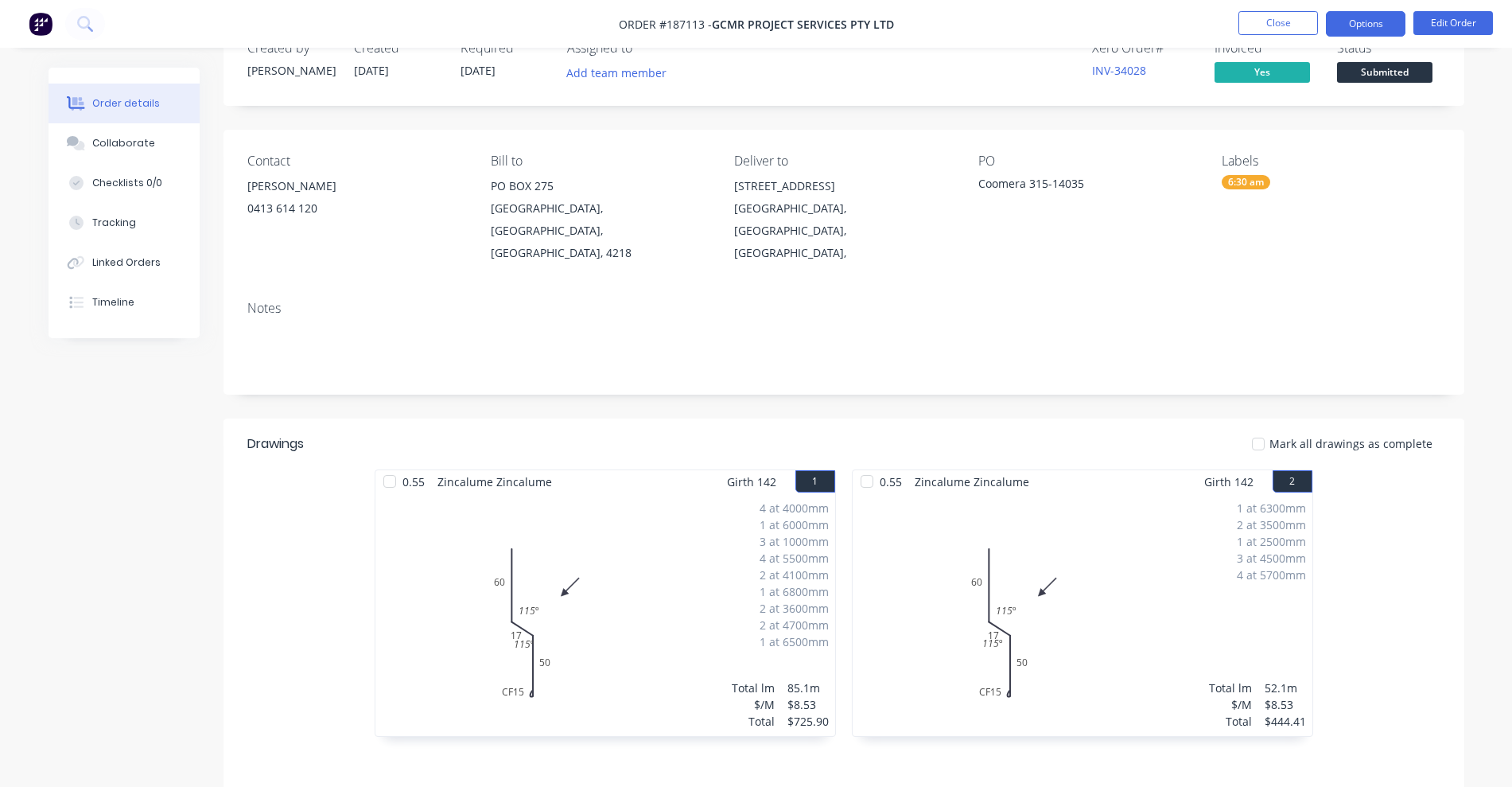 drag, startPoint x: 1362, startPoint y: 17, endPoint x: 1359, endPoint y: 25, distance: 8.544004 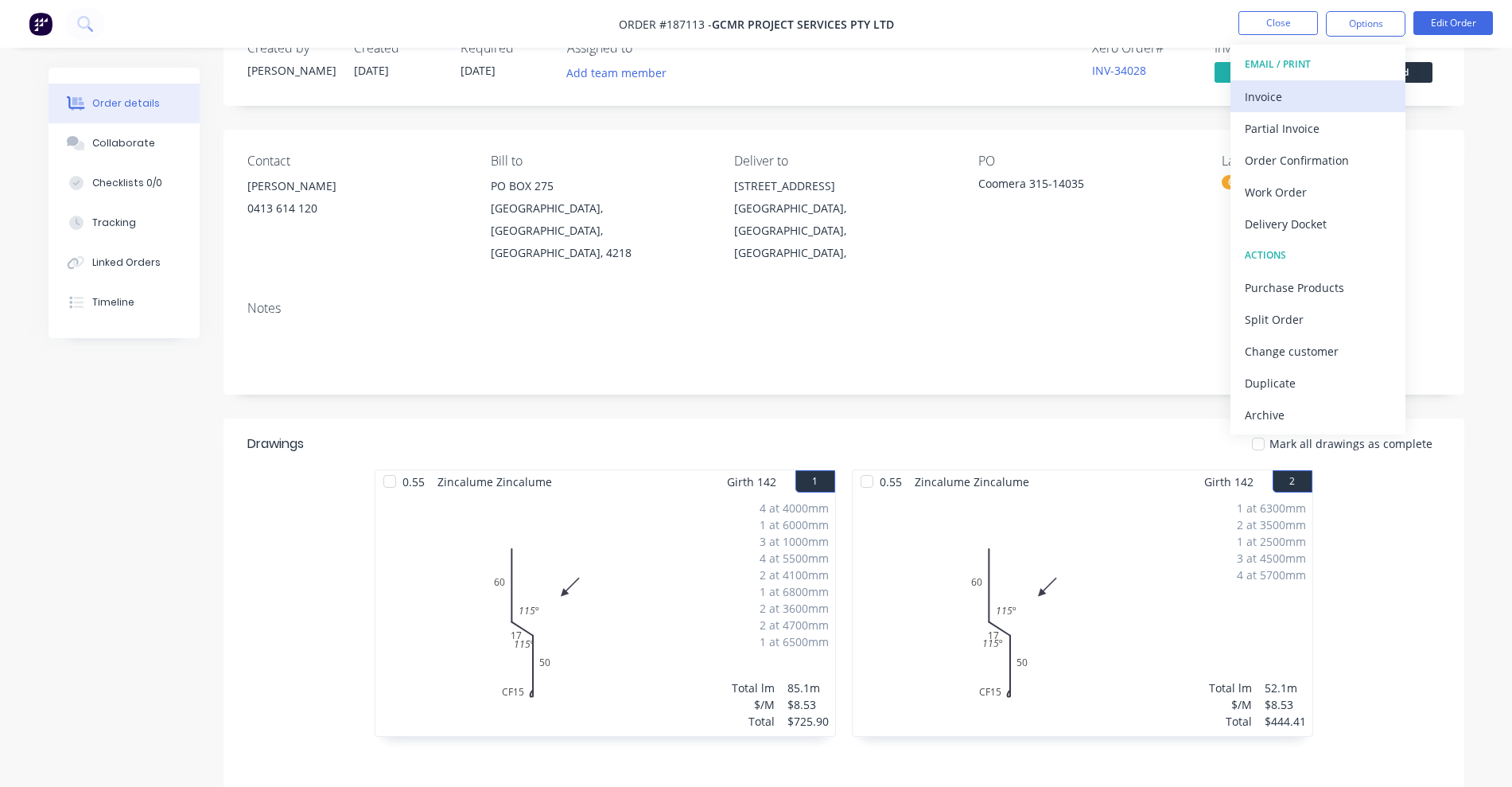 click on "Invoice" at bounding box center [1318, 96] 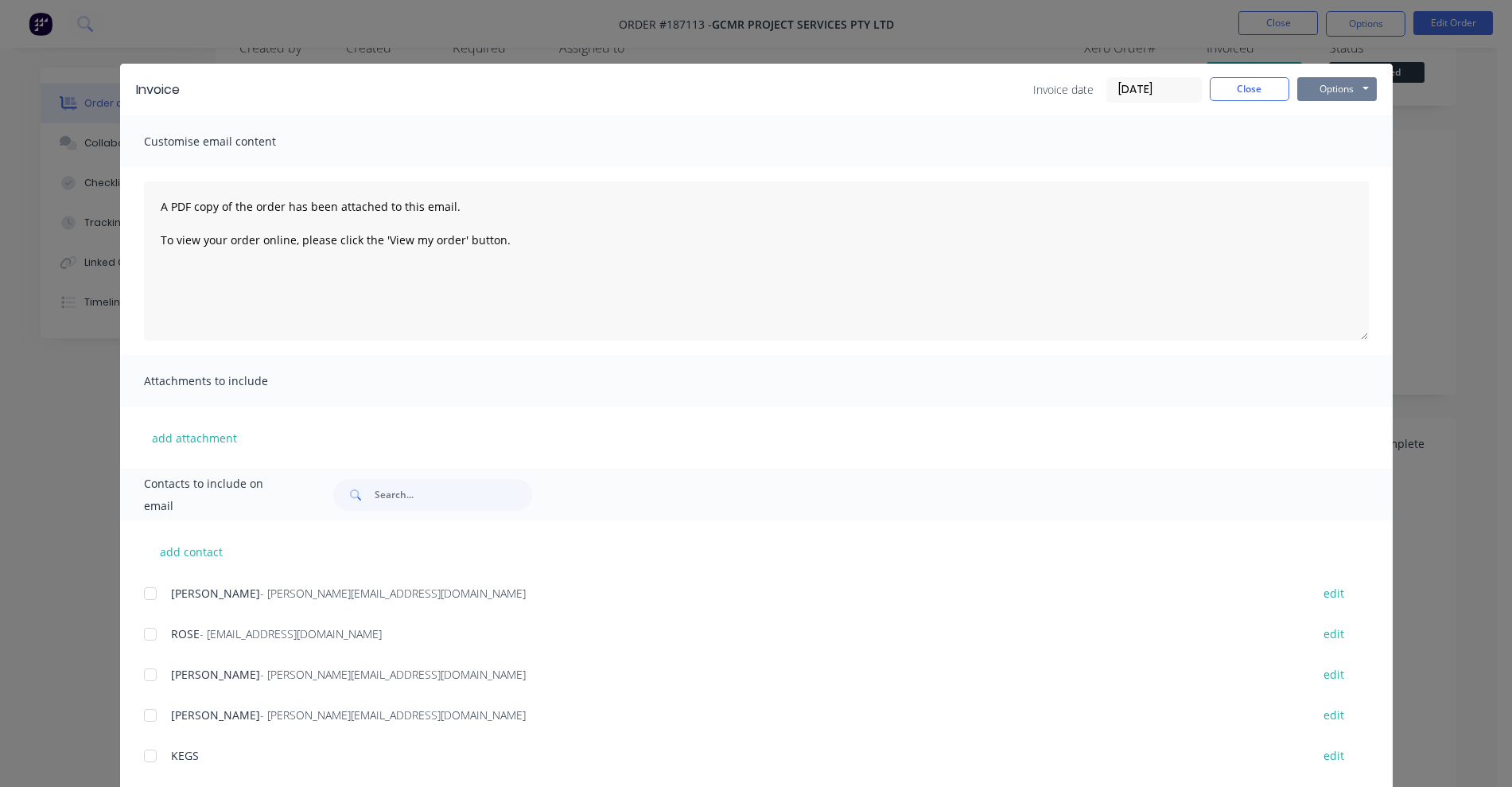 click on "Options" at bounding box center (1337, 89) 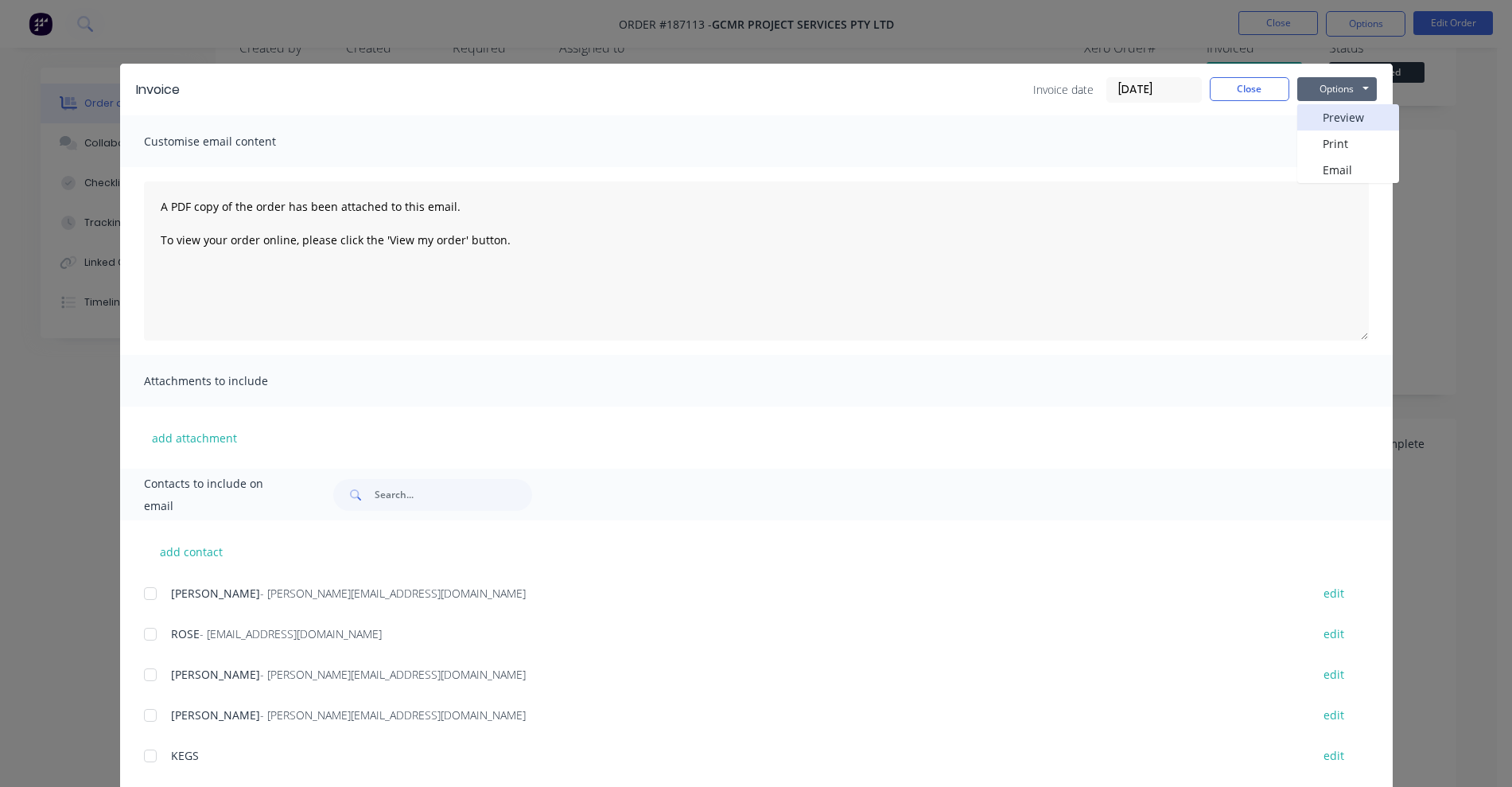 click on "Preview" at bounding box center (1348, 117) 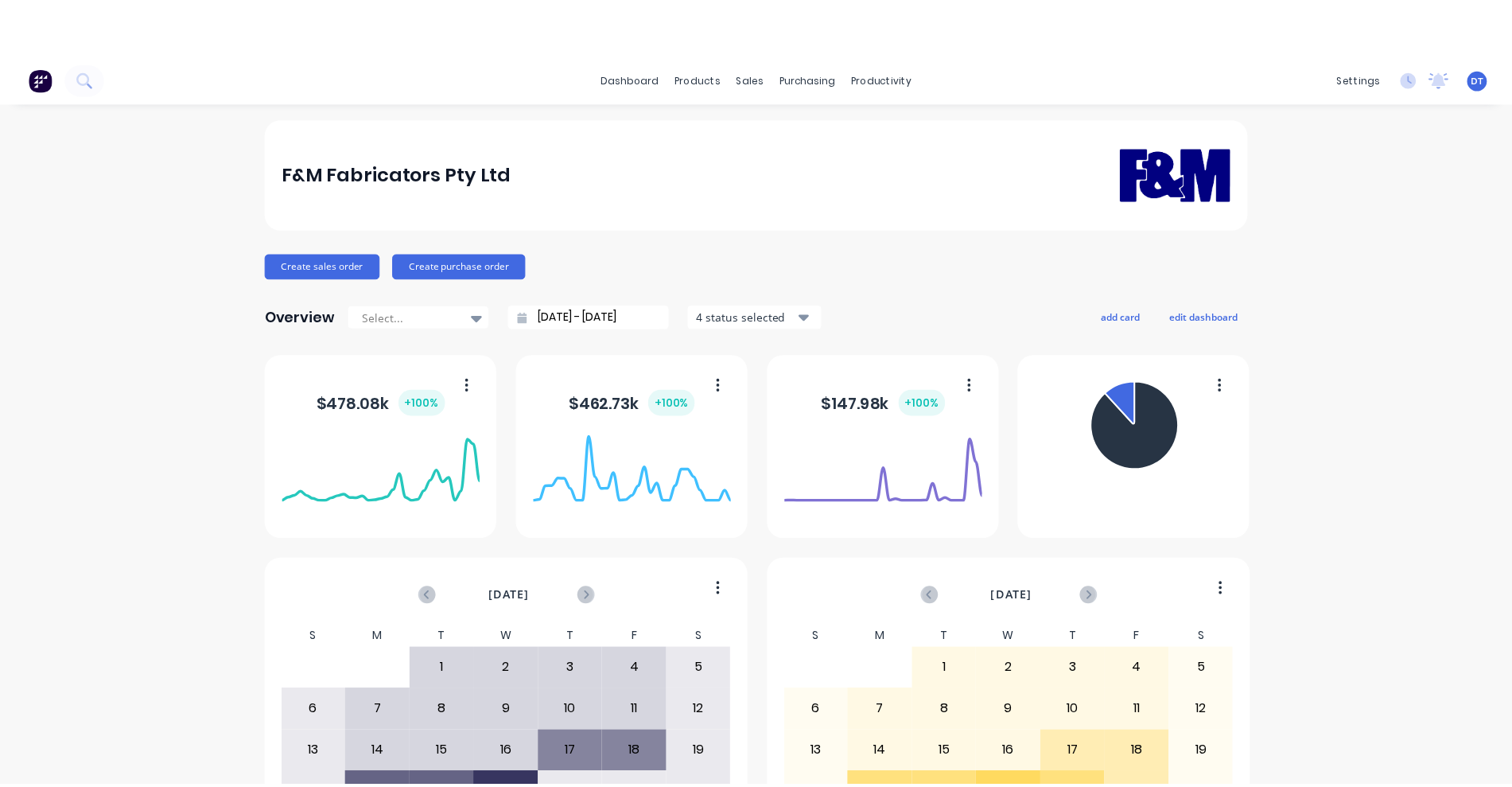 scroll, scrollTop: 0, scrollLeft: 0, axis: both 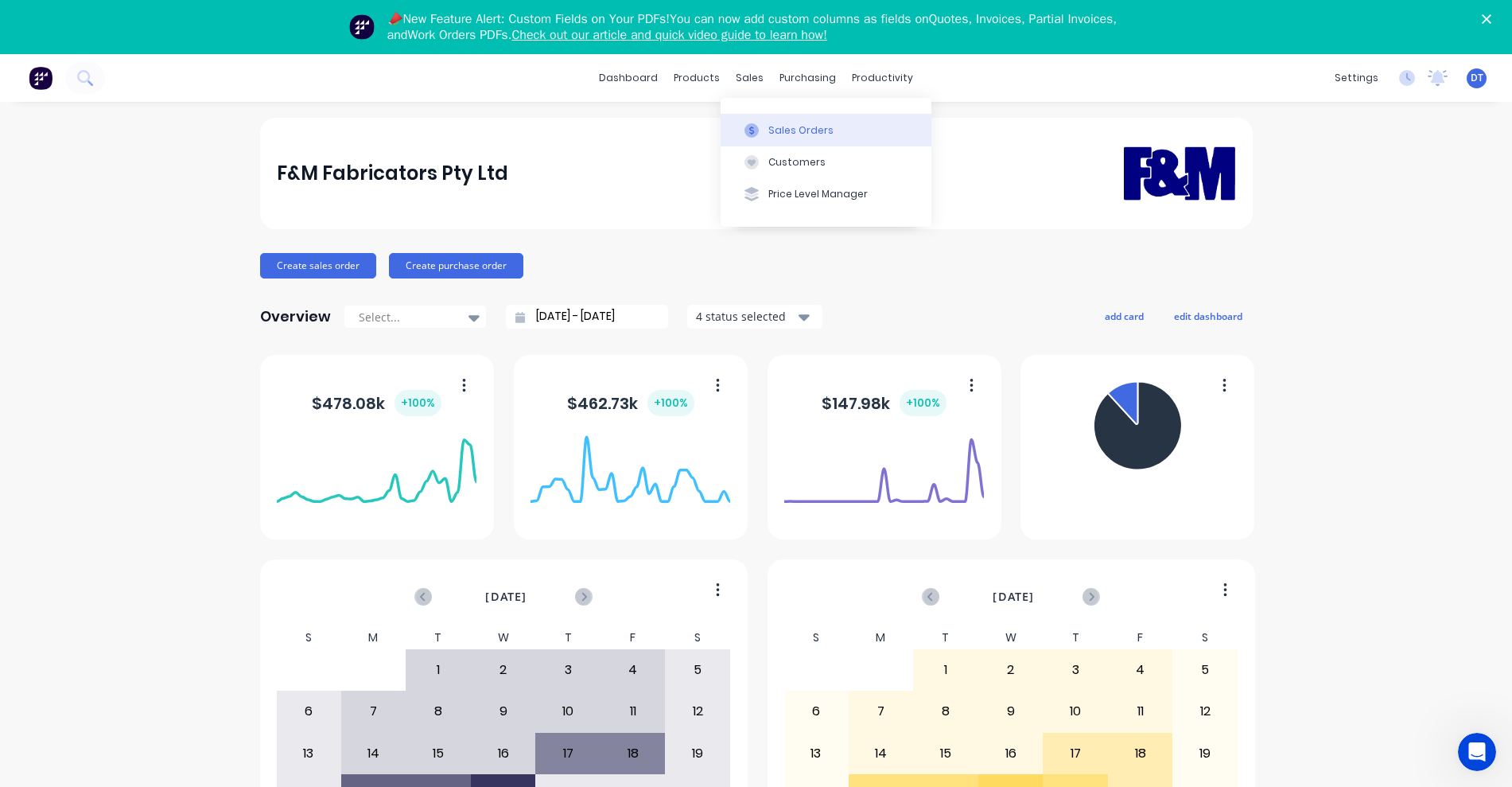 click on "Sales Orders" at bounding box center [801, 131] 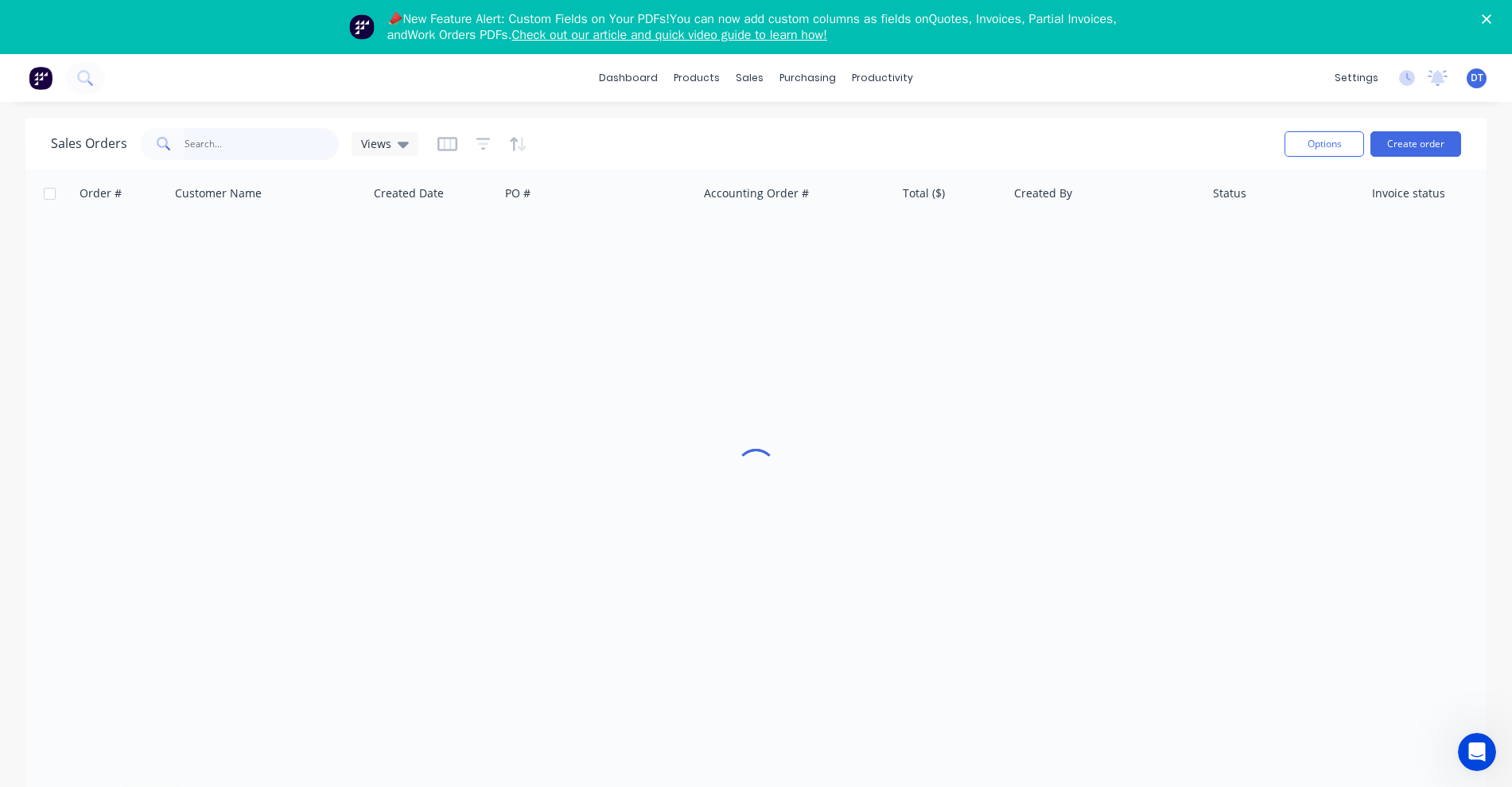 click at bounding box center (262, 144) 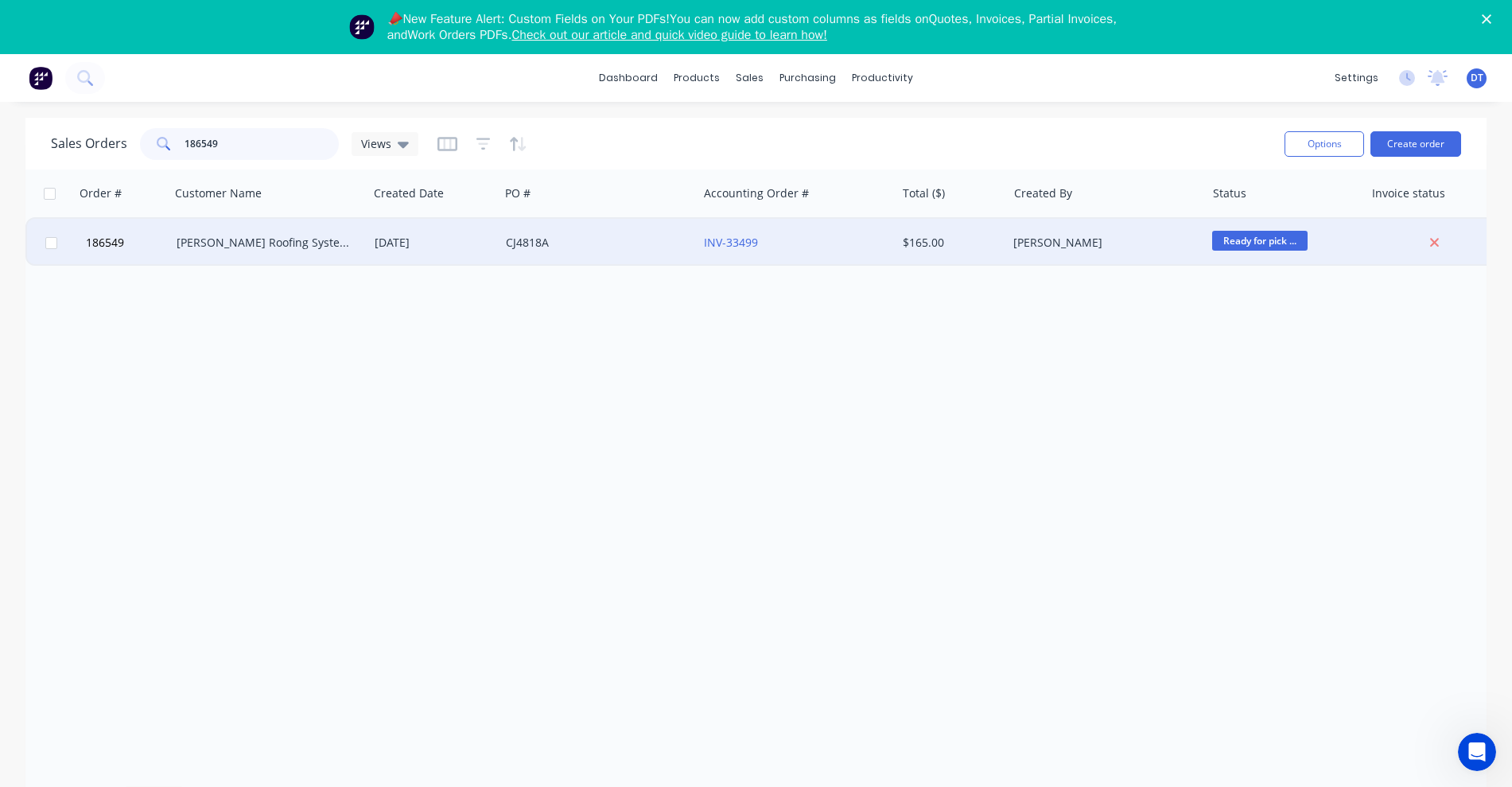 type on "186549" 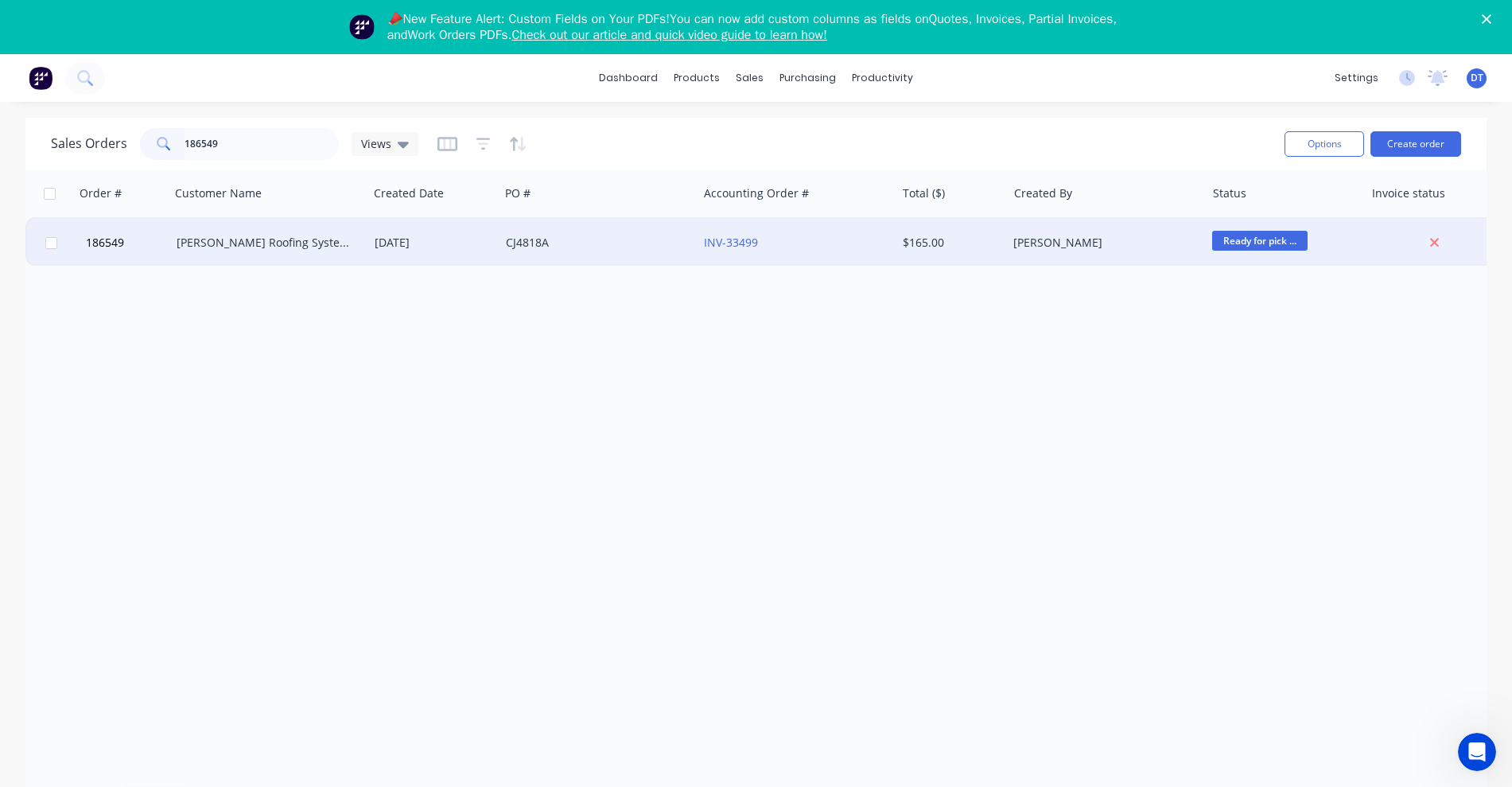 click on "[PERSON_NAME] Roofing Systems Pty Ltd" at bounding box center (269, 243) 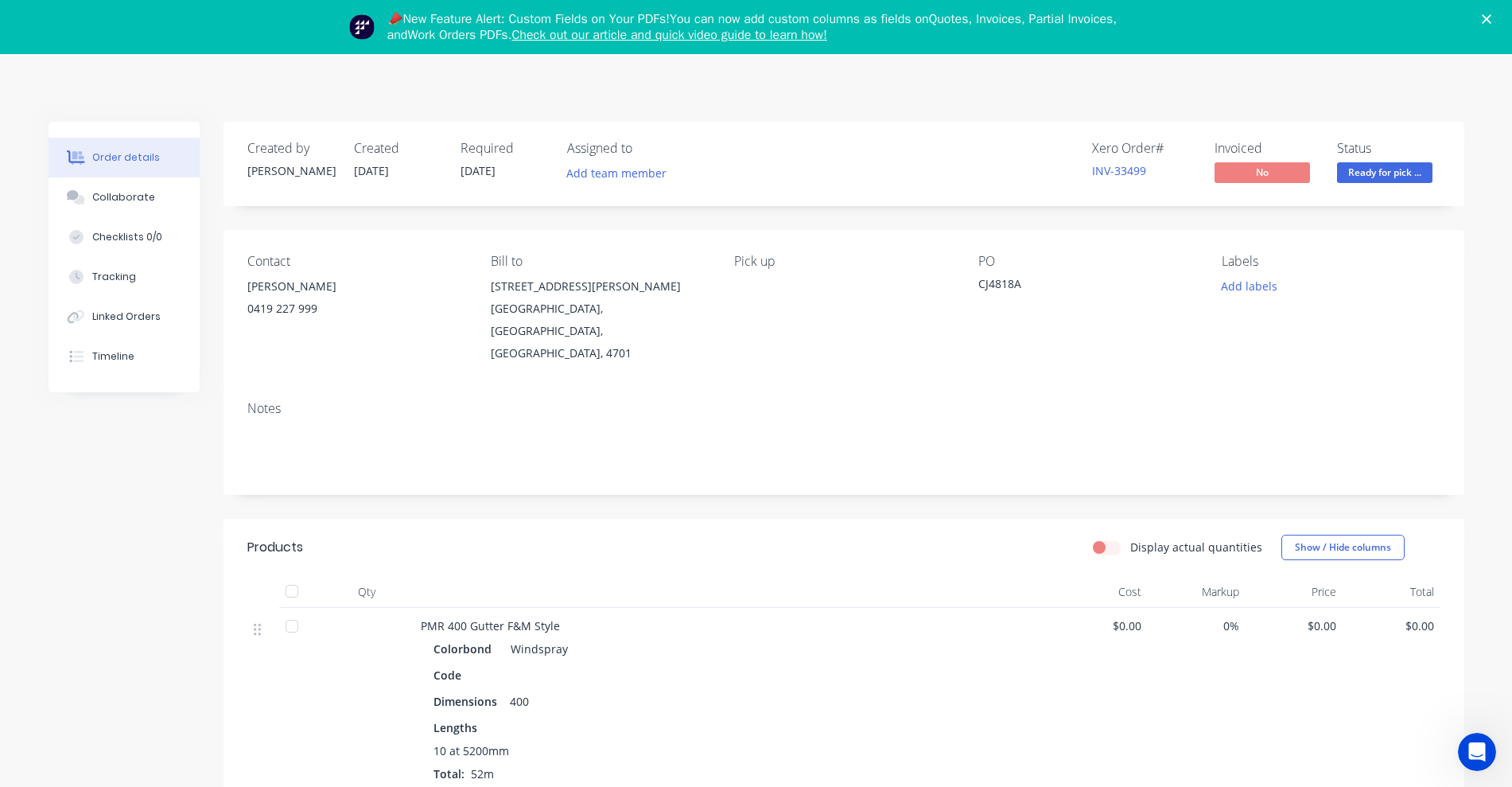 click 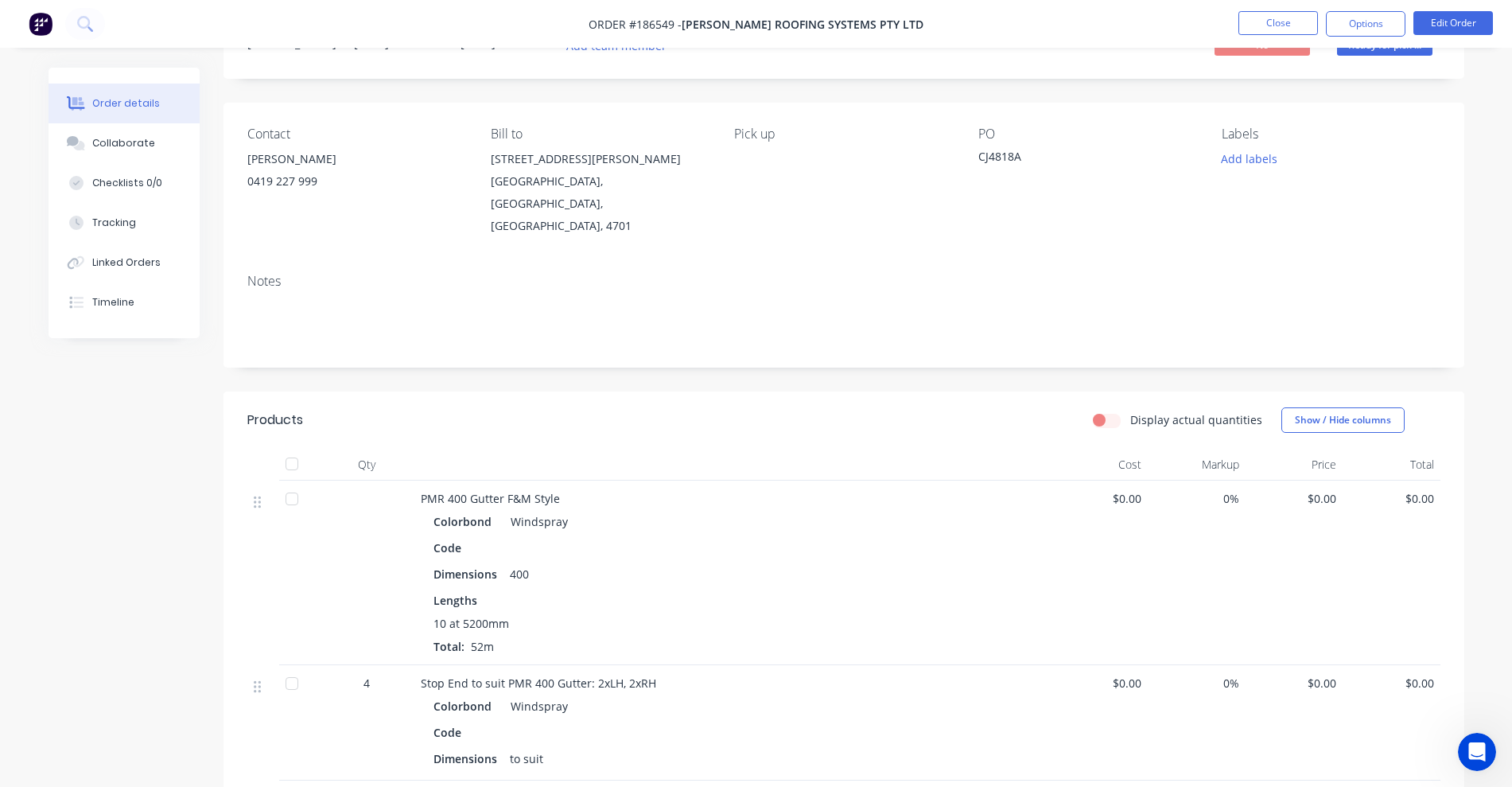 scroll, scrollTop: 199, scrollLeft: 0, axis: vertical 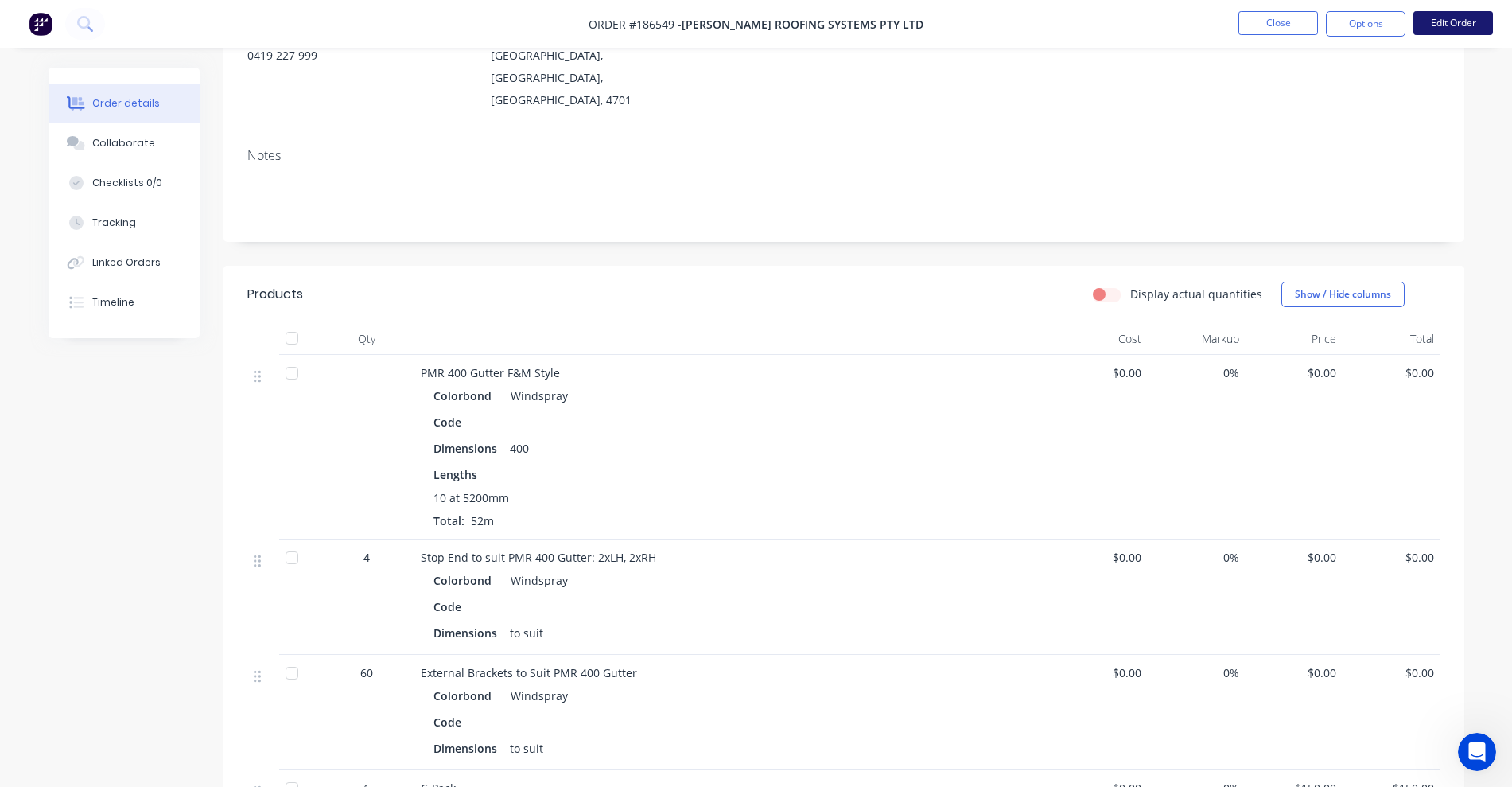 click on "Edit Order" at bounding box center [1453, 23] 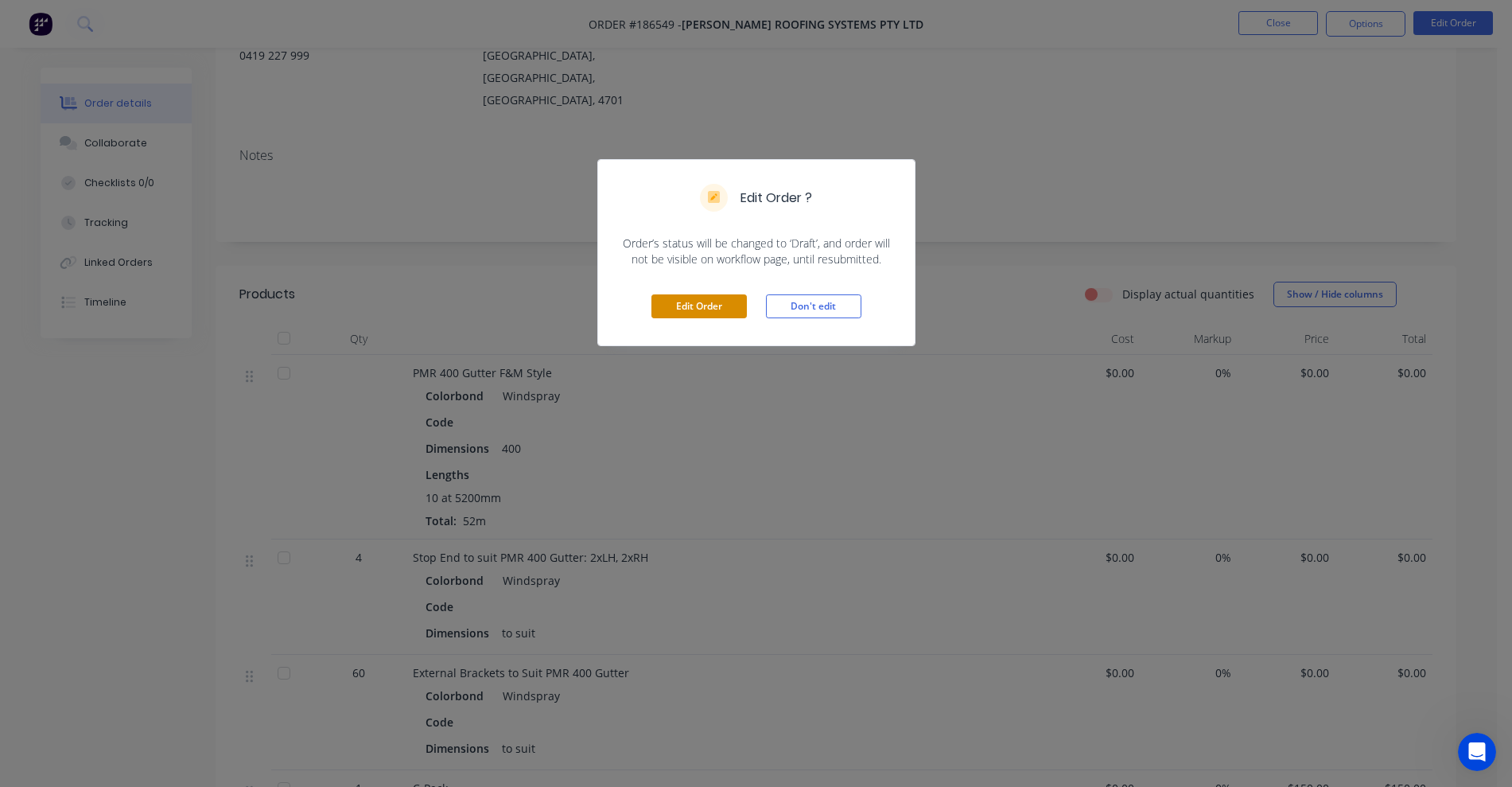 click on "Edit Order" at bounding box center [699, 306] 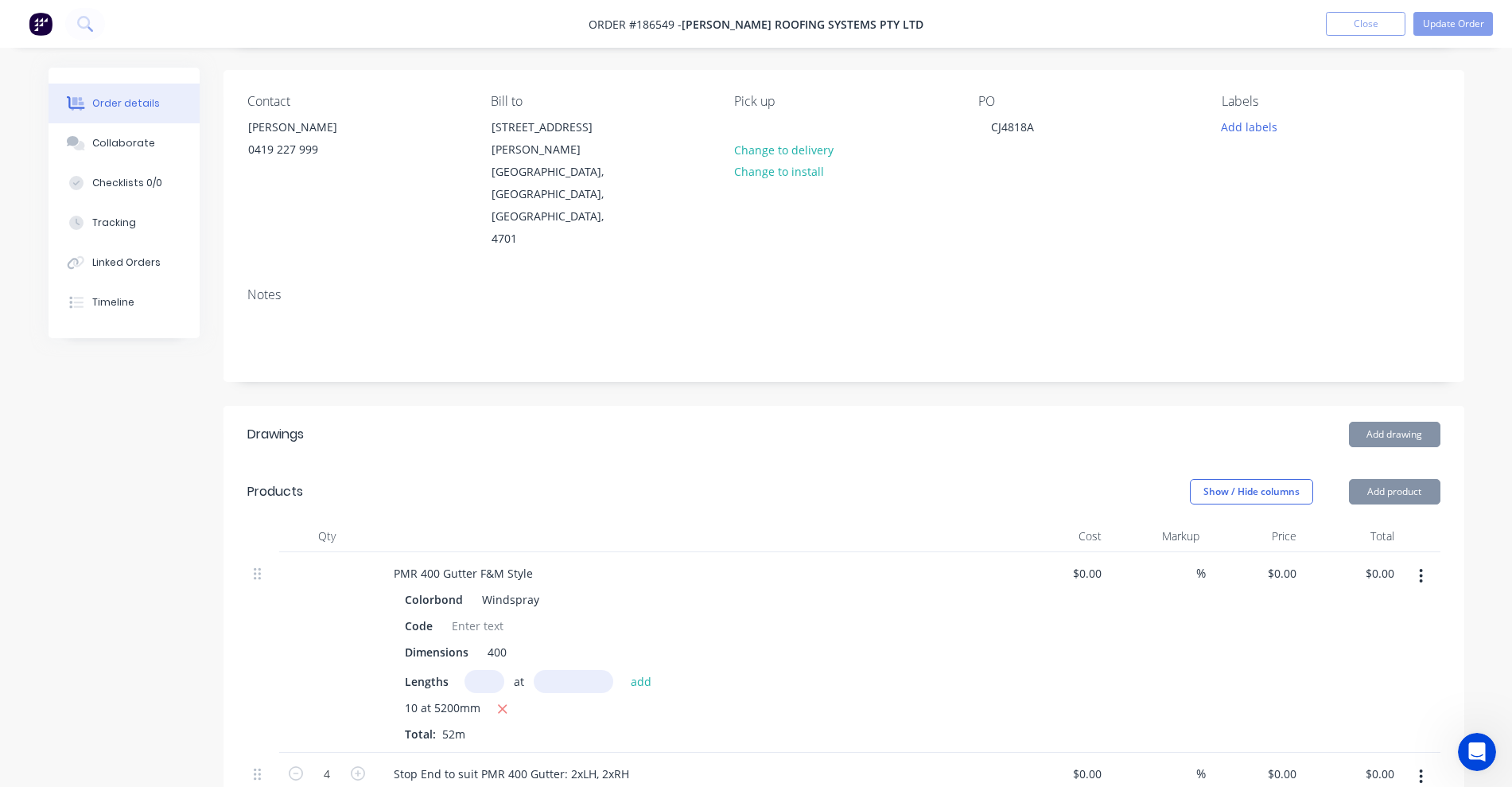 scroll, scrollTop: 199, scrollLeft: 0, axis: vertical 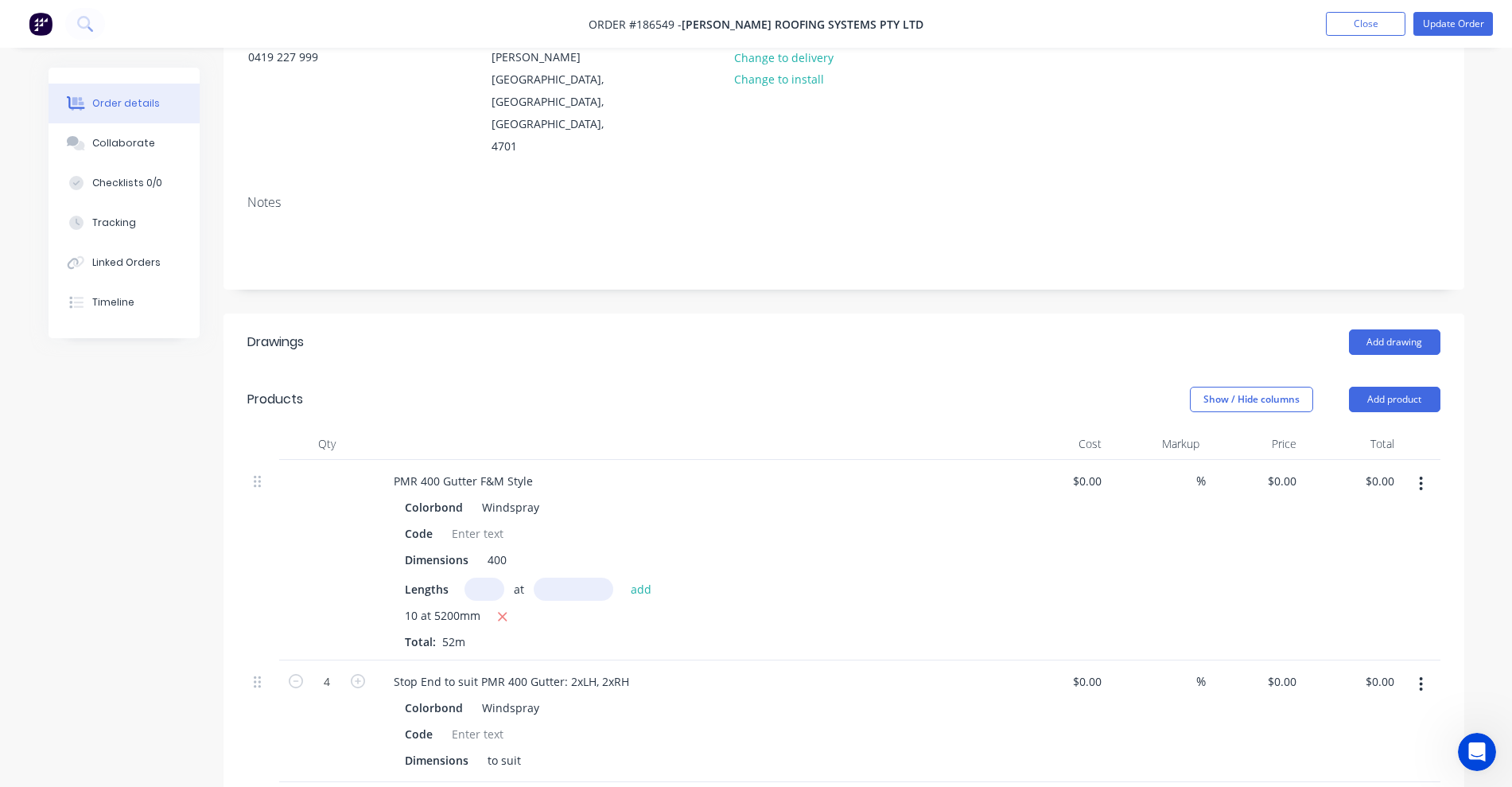 click at bounding box center (1421, 484) 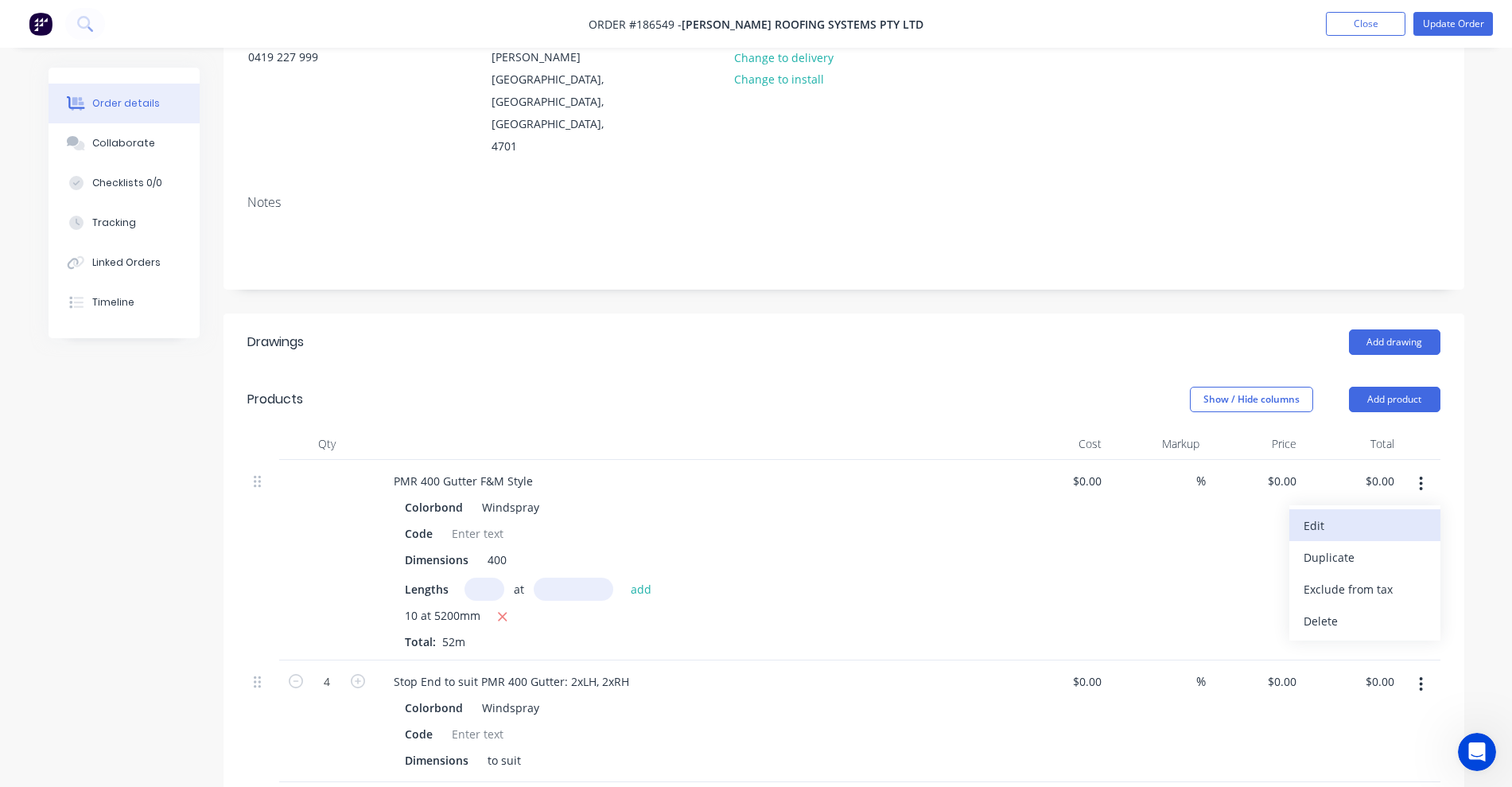click on "Edit" at bounding box center [1365, 525] 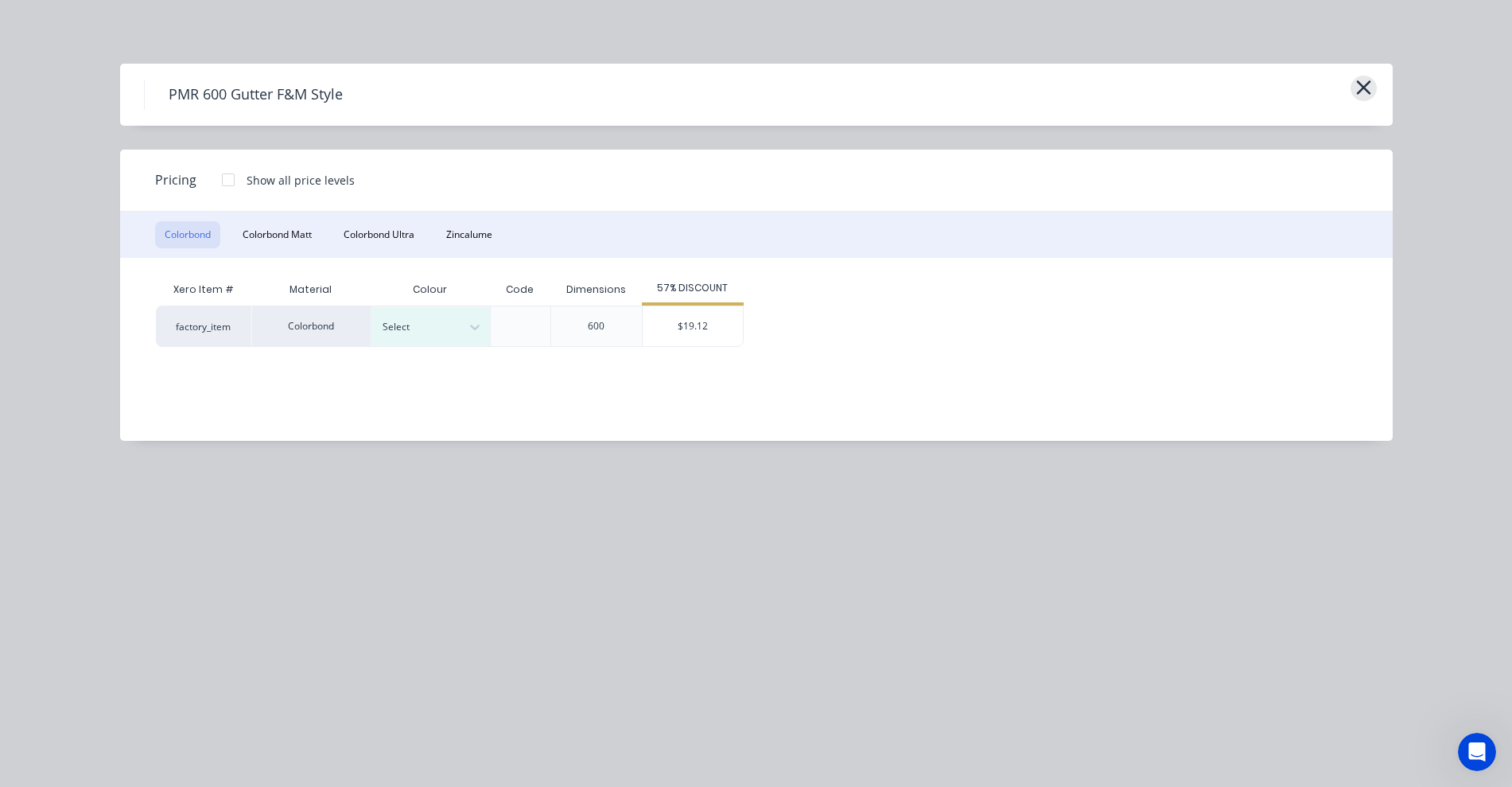 click 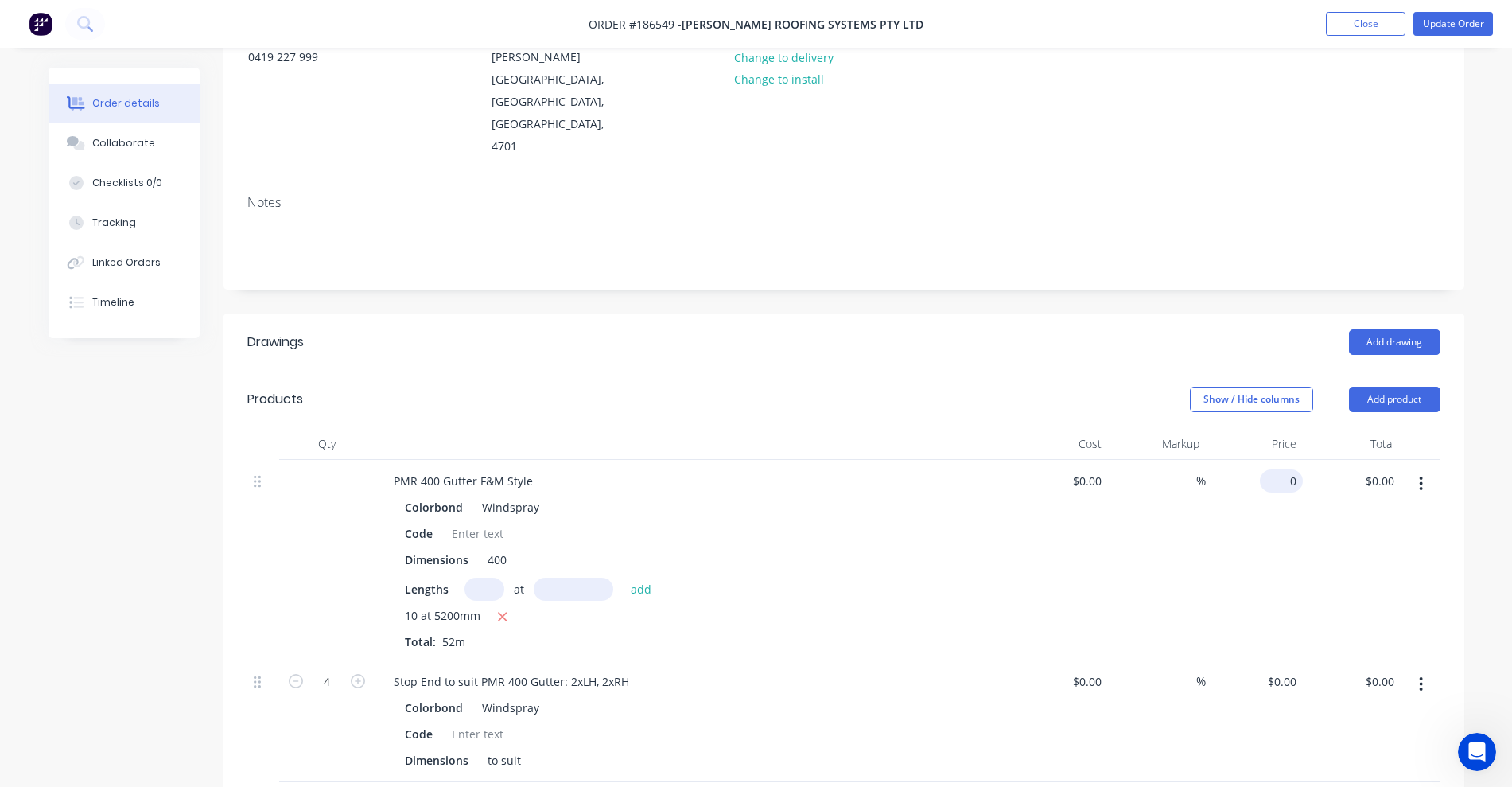 click on "0" at bounding box center [1285, 481] 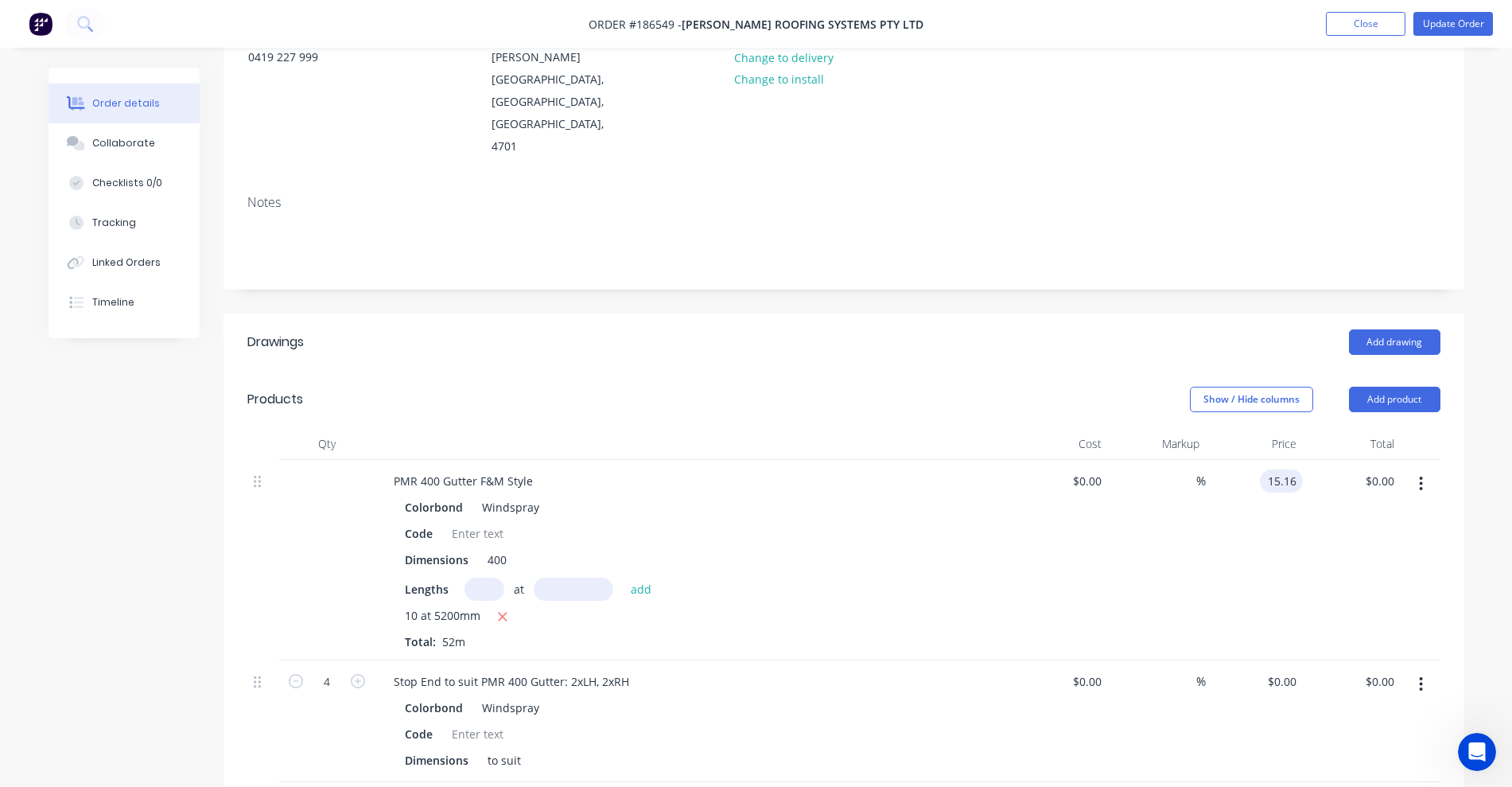 type on "$15.16" 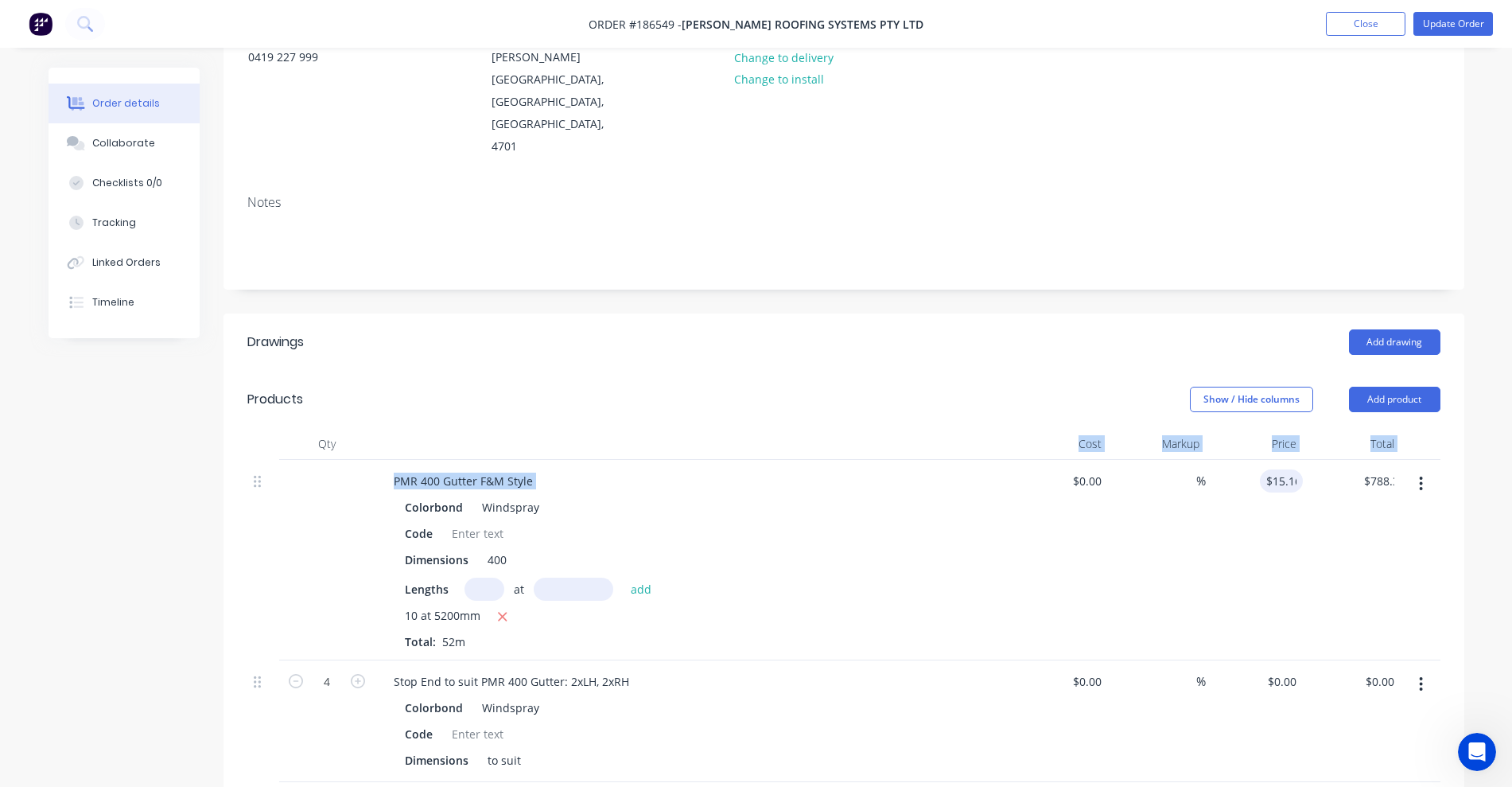 drag, startPoint x: 884, startPoint y: 385, endPoint x: 901, endPoint y: 394, distance: 19.23538 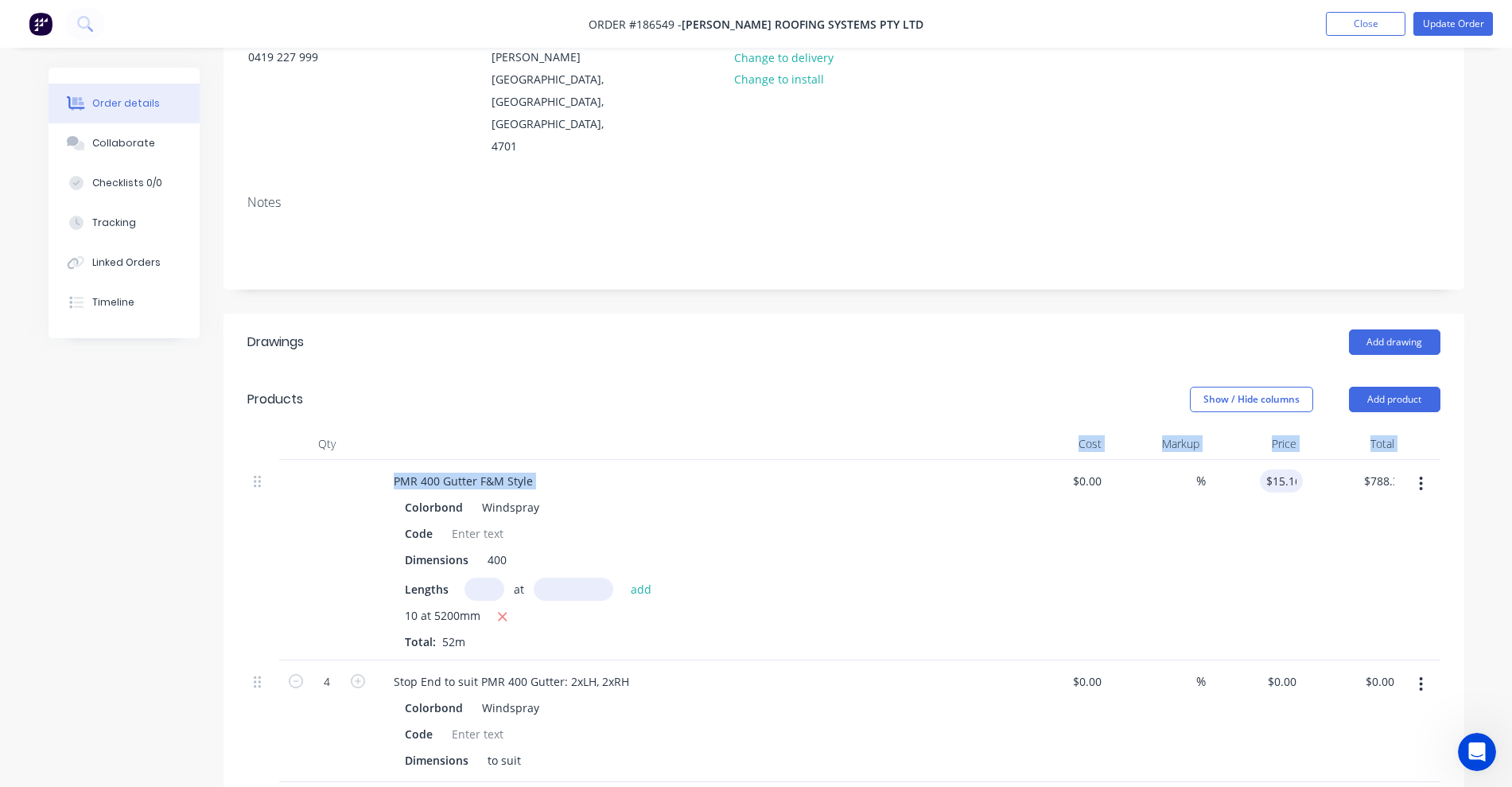 click on "Qty Cost Markup Price Total PMR 400 Gutter F&M Style Colorbond Windspray Code Dimensions 400 Lengths at add 10 at 5200mm Total: 52m $0.00 $0.00 % $15.16 15.16 $788.32 $0.00   4 Stop End to suit PMR 400 Gutter: 2xLH, 2xRH Colorbond Windspray Code Dimensions to suit $0.00 $0.00 % $0.00 $0.00 $0.00 $0.00   60 External Brackets to Suit PMR 400 Gutter Colorbond Windspray Code Dimensions to suit $0.00 $0.00 % $0.00 $0.00 $0.00 $0.00   1 C-Pack Code MISC - C PACK Attribute 0 C-Pack $0.00 $0.00 % $150.00 $150.00 $150.00 $150.00" at bounding box center (844, 715) 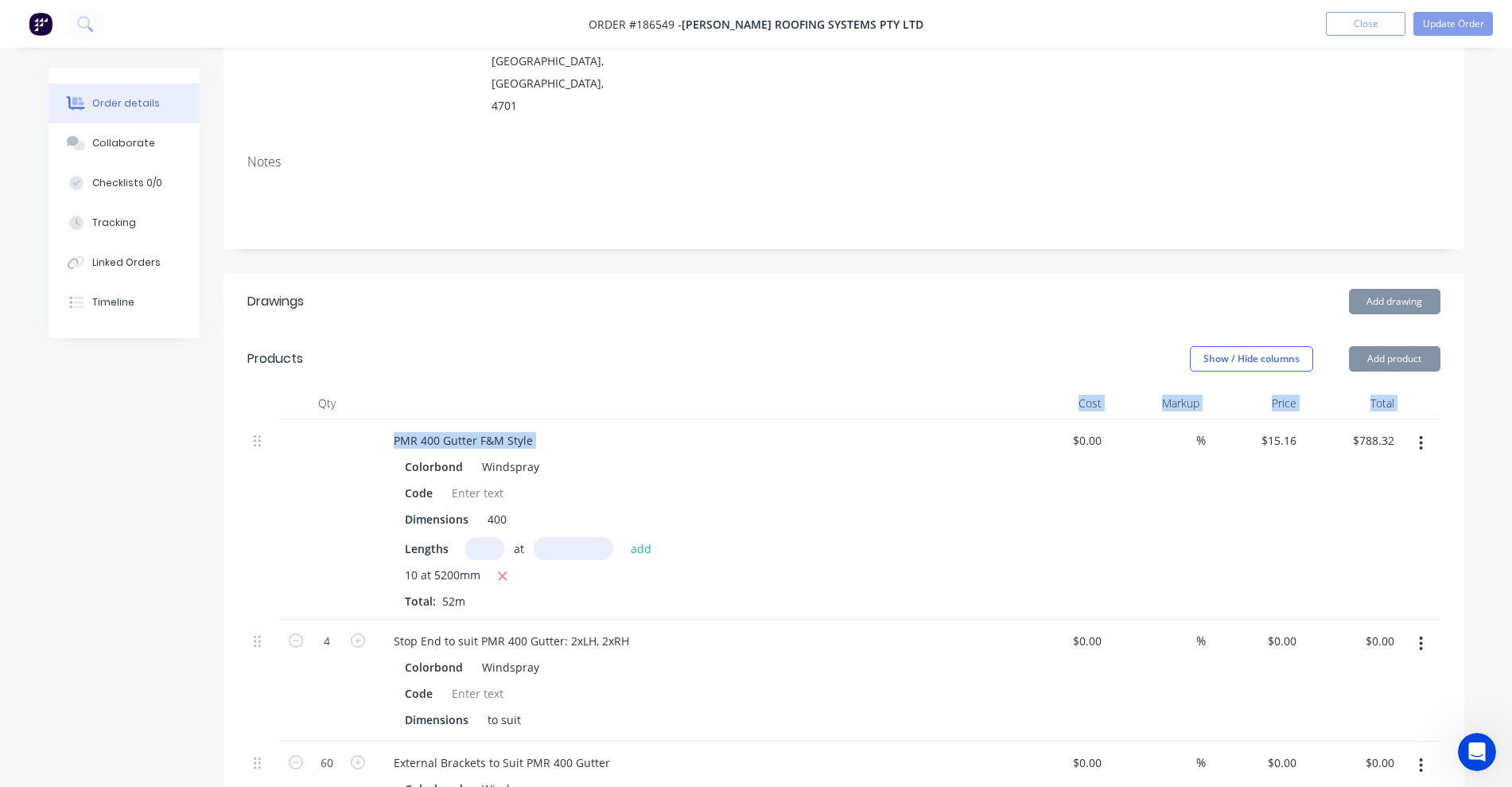 scroll, scrollTop: 298, scrollLeft: 0, axis: vertical 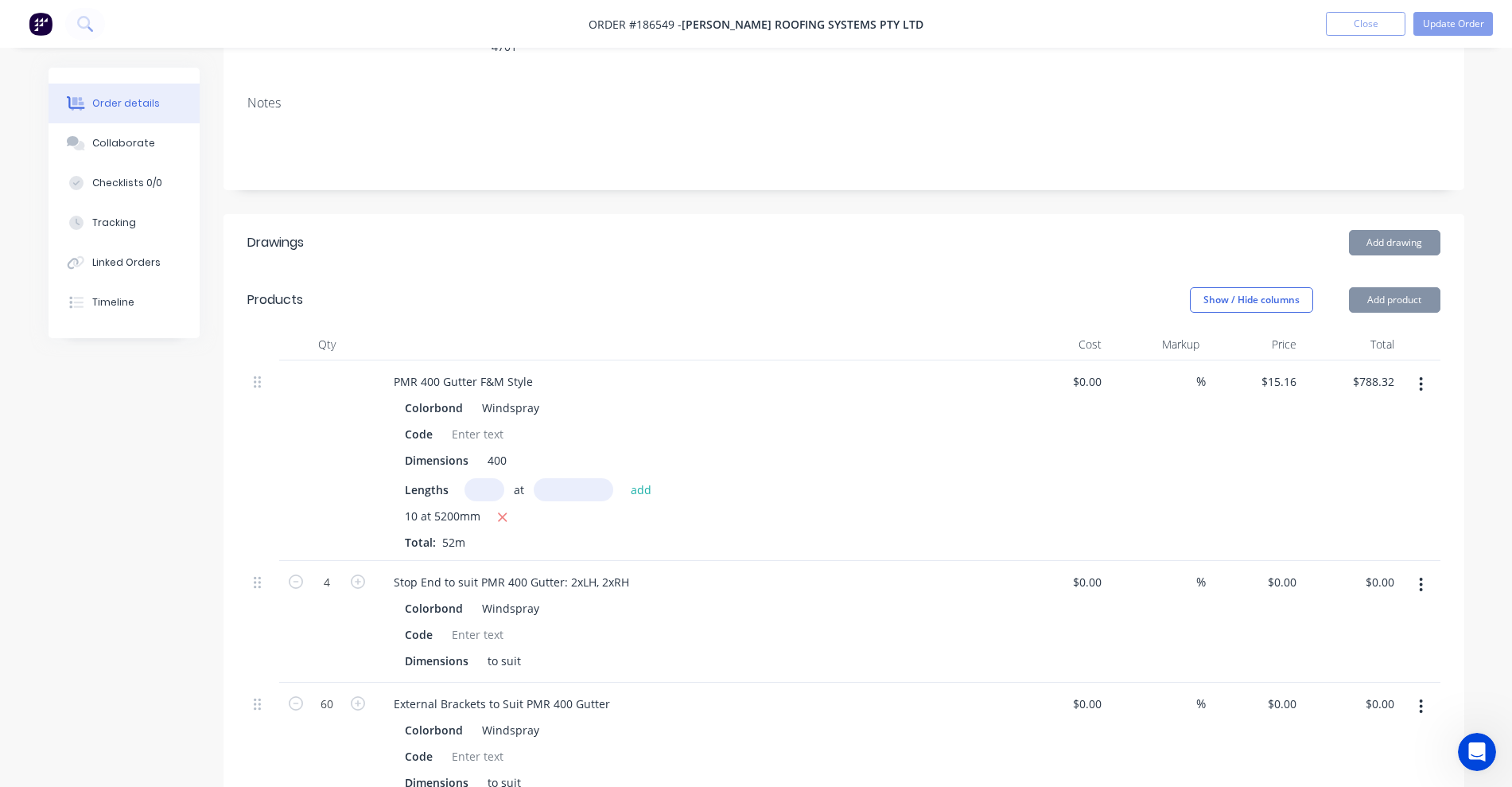 click on "Drawings Add drawing" at bounding box center (844, 243) 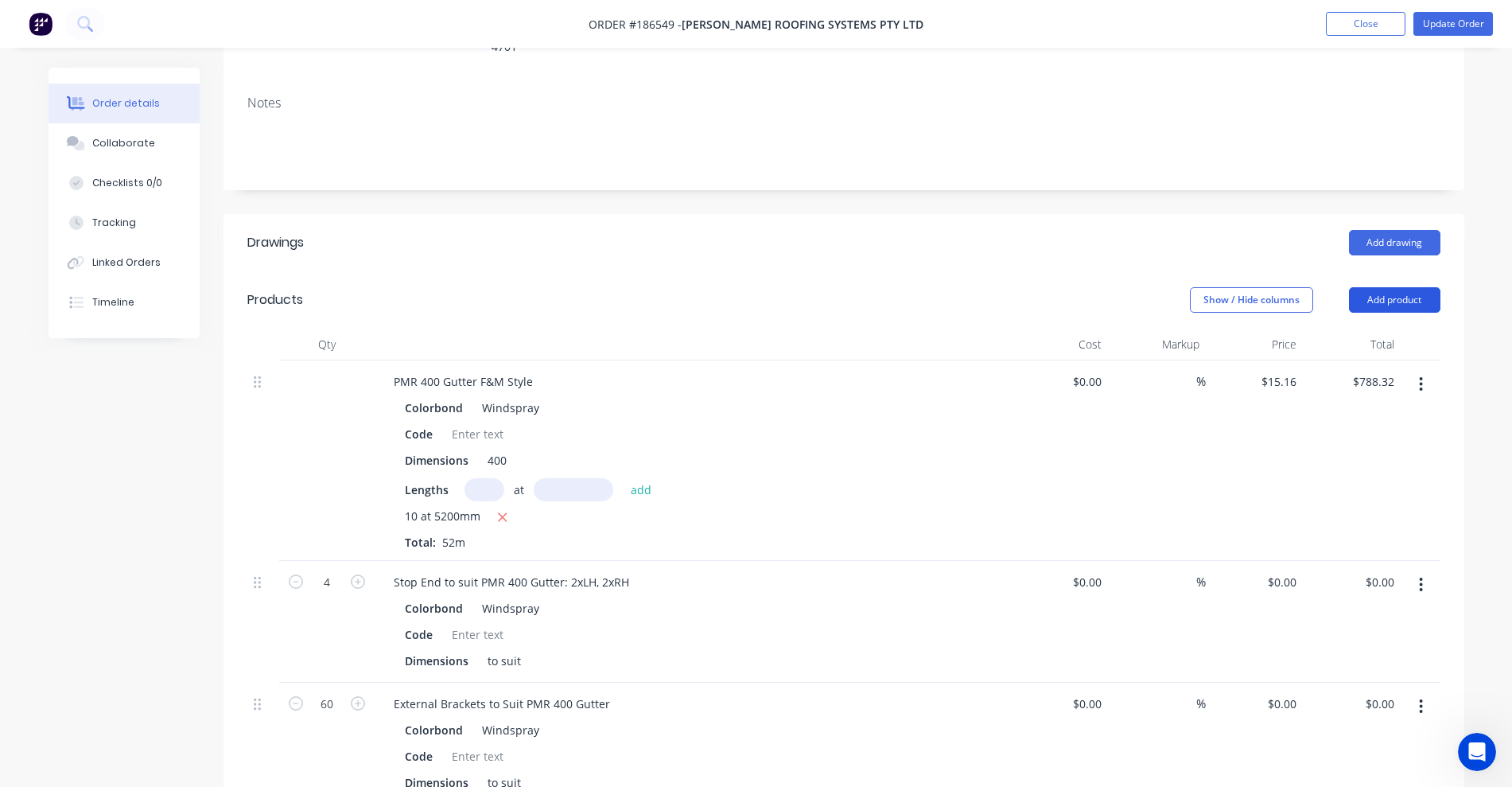 click on "Add product" at bounding box center [1394, 300] 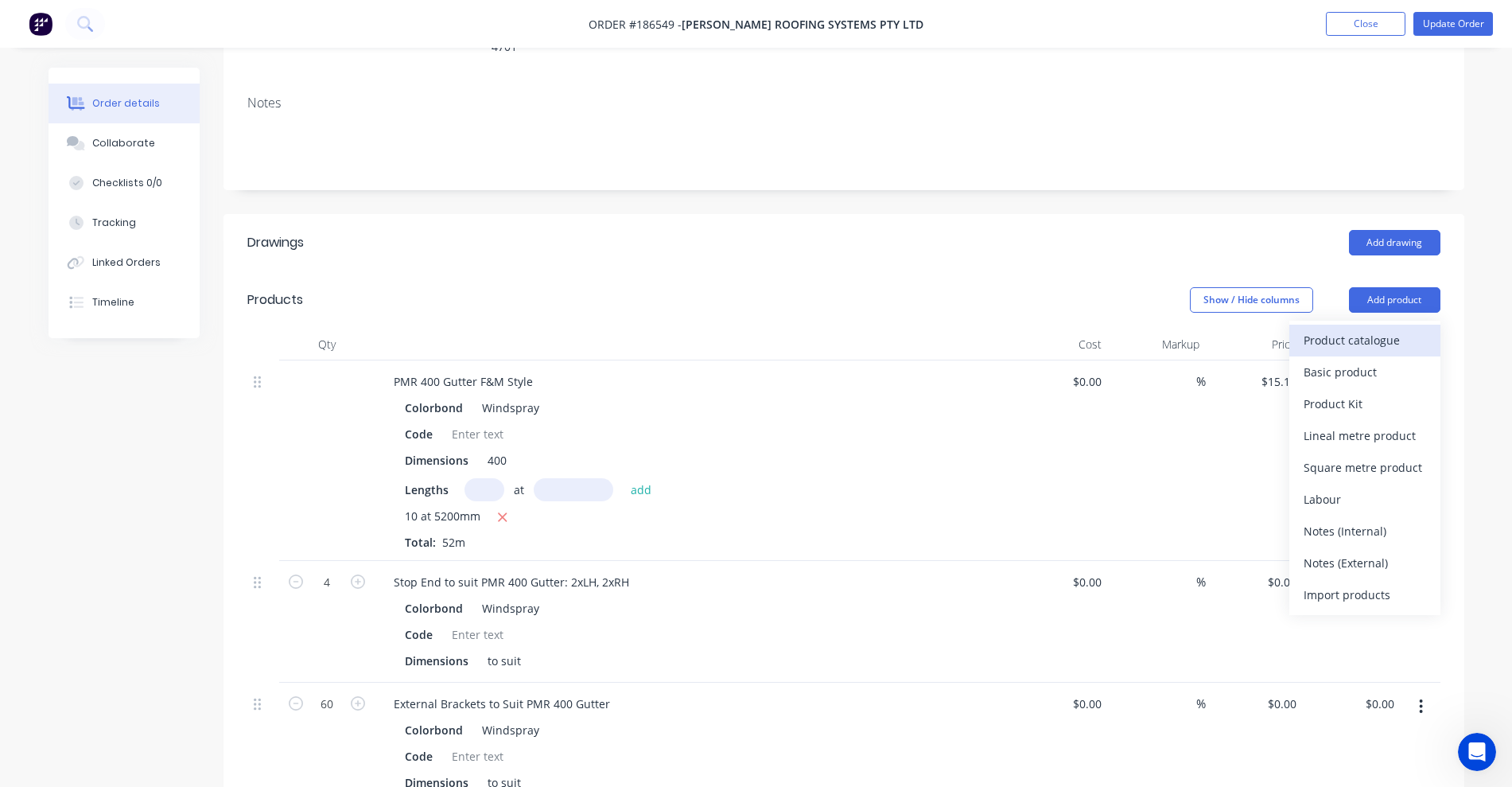 click on "Product catalogue" at bounding box center [1365, 340] 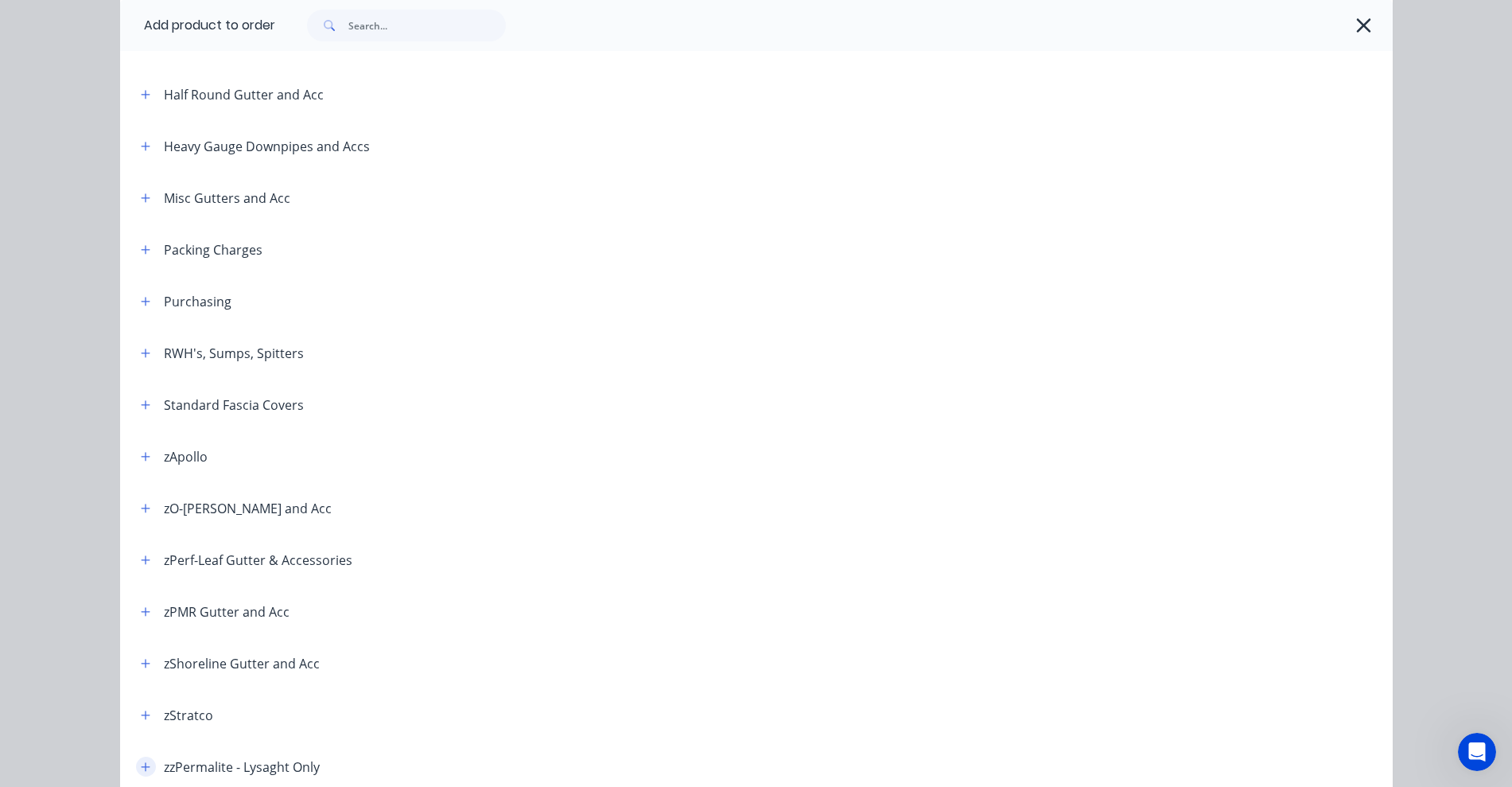 scroll, scrollTop: 440, scrollLeft: 0, axis: vertical 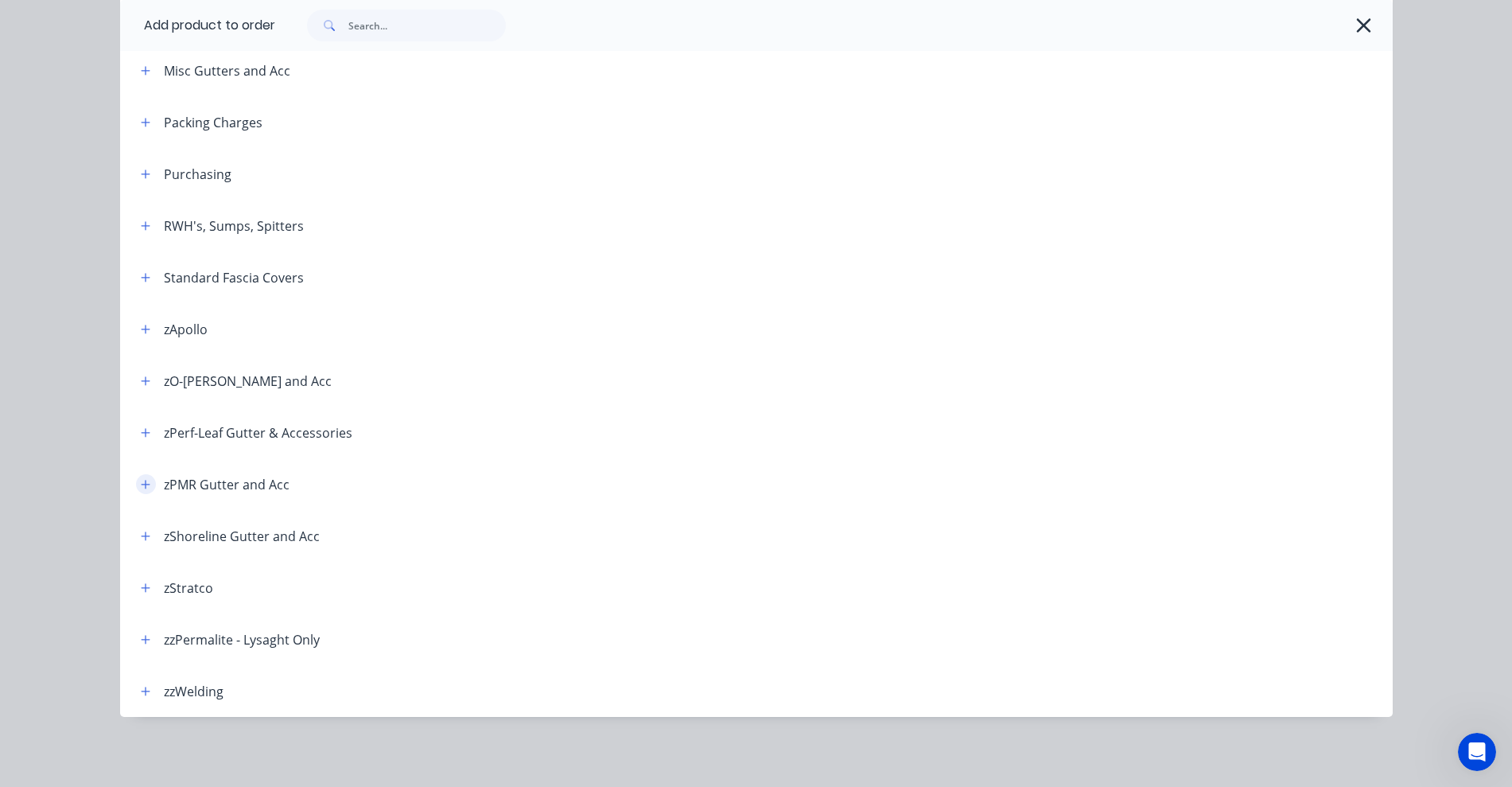 click at bounding box center [146, 484] 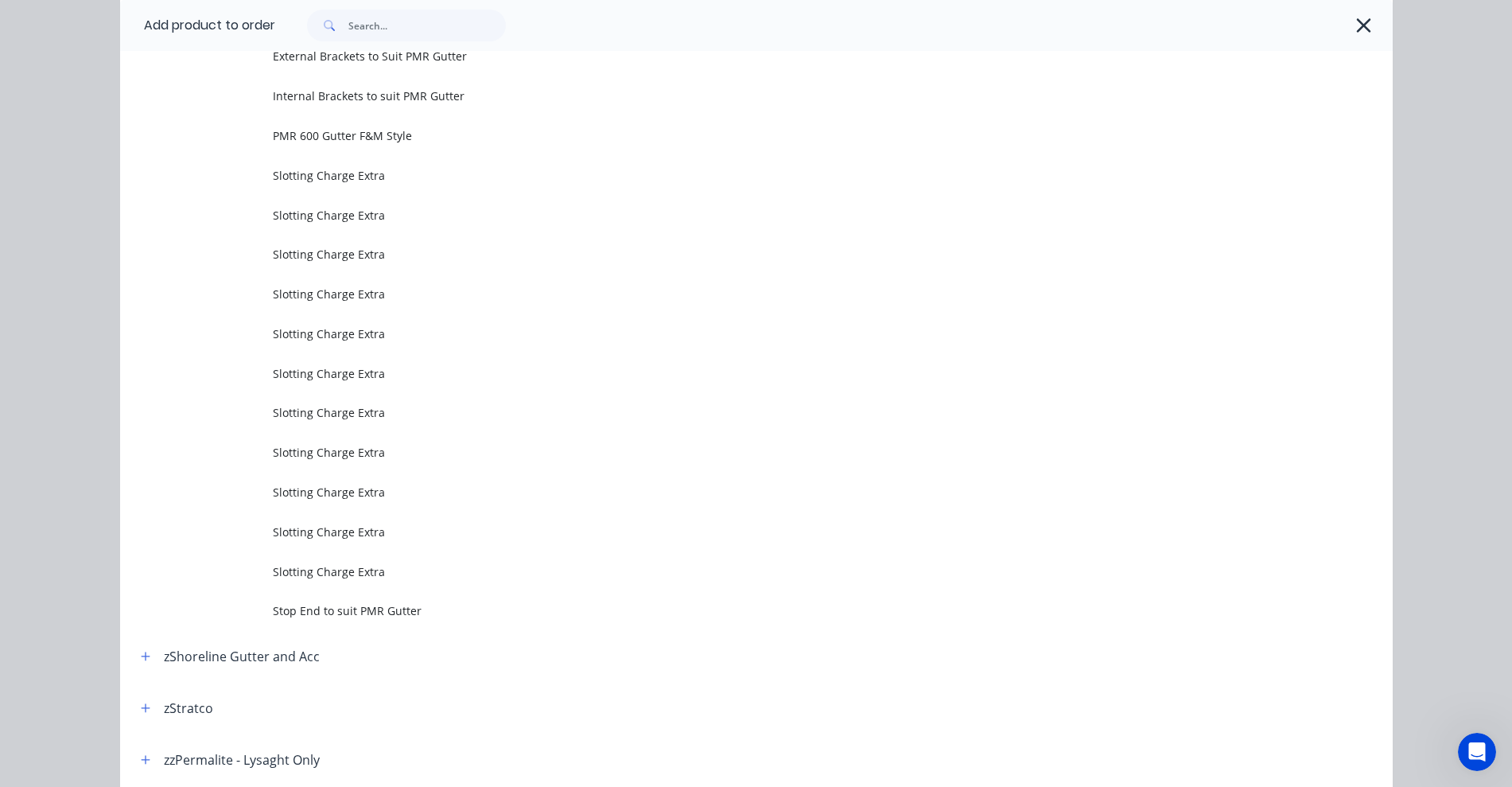 scroll, scrollTop: 1034, scrollLeft: 0, axis: vertical 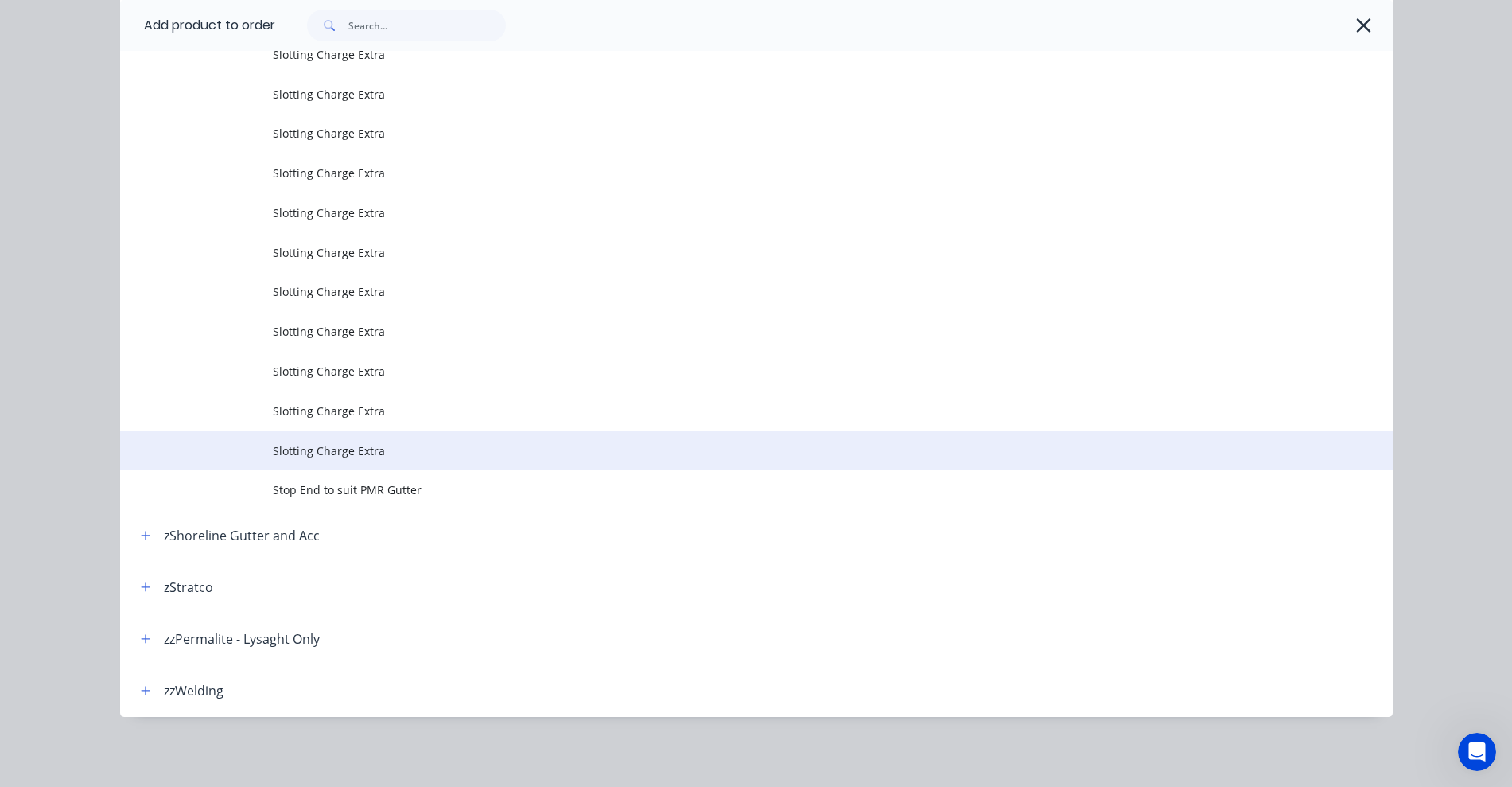 click on "Slotting Charge Extra" at bounding box center (721, 450) 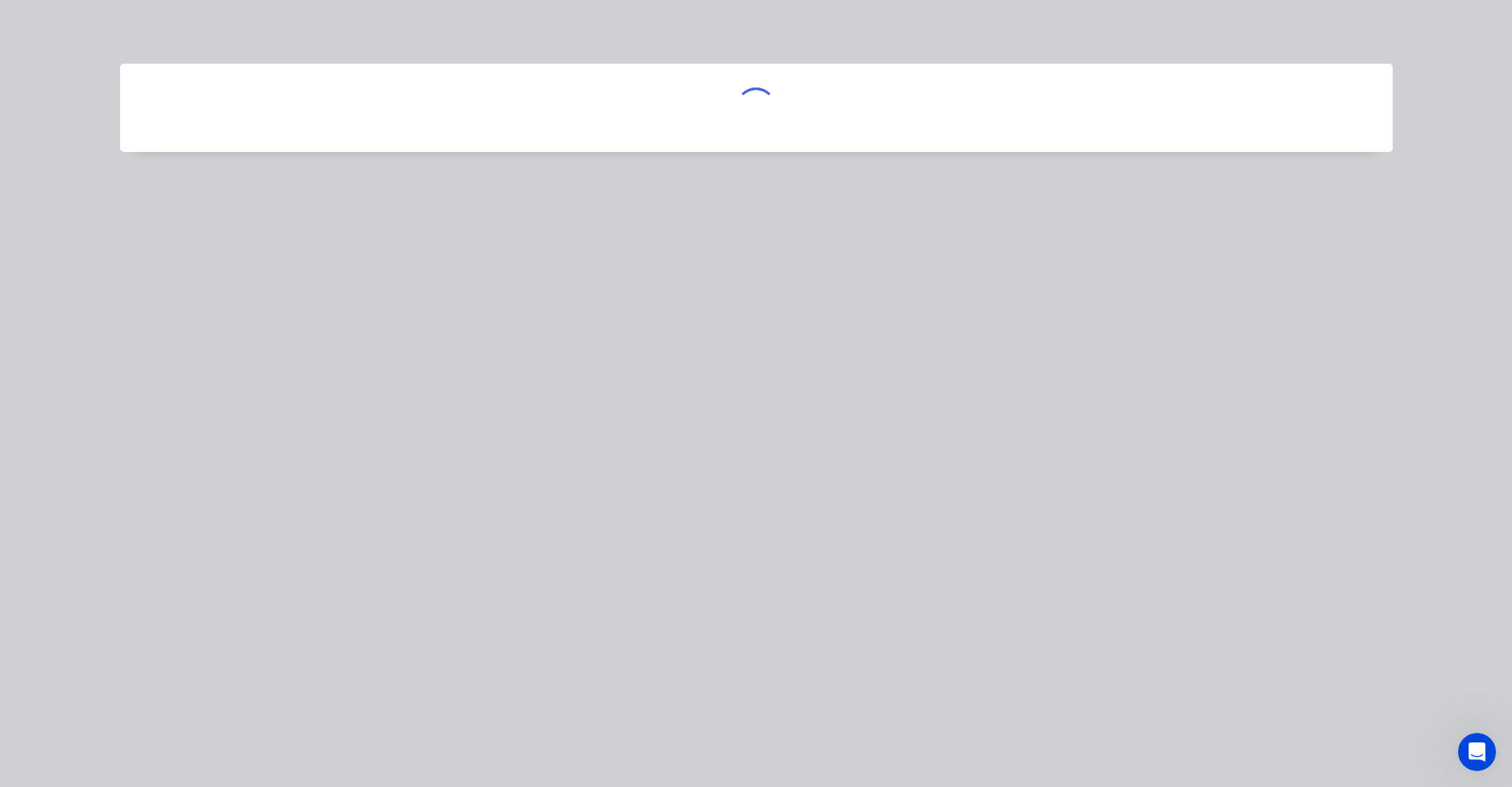 scroll, scrollTop: 0, scrollLeft: 0, axis: both 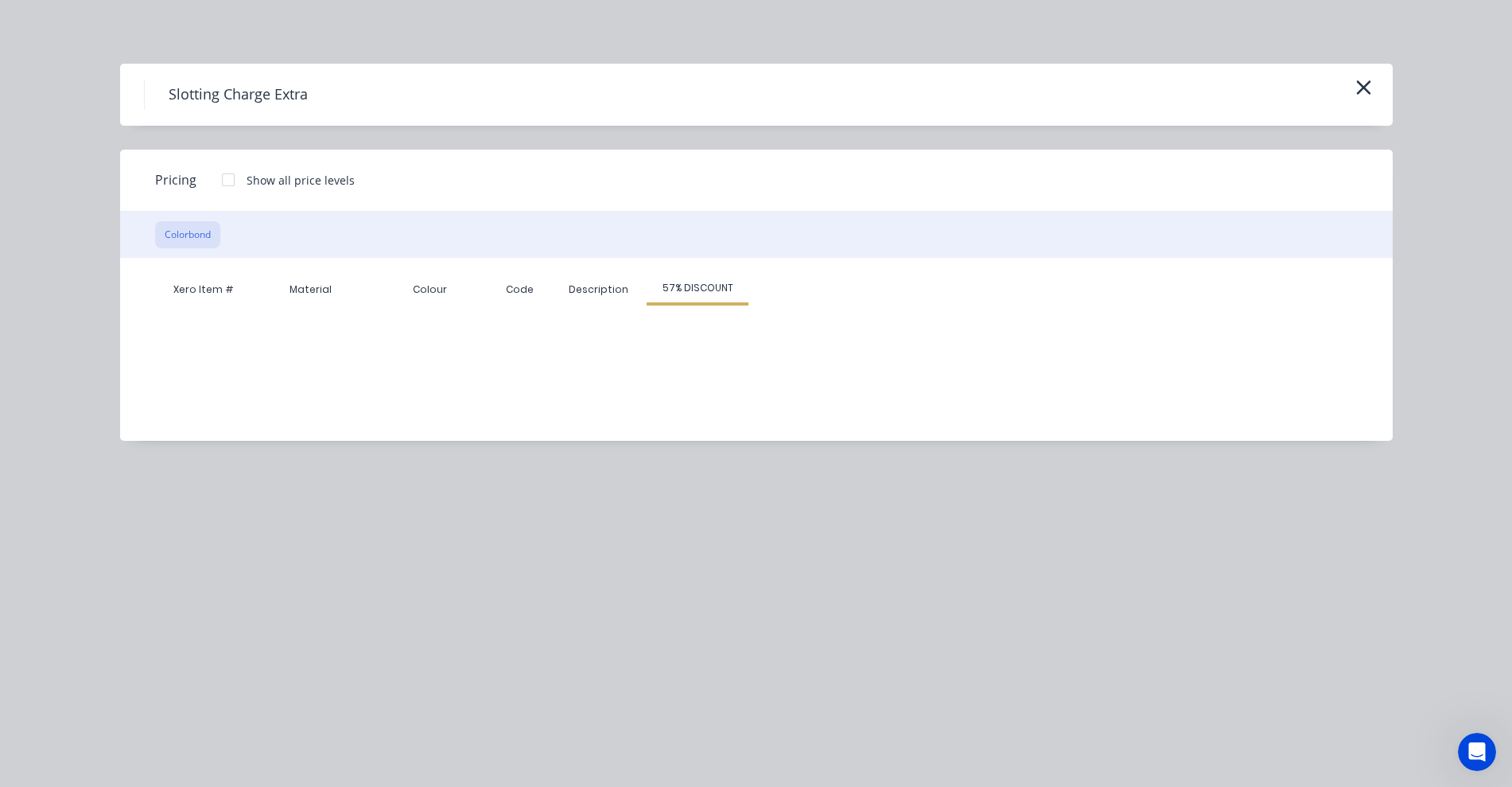 click on "Slotting Charge Extra" at bounding box center (756, 95) 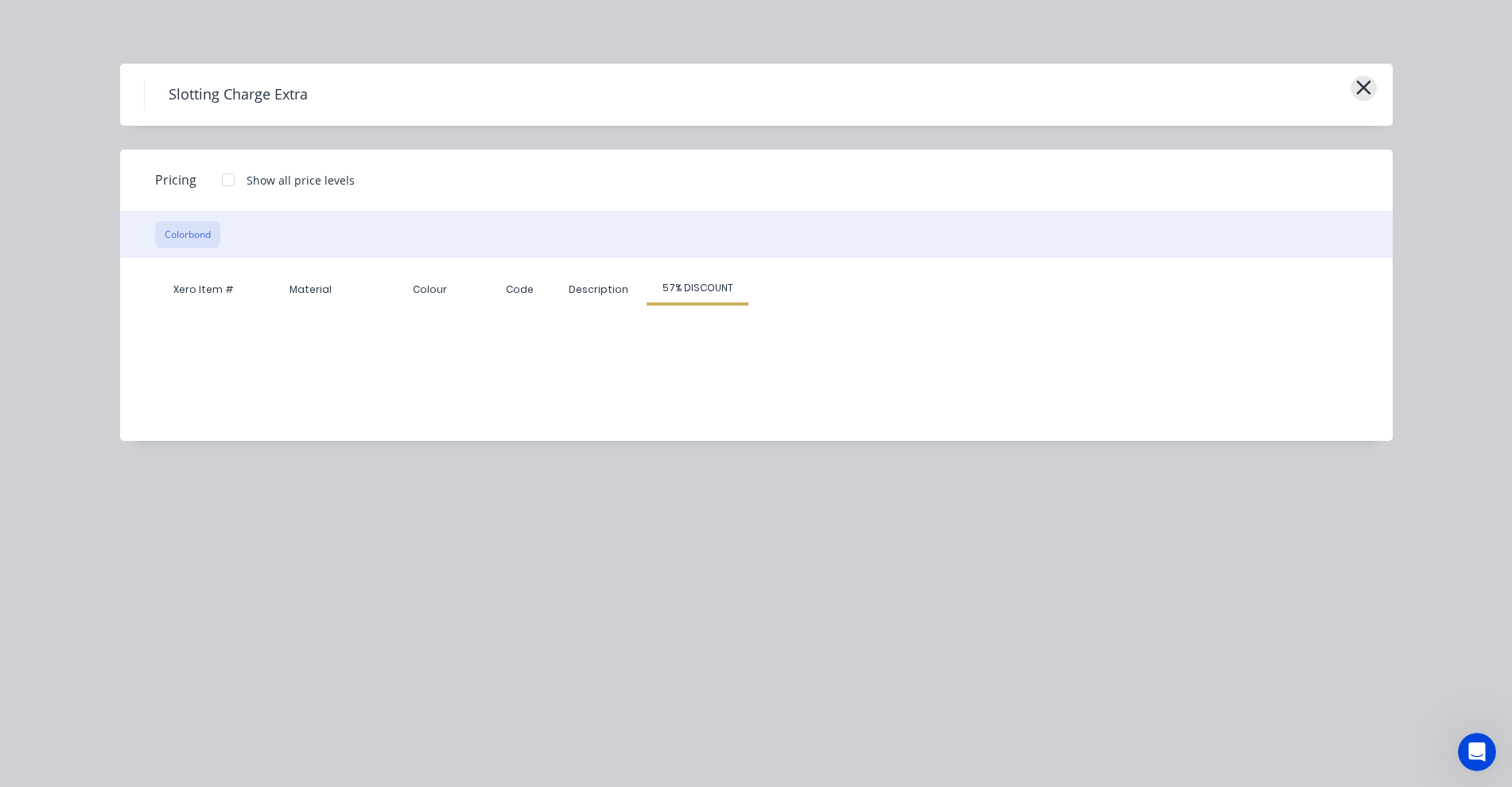 click 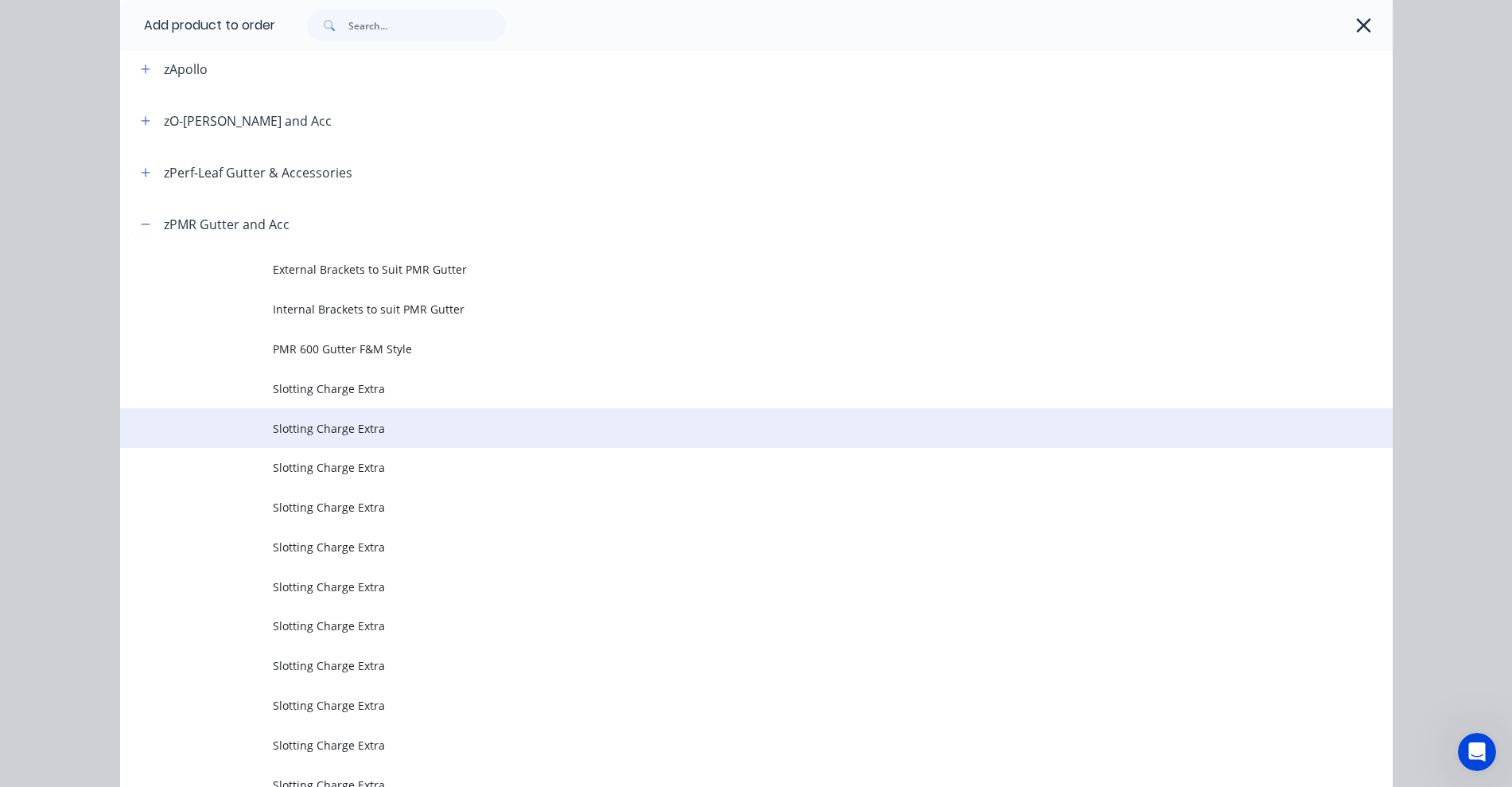 scroll, scrollTop: 699, scrollLeft: 0, axis: vertical 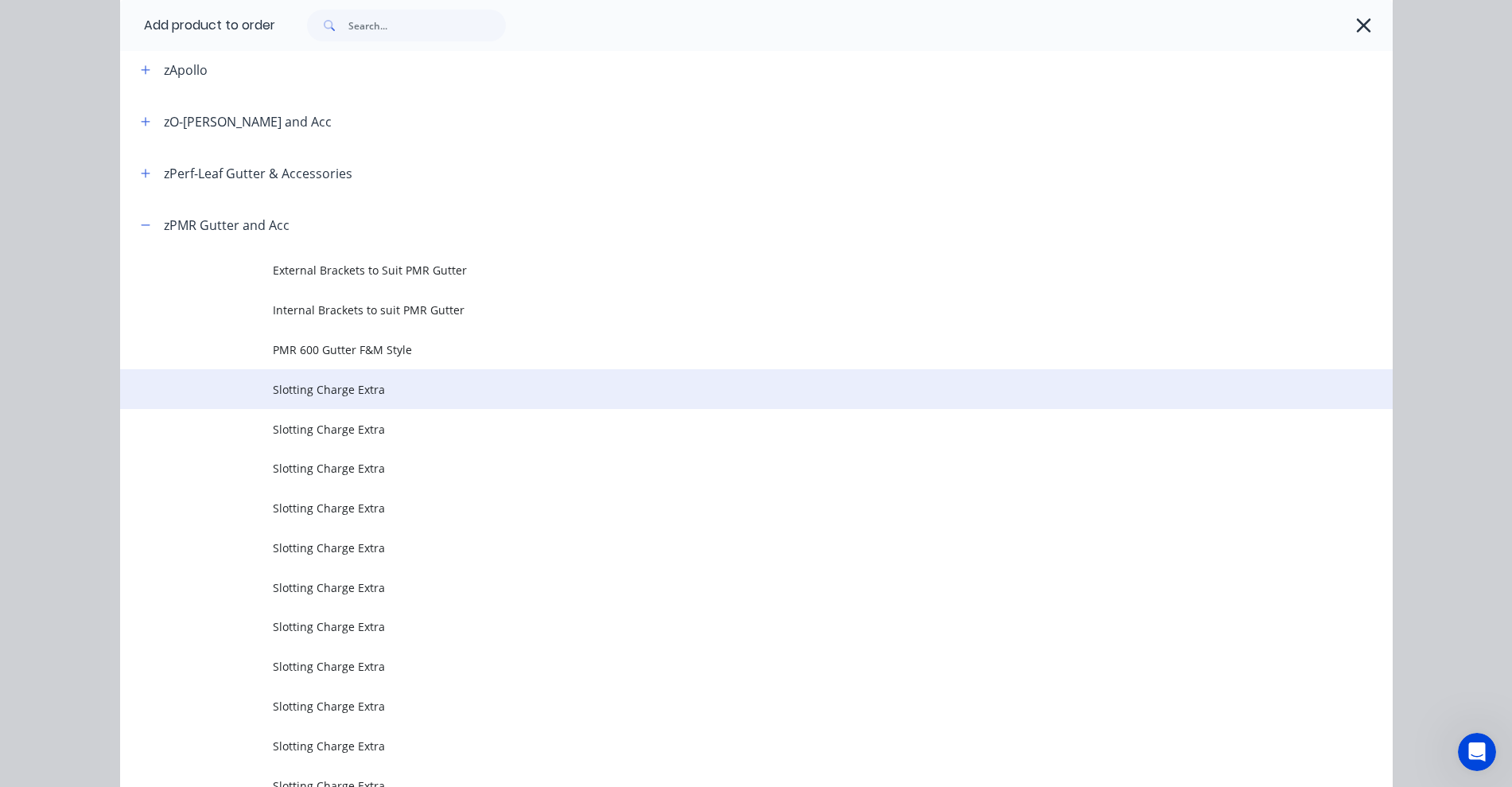 click on "Slotting Charge Extra" at bounding box center [833, 389] 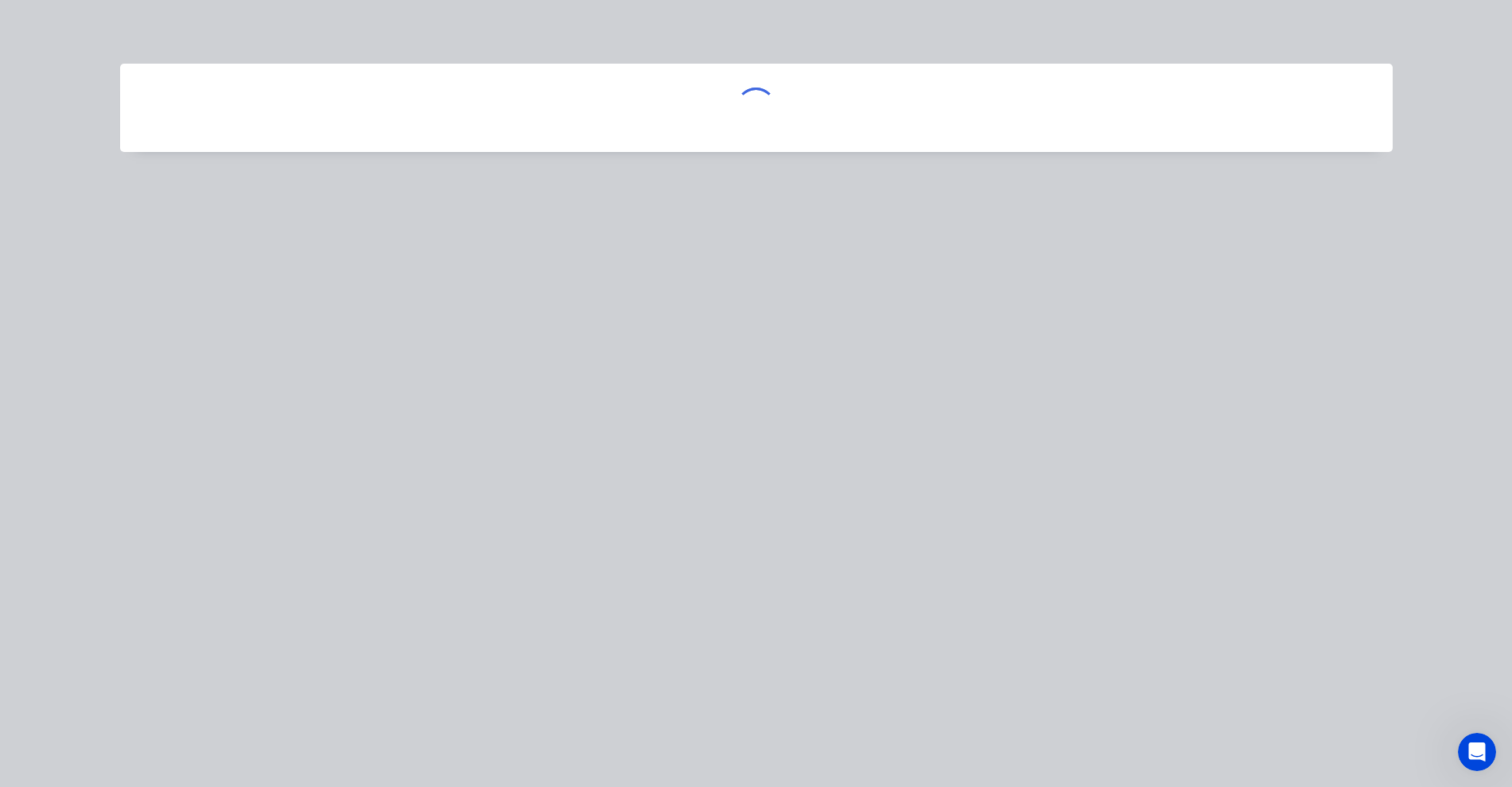 scroll, scrollTop: 0, scrollLeft: 0, axis: both 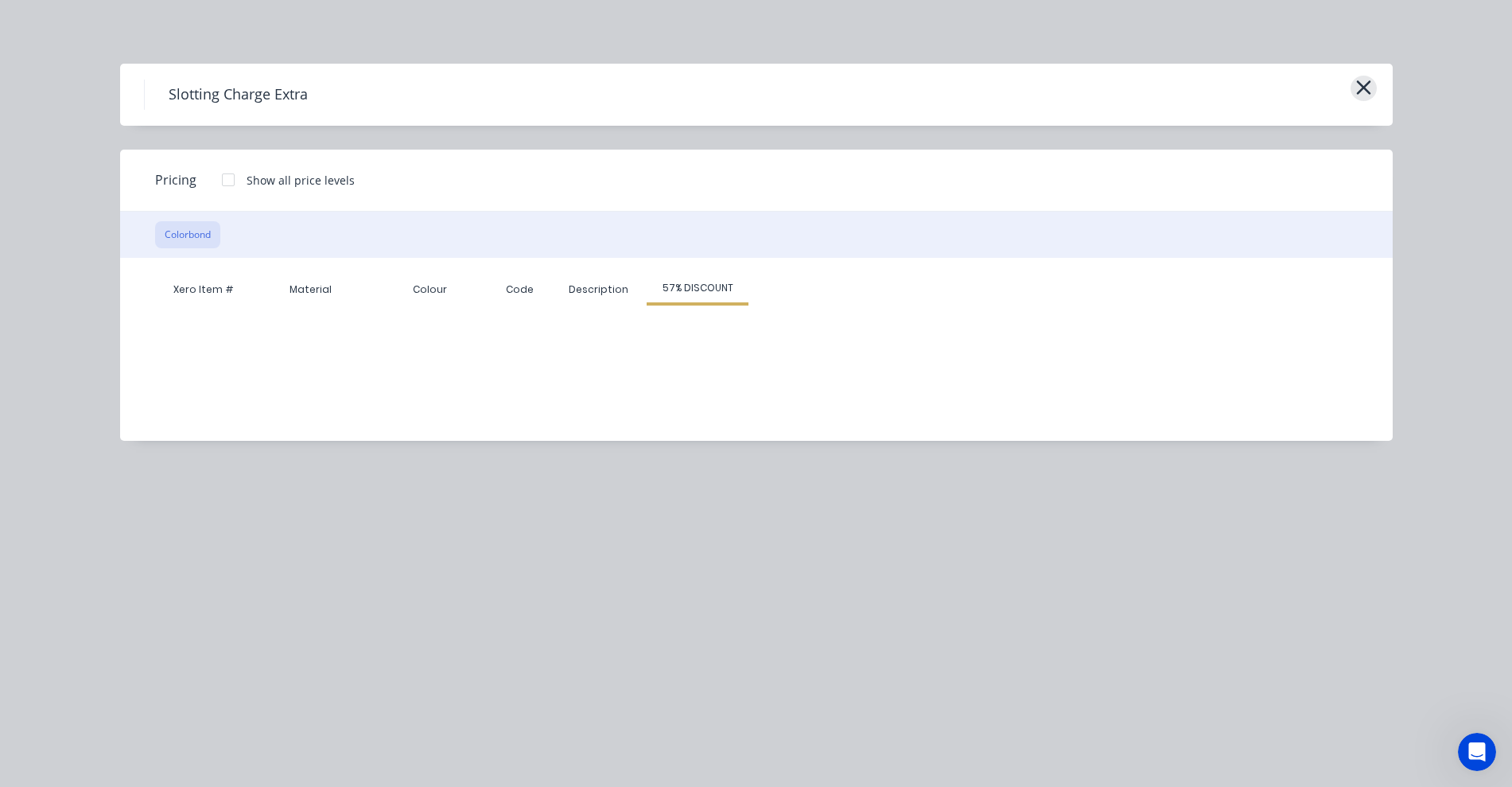 click 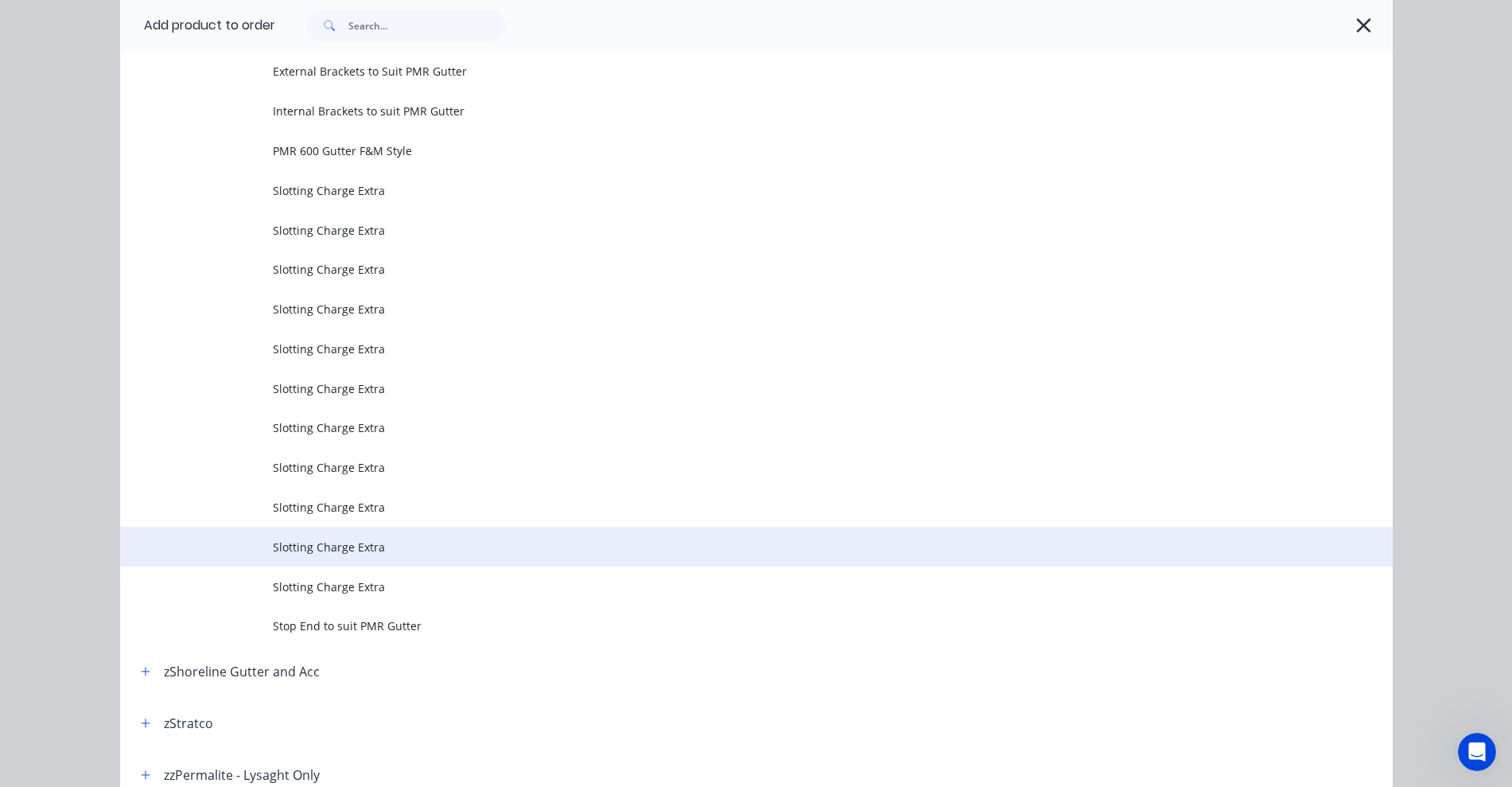 click on "Slotting Charge Extra" at bounding box center [721, 547] 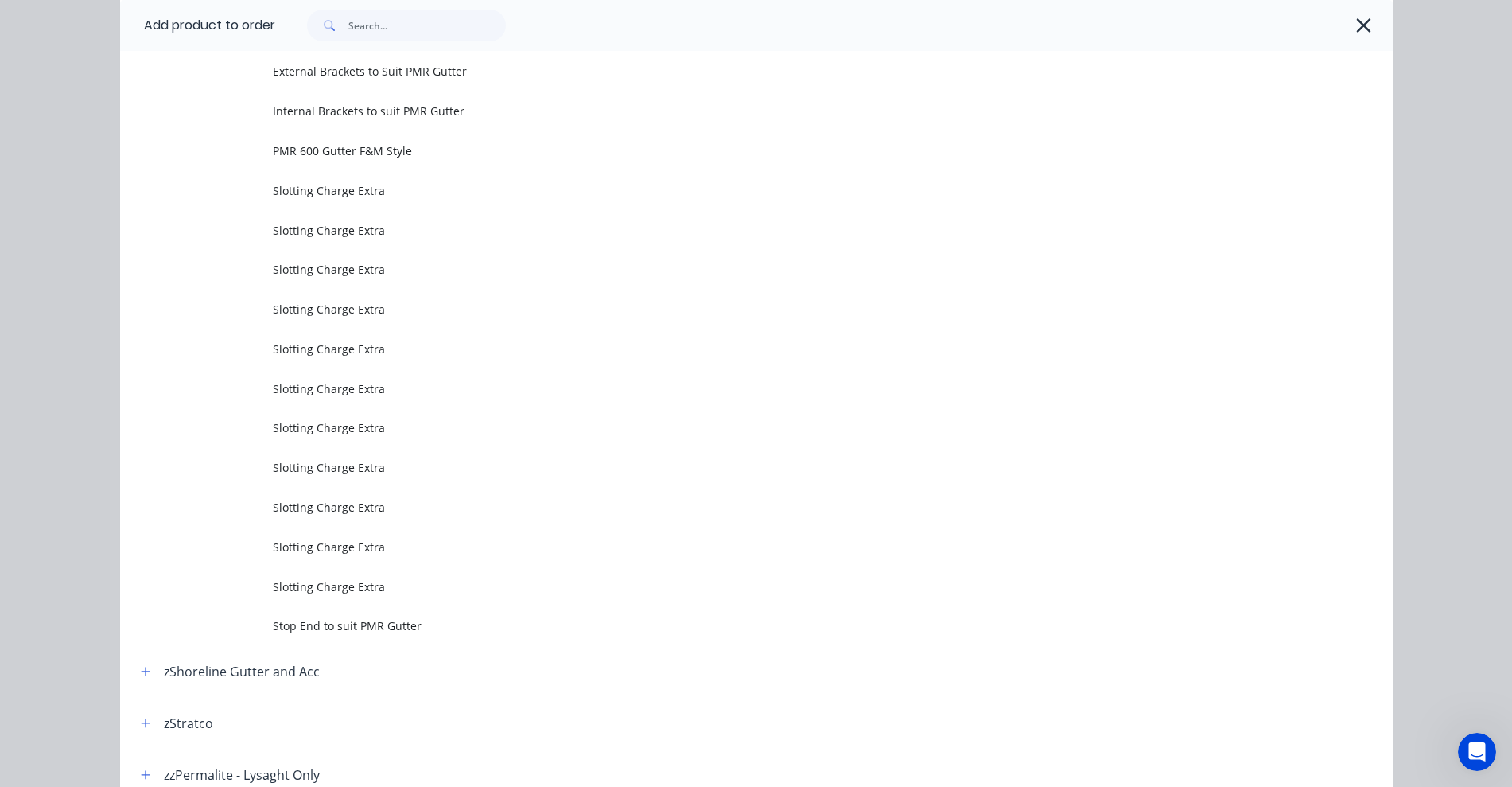 scroll, scrollTop: 0, scrollLeft: 0, axis: both 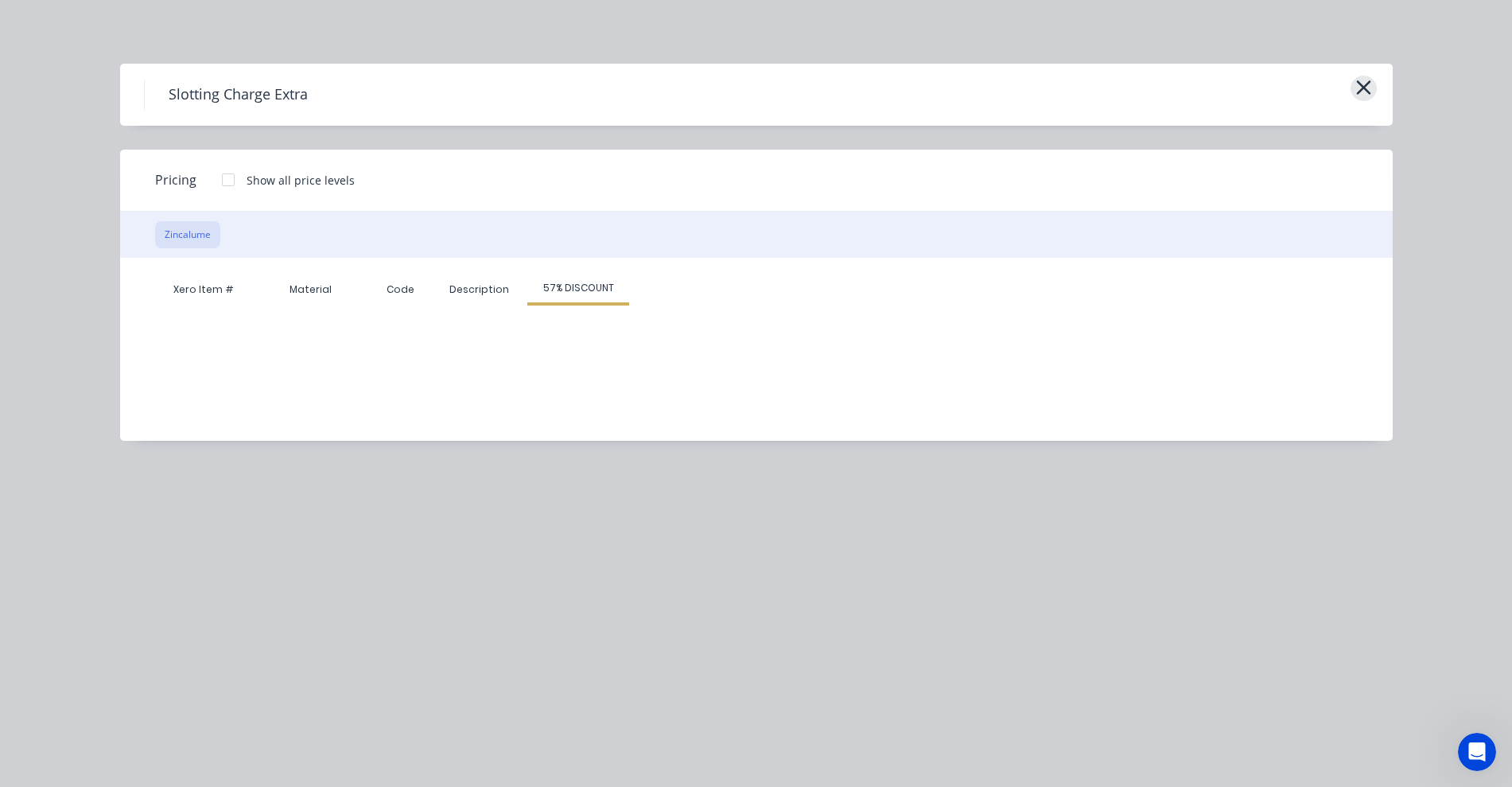 click 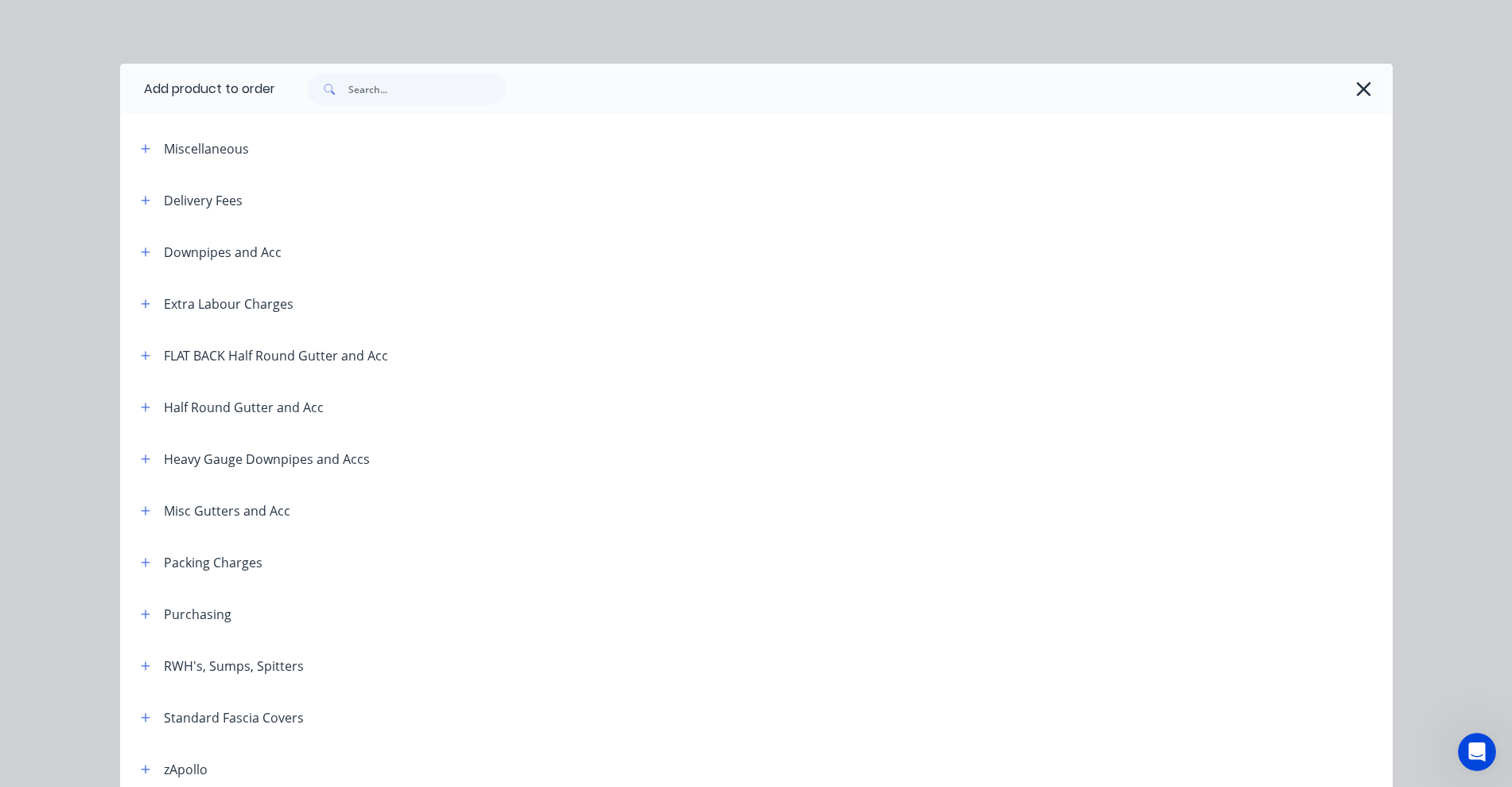 scroll, scrollTop: 898, scrollLeft: 0, axis: vertical 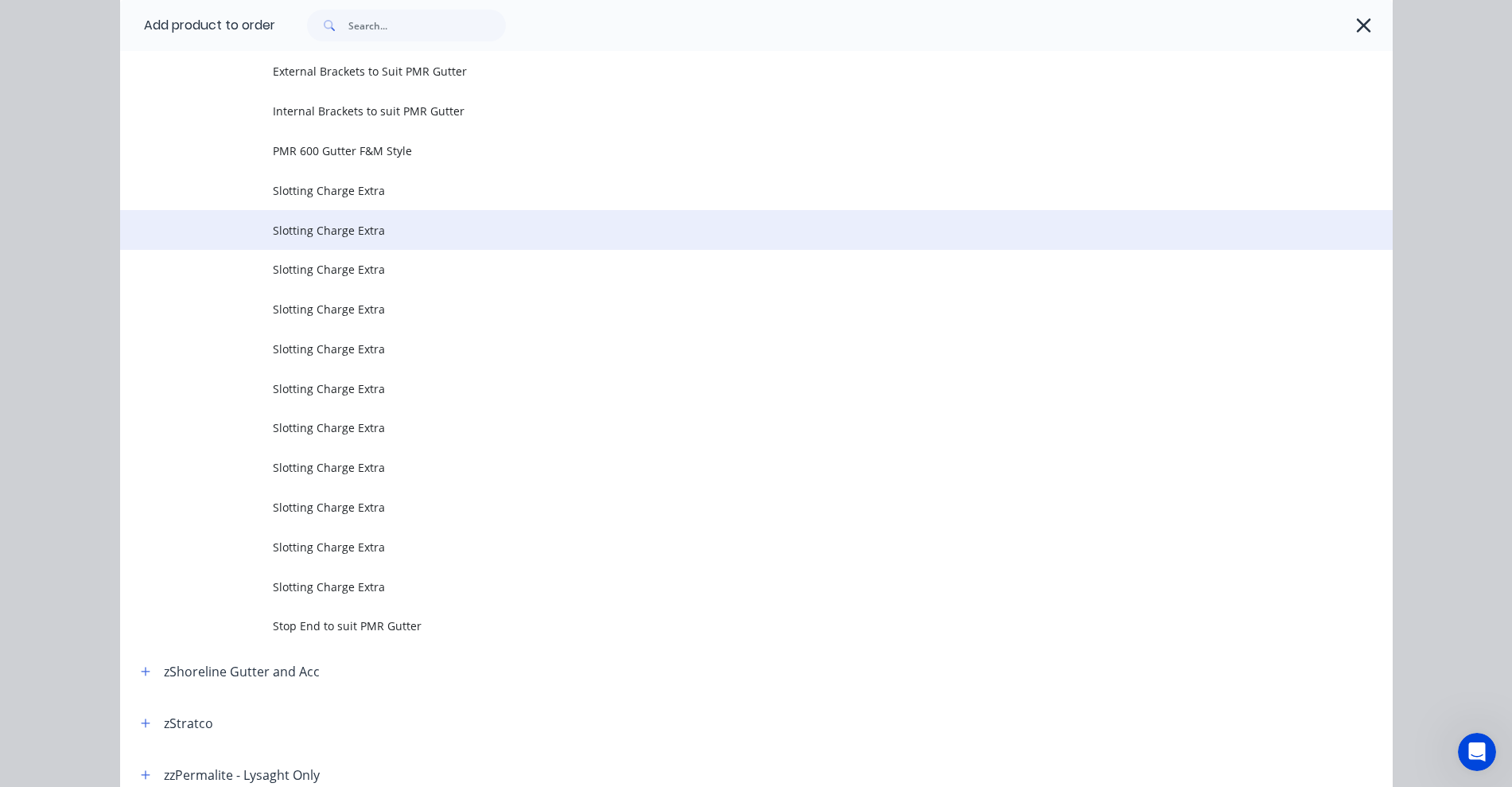 click on "Slotting Charge Extra" at bounding box center [833, 230] 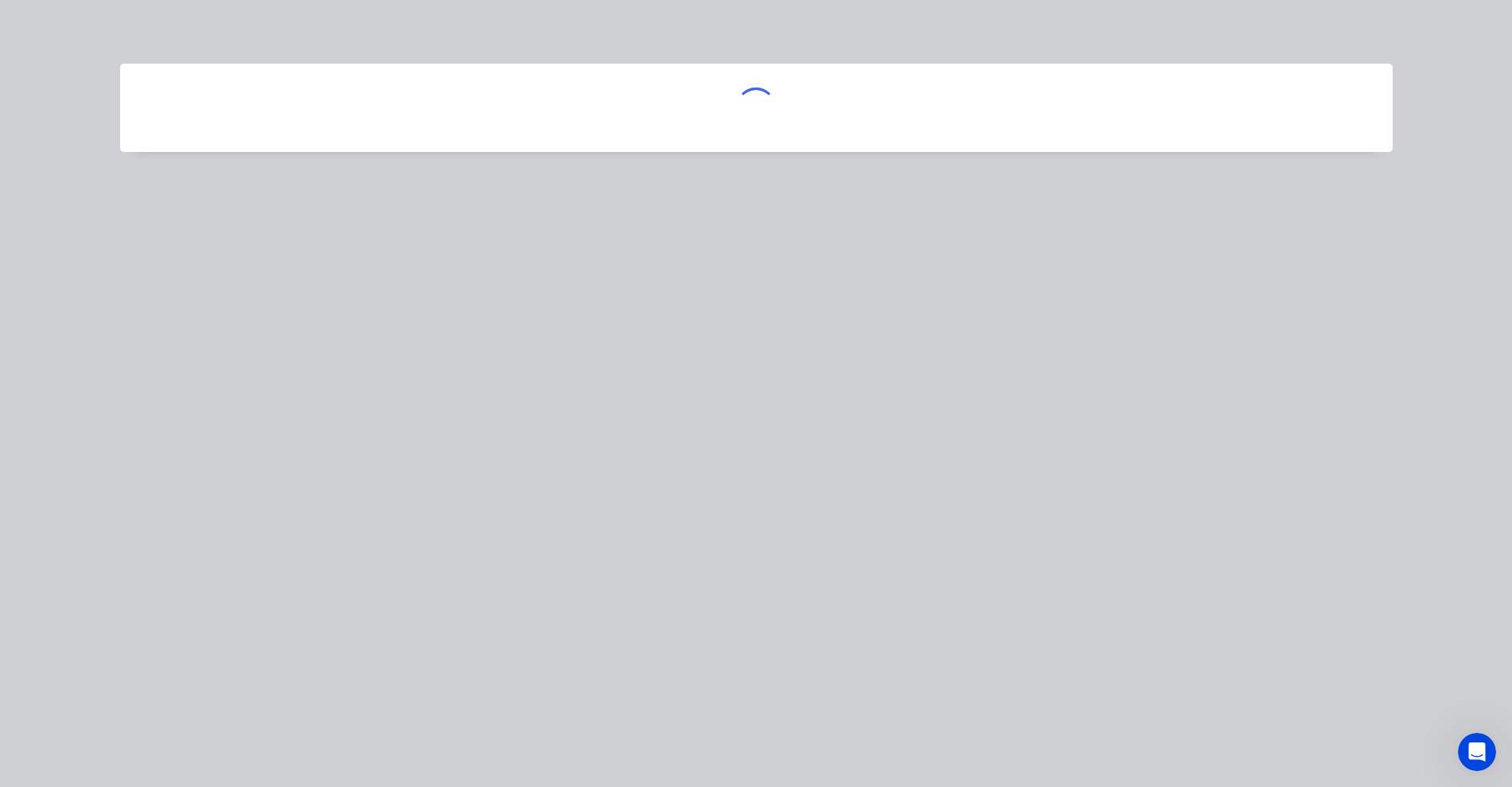 scroll, scrollTop: 0, scrollLeft: 0, axis: both 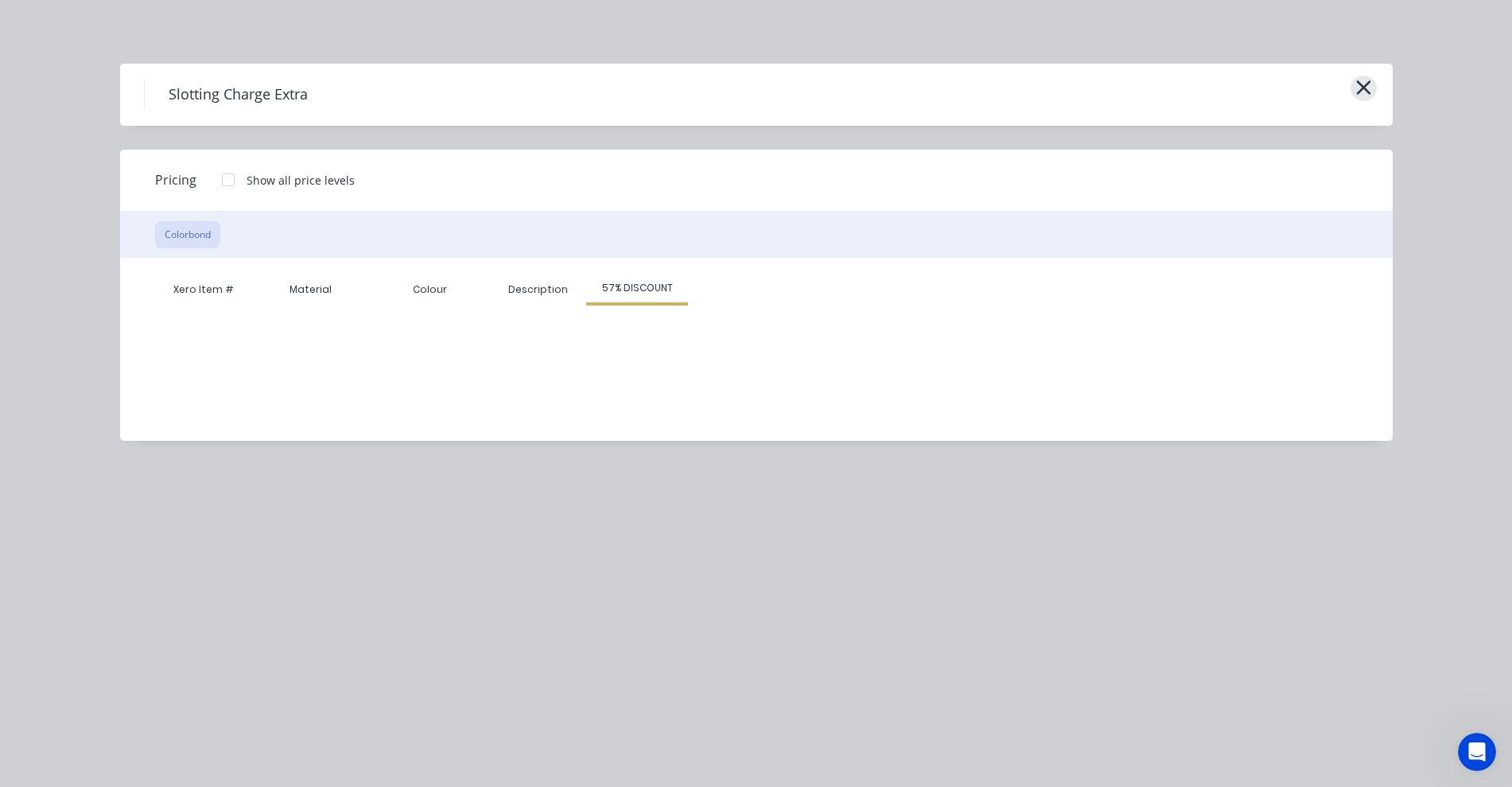 click 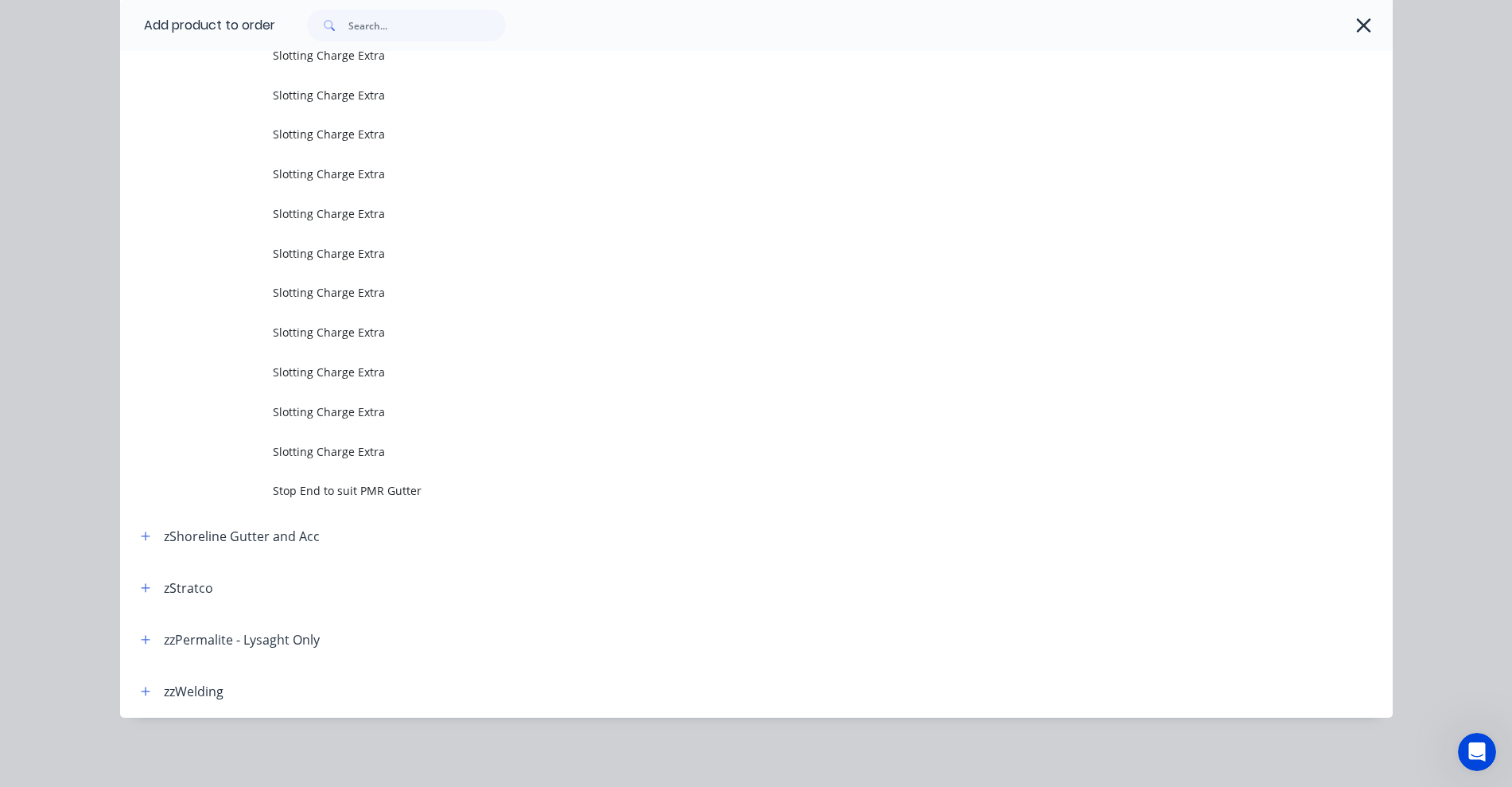 scroll, scrollTop: 1034, scrollLeft: 0, axis: vertical 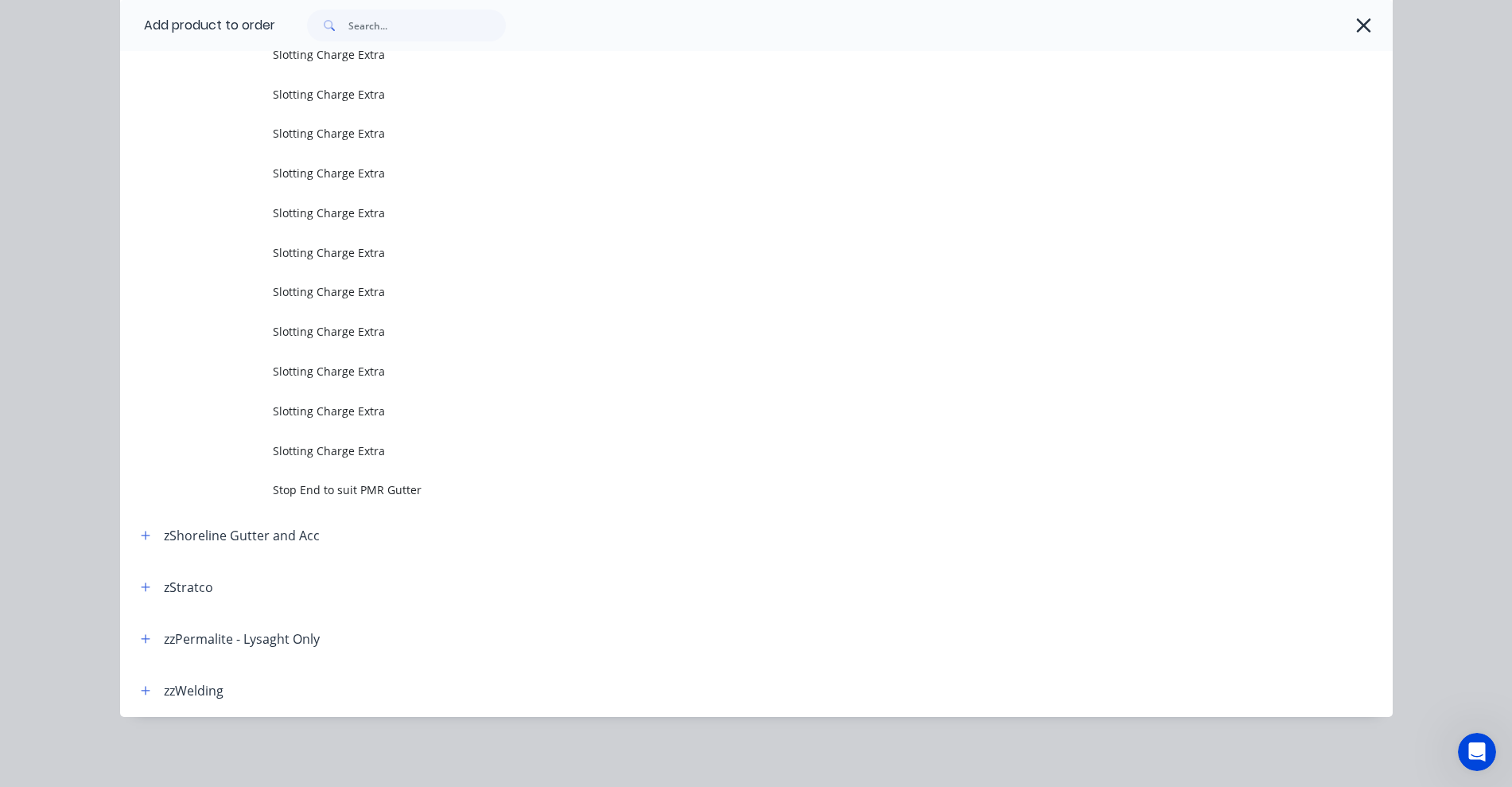 click on "zShoreline Gutter and Acc" at bounding box center [242, 536] 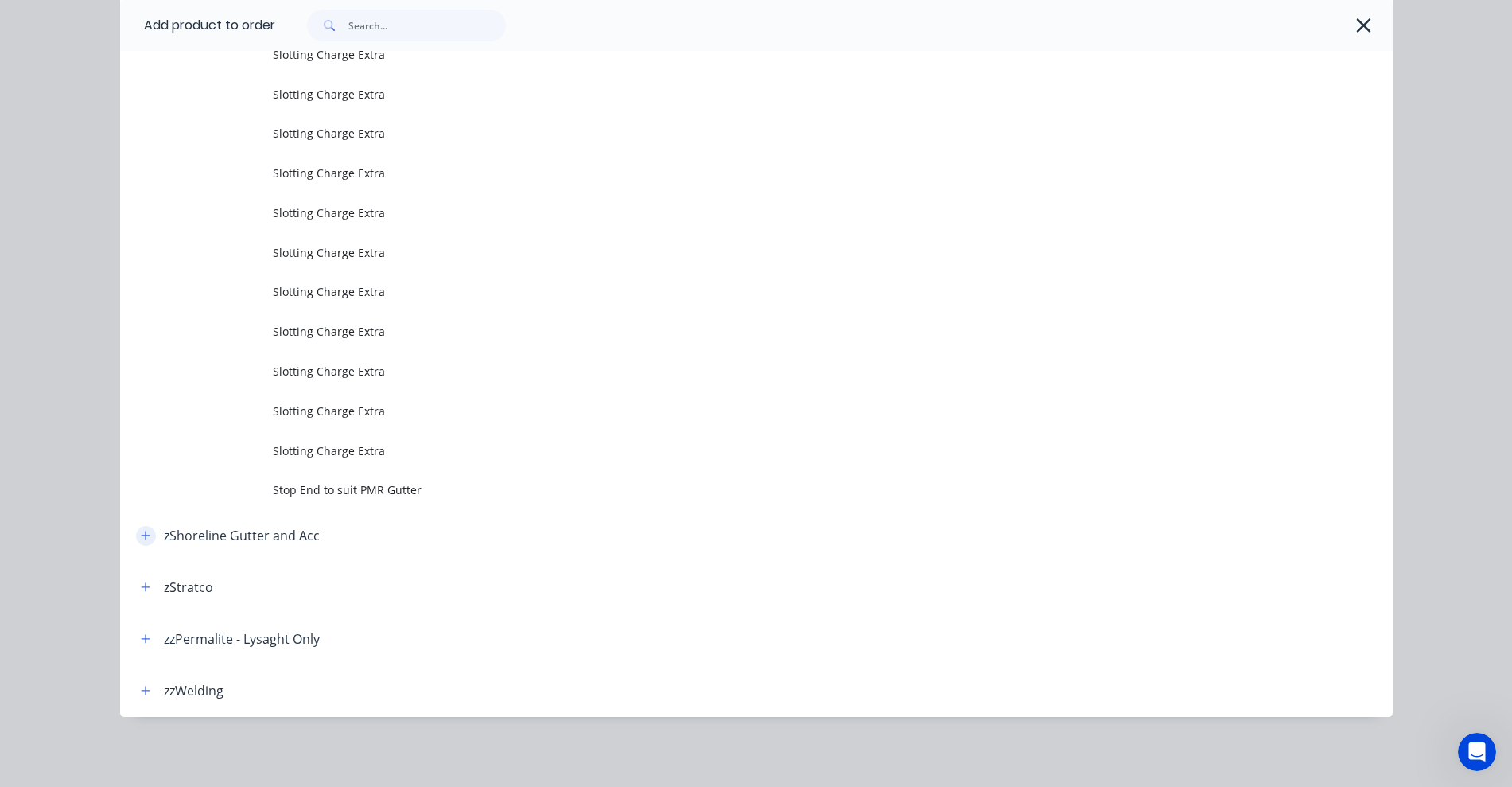 click 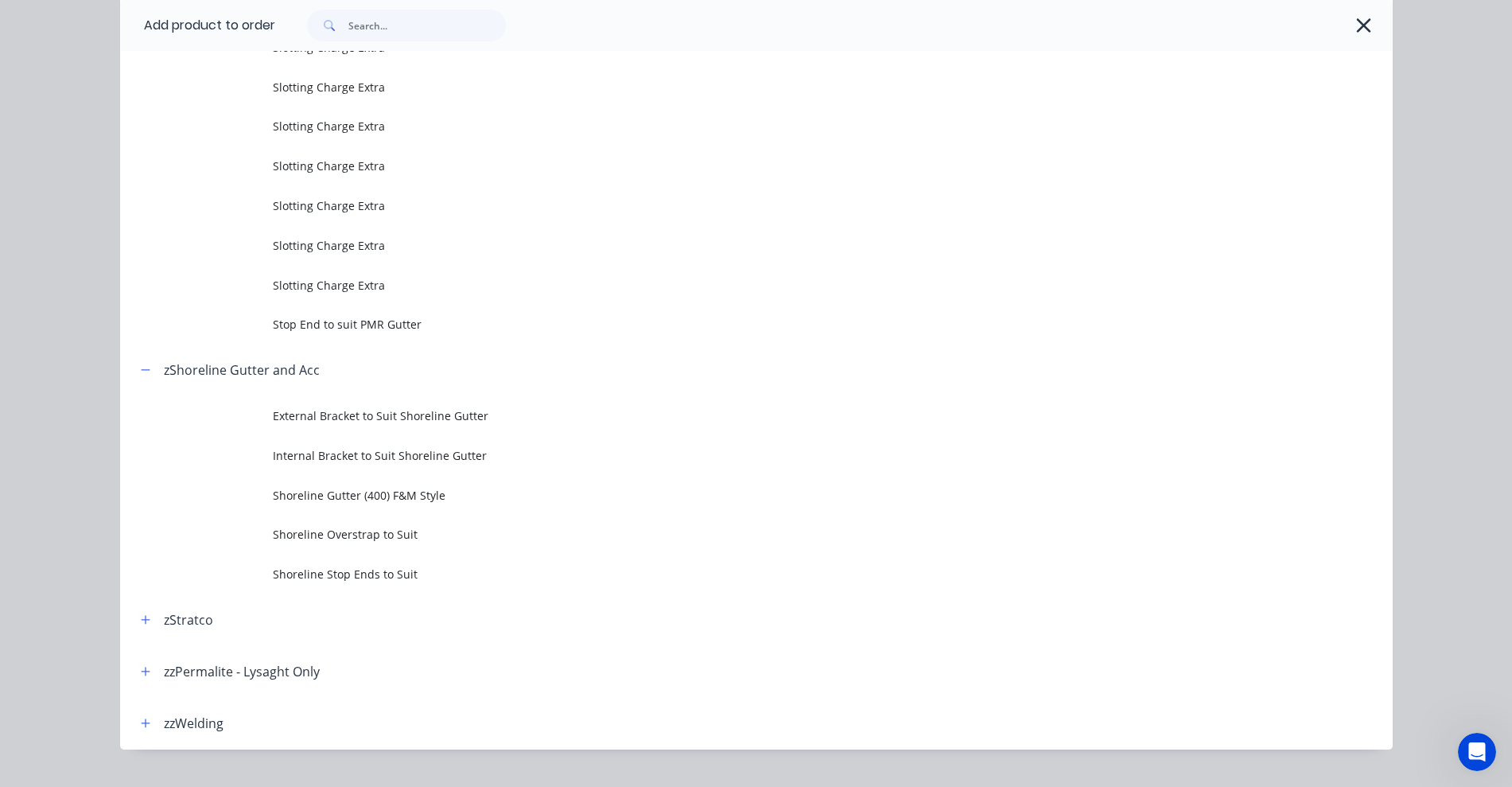 scroll, scrollTop: 1233, scrollLeft: 0, axis: vertical 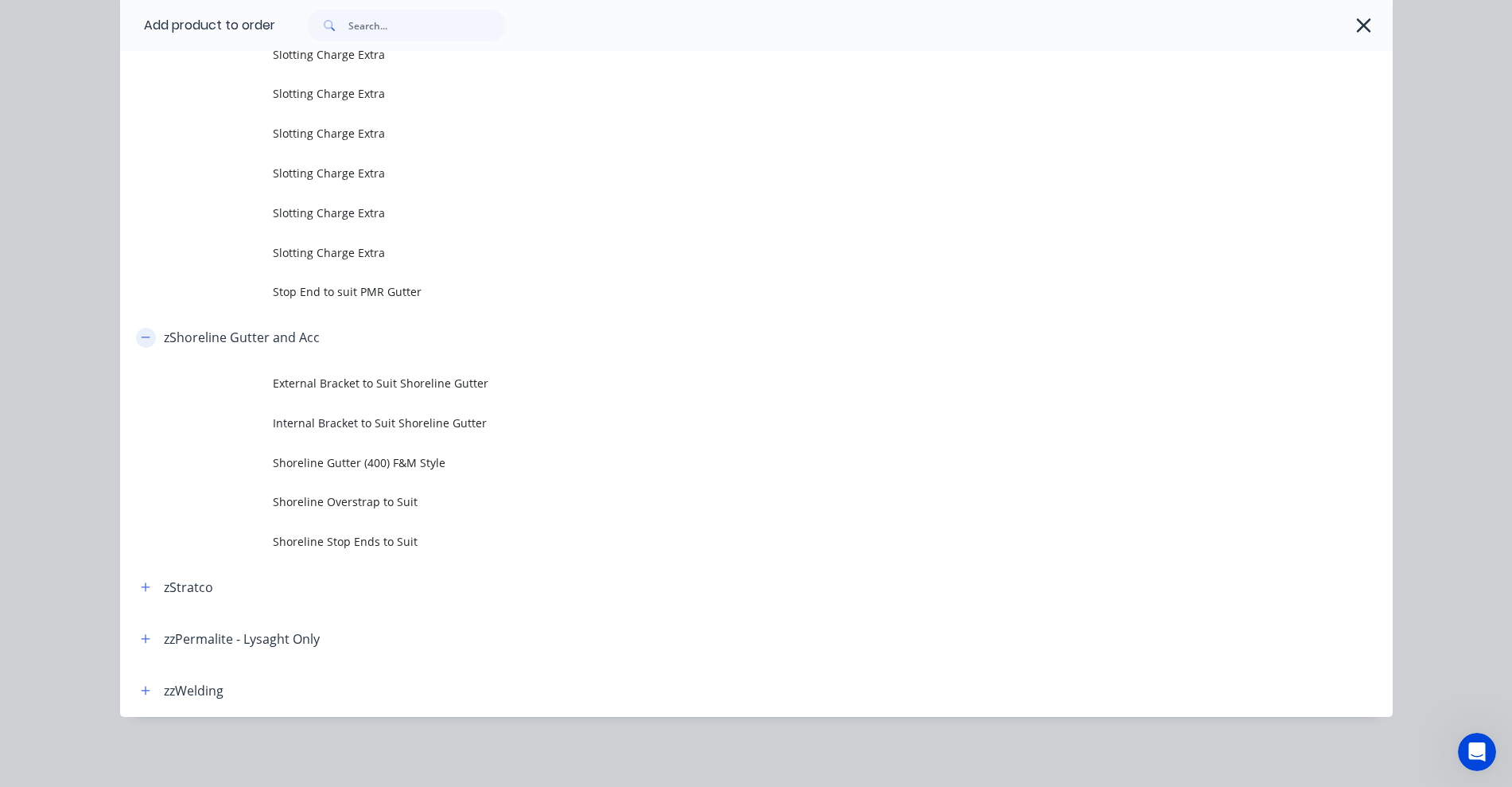 click 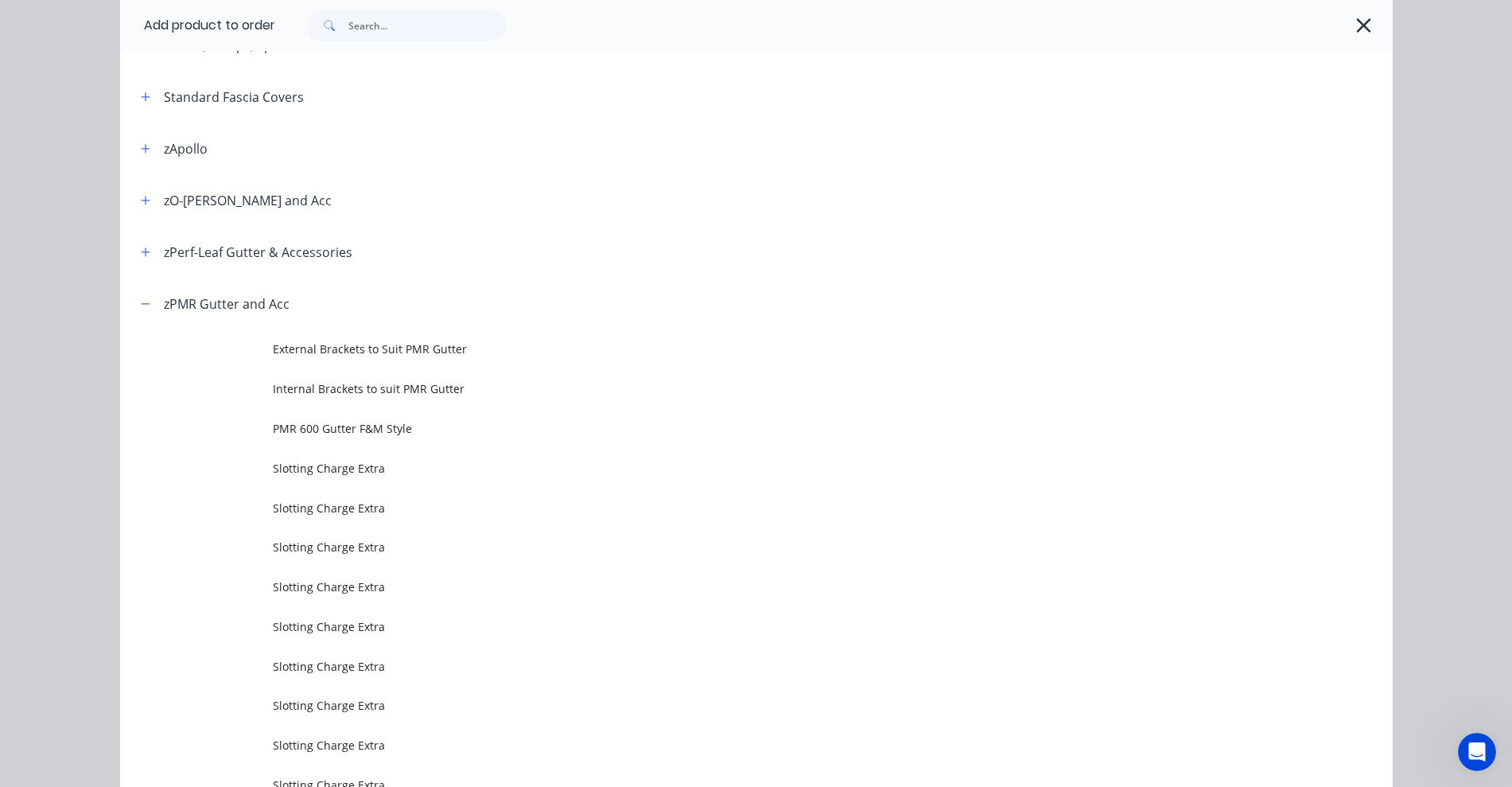 scroll, scrollTop: 537, scrollLeft: 0, axis: vertical 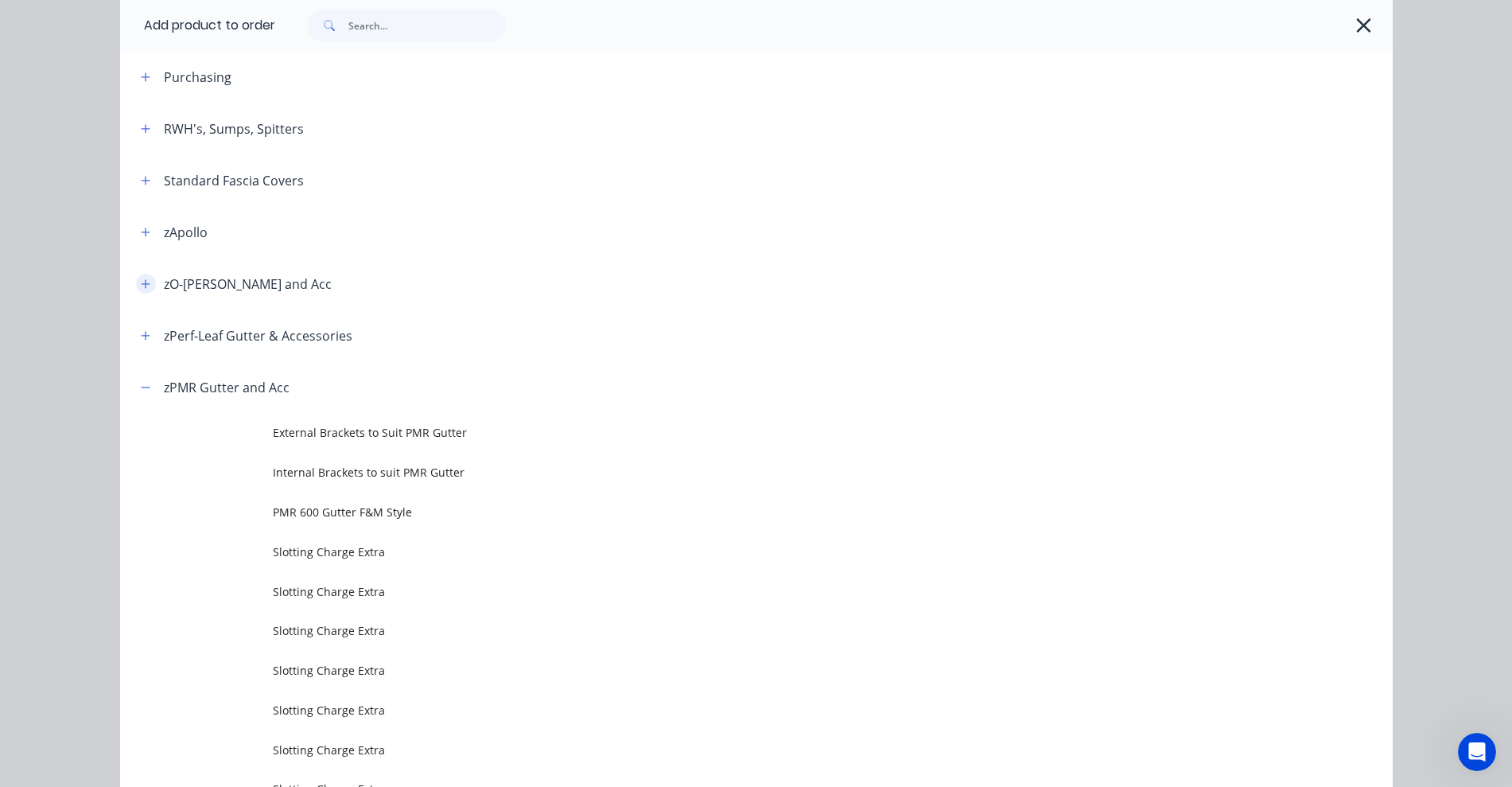 click 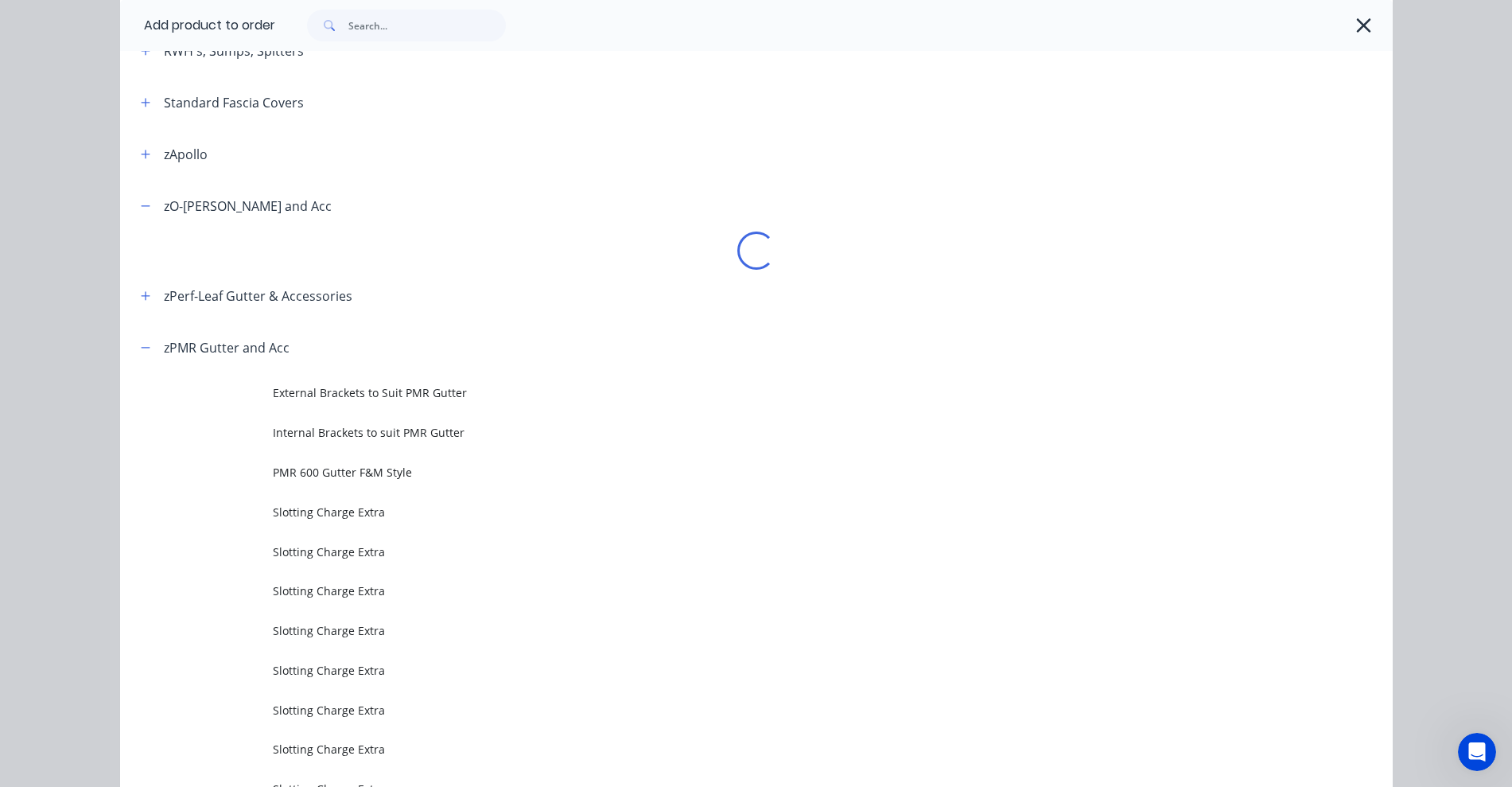 scroll, scrollTop: 637, scrollLeft: 0, axis: vertical 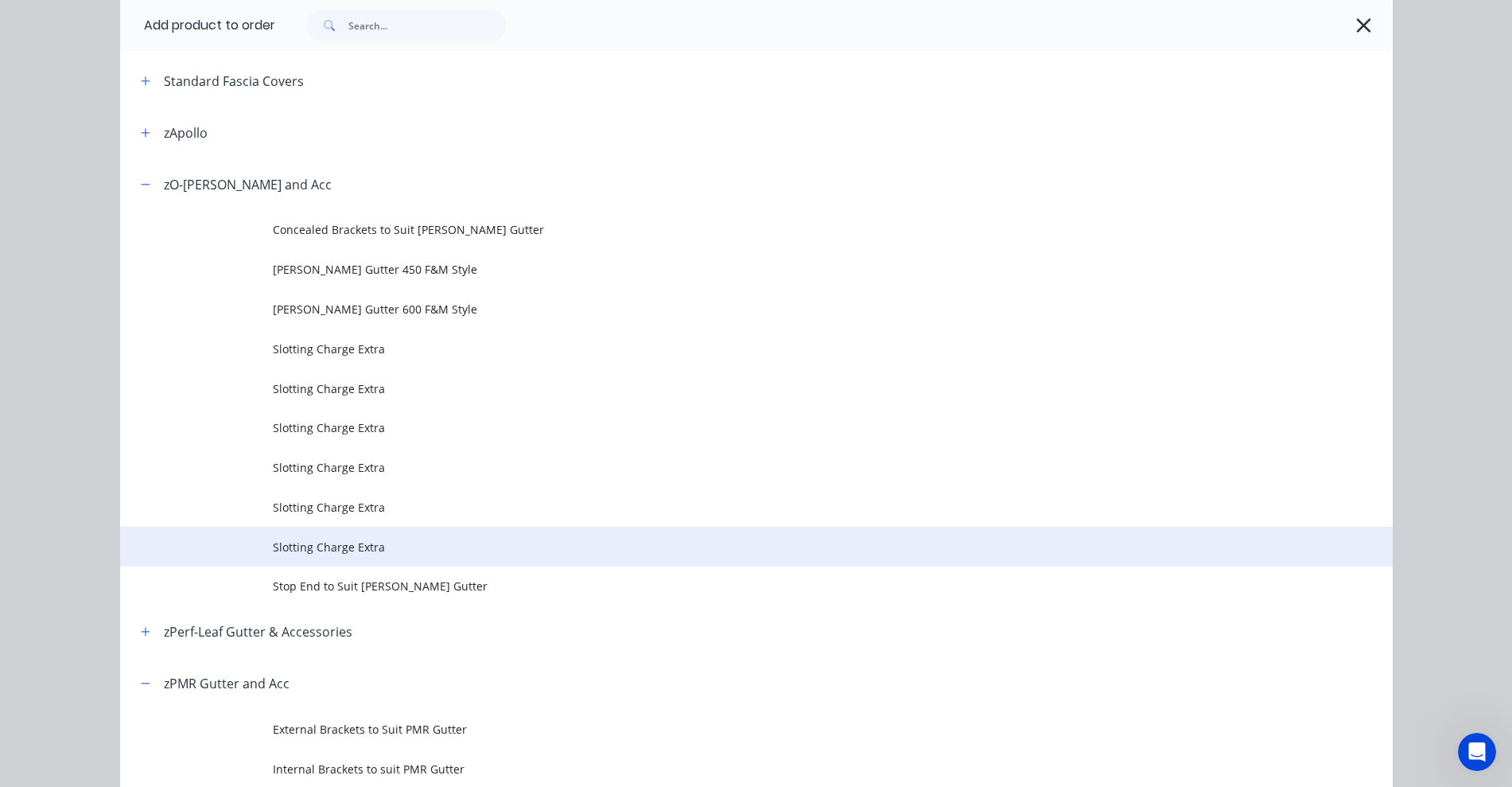 click on "Slotting Charge Extra" at bounding box center (721, 547) 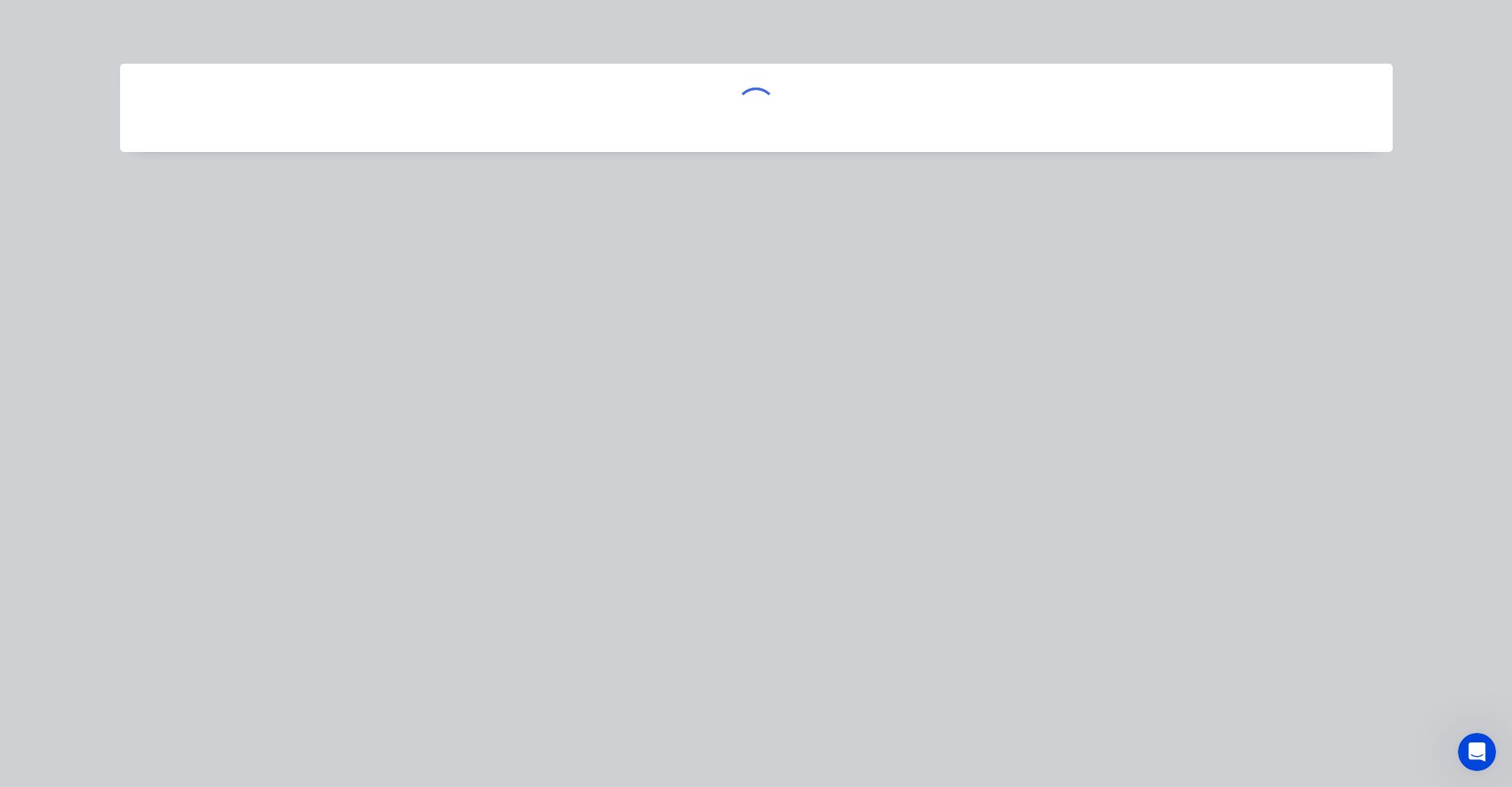 scroll, scrollTop: 0, scrollLeft: 0, axis: both 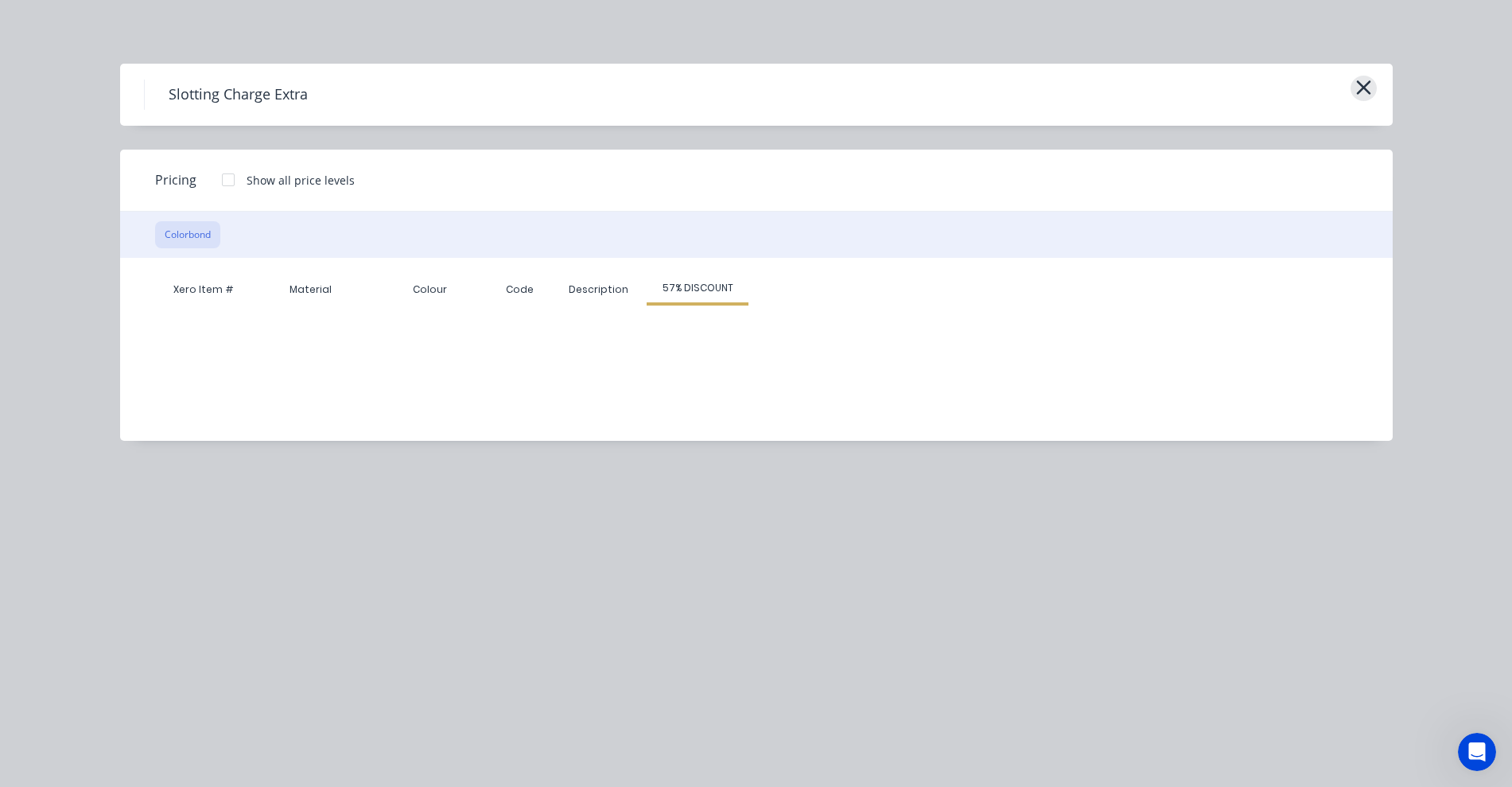 click 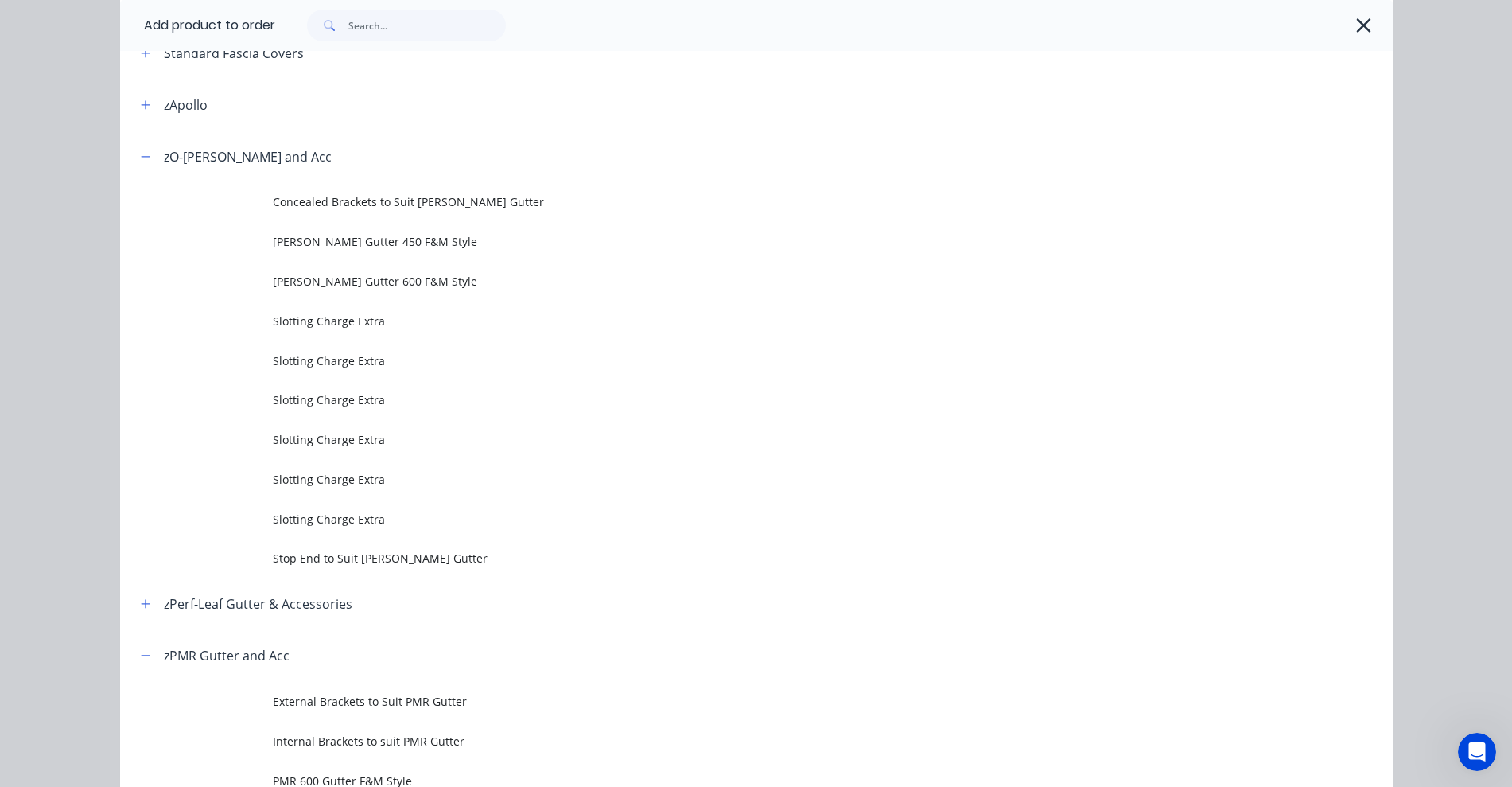 scroll, scrollTop: 994, scrollLeft: 0, axis: vertical 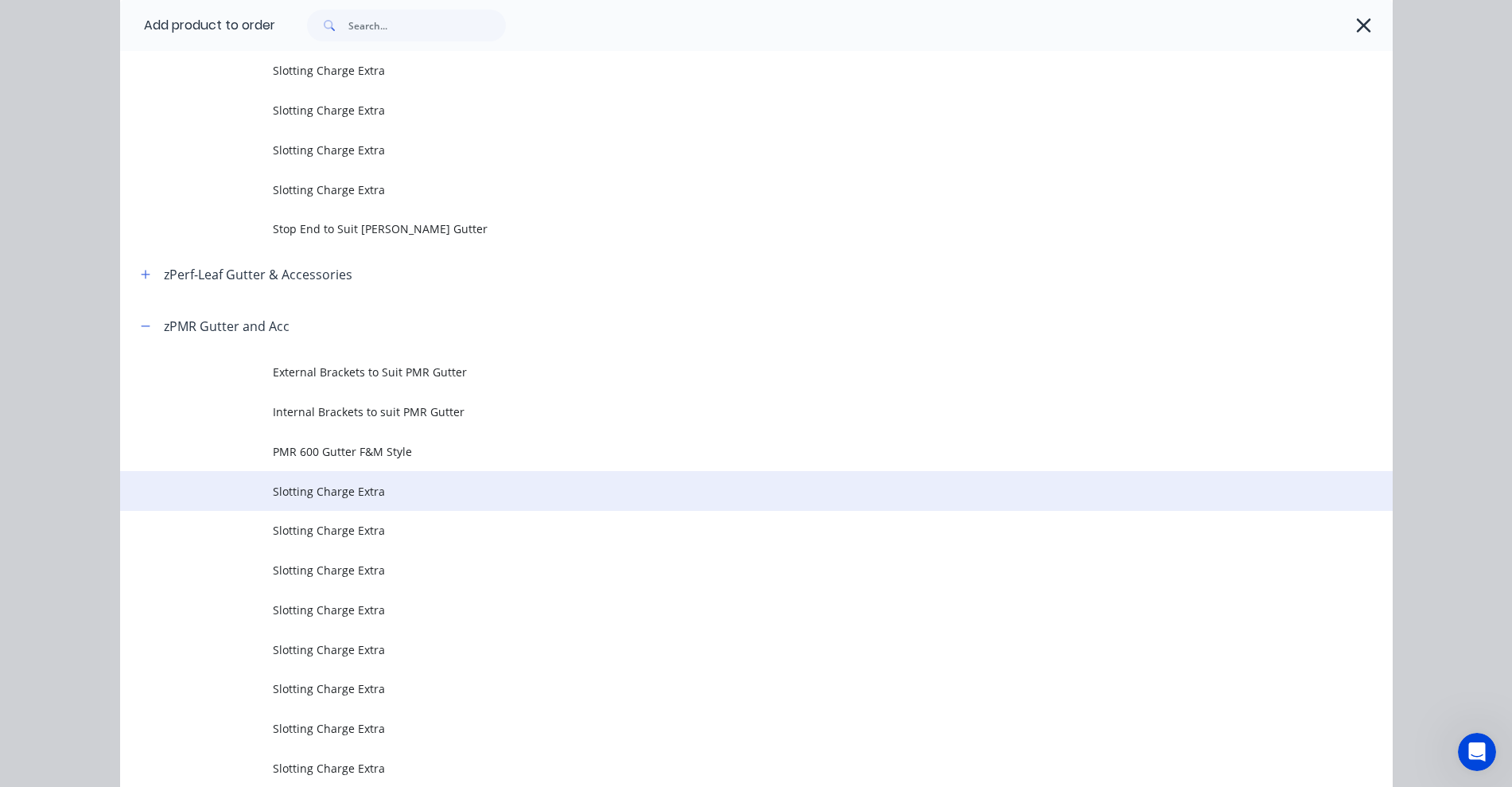 click on "Slotting Charge Extra" at bounding box center [721, 491] 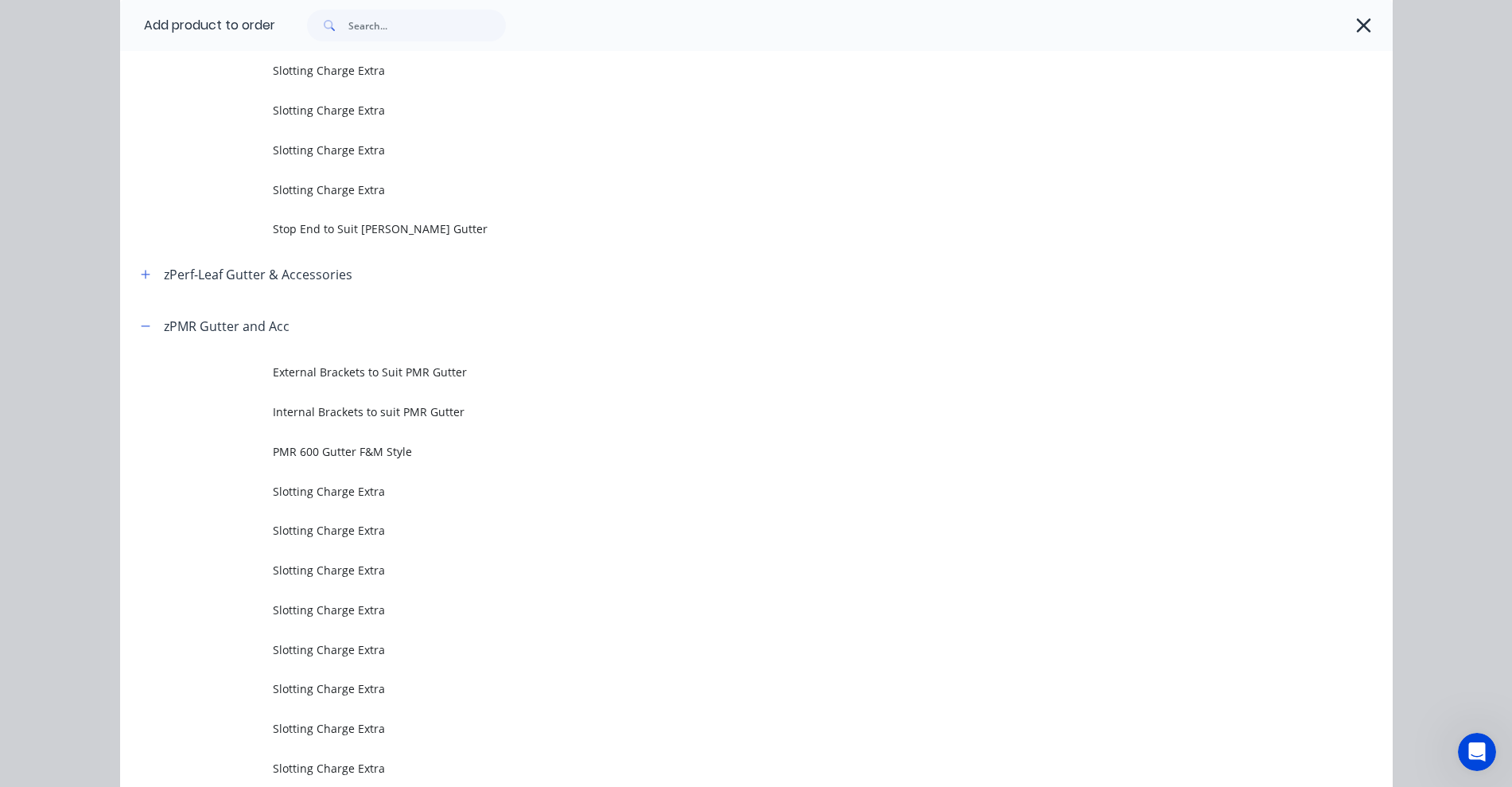 scroll, scrollTop: 0, scrollLeft: 0, axis: both 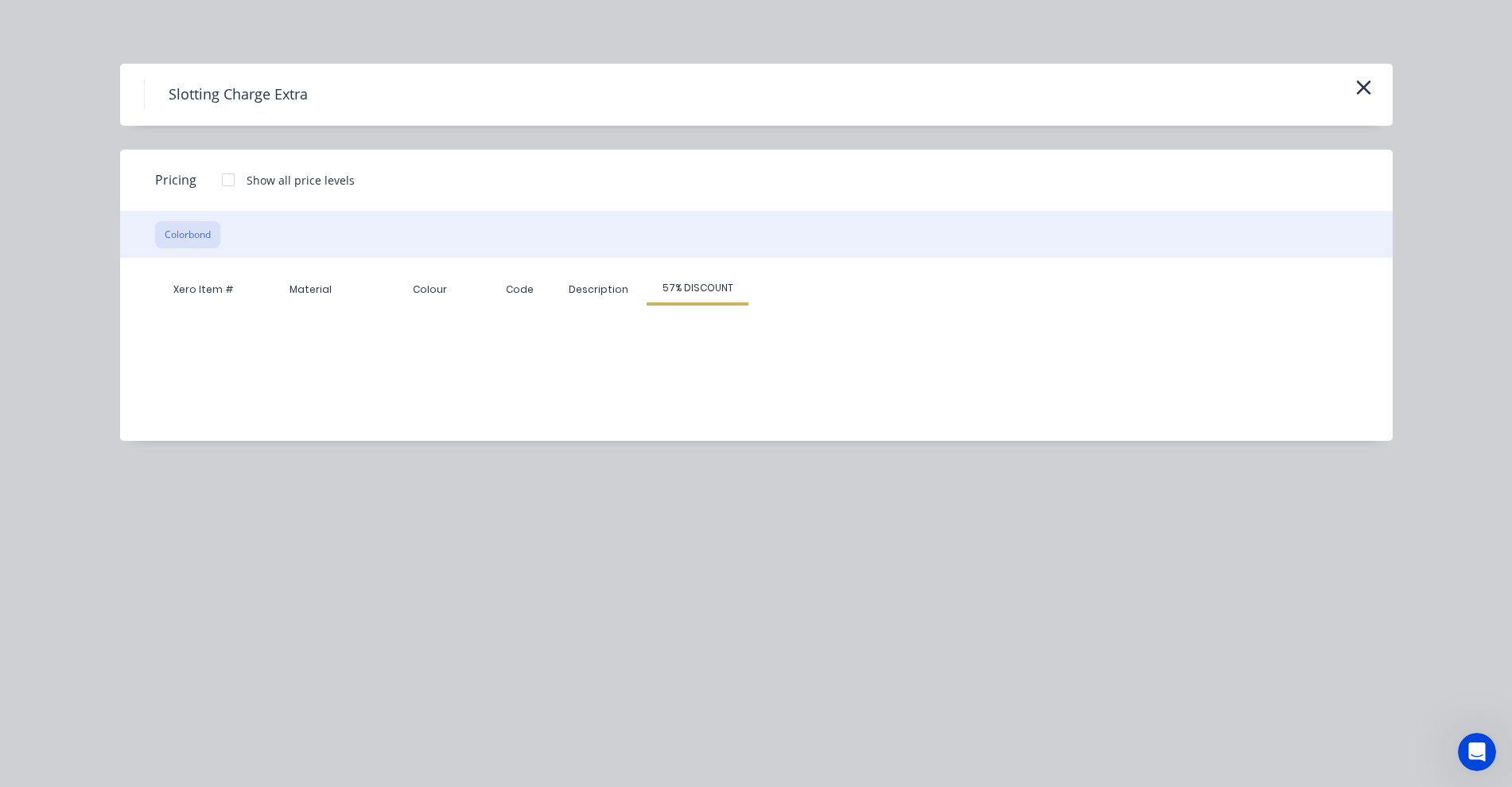 click on "Xero Item # Material Colour Code Description 57% DISCOUNT" at bounding box center [744, 337] 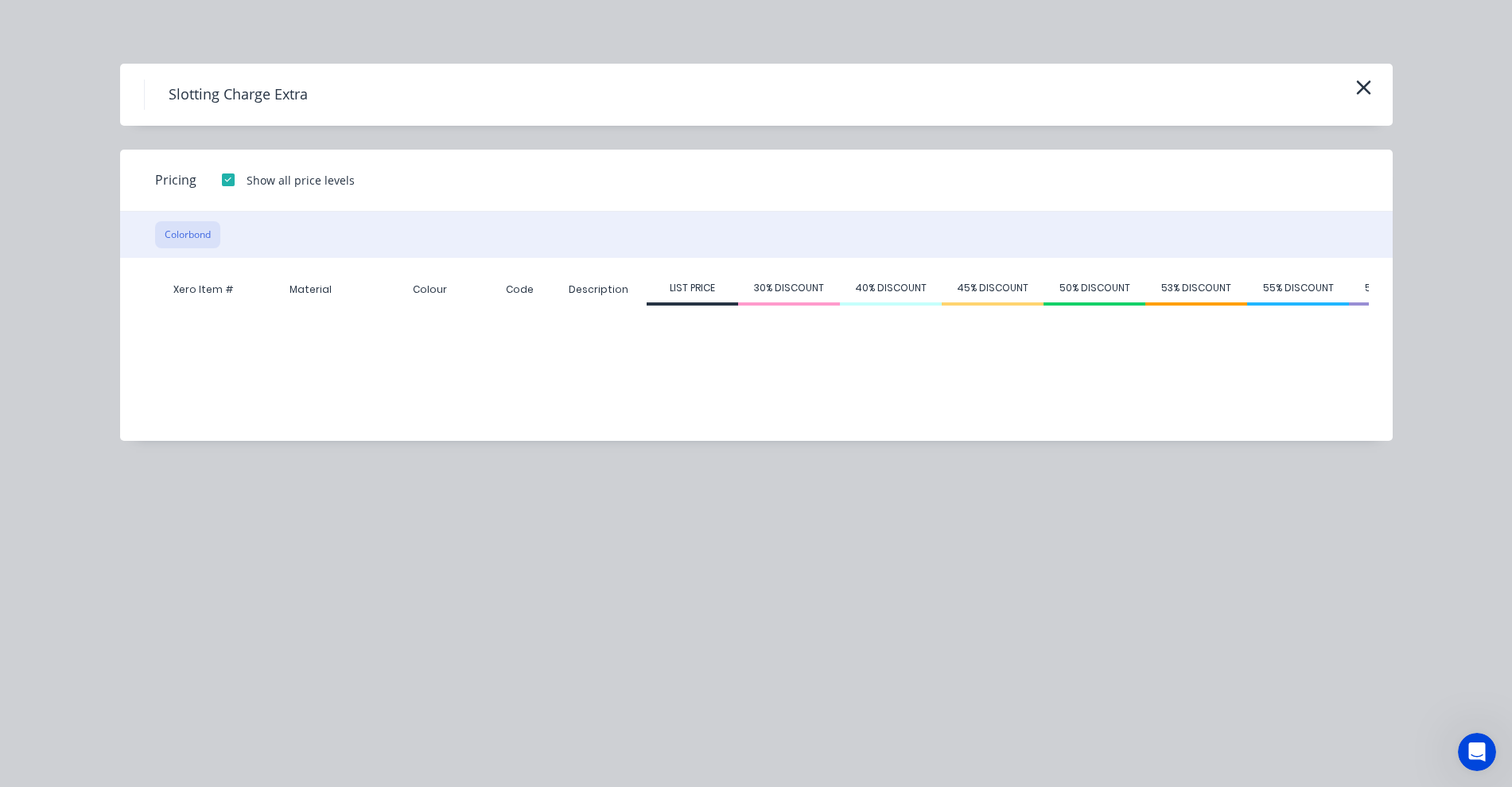 click on "LIST PRICE" at bounding box center (692, 290) 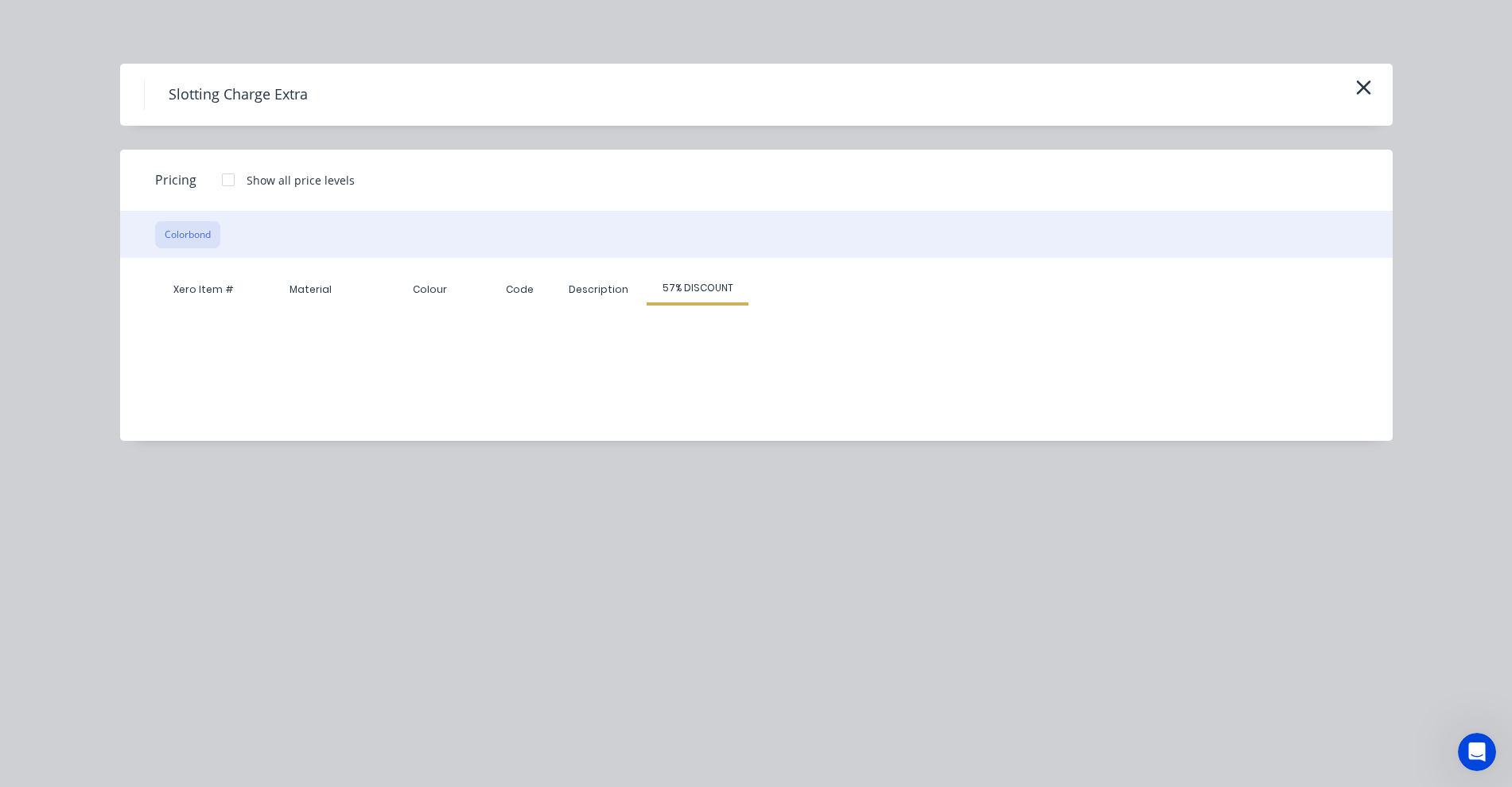 click on "57% DISCOUNT" at bounding box center [698, 288] 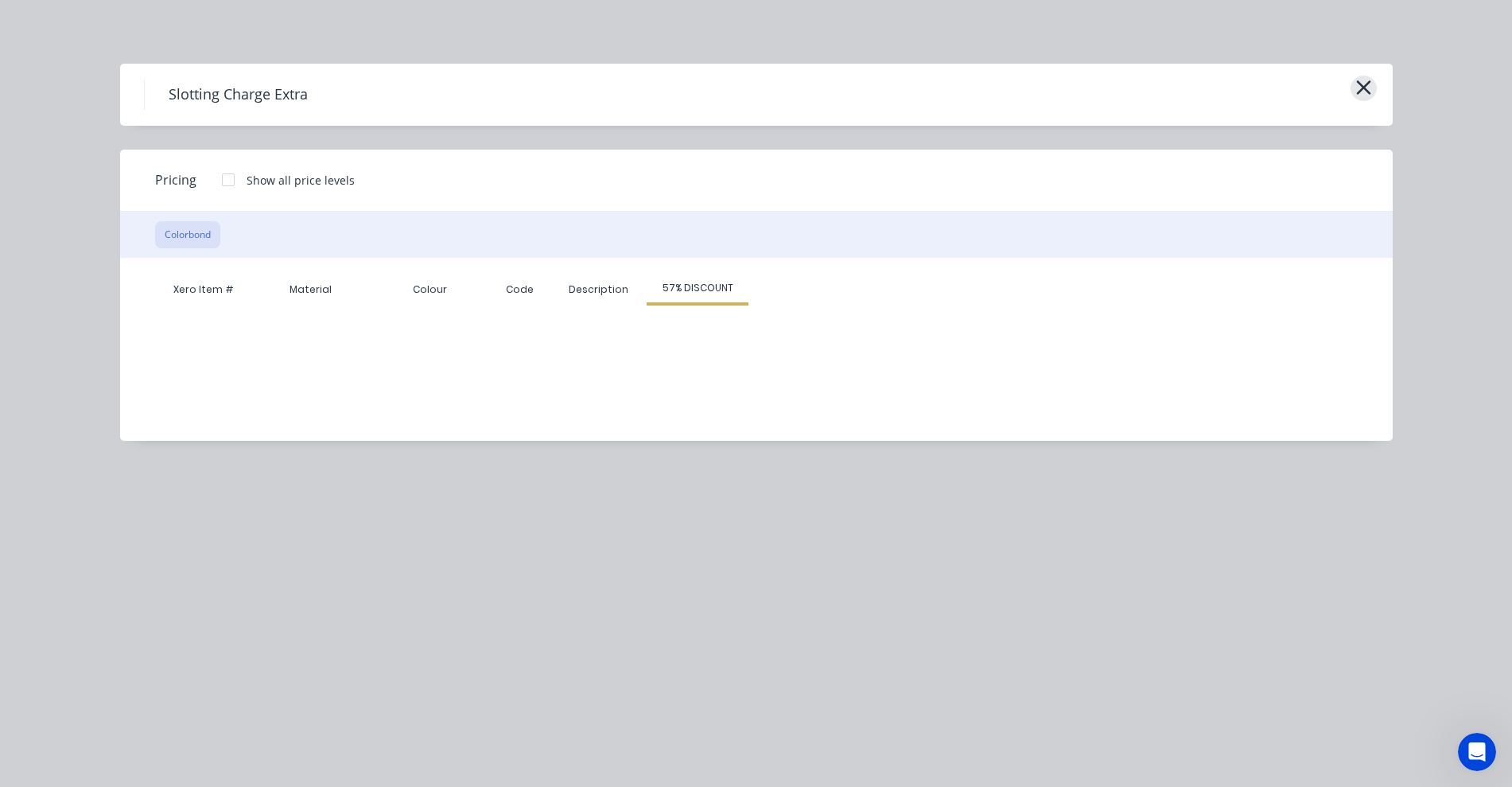 click 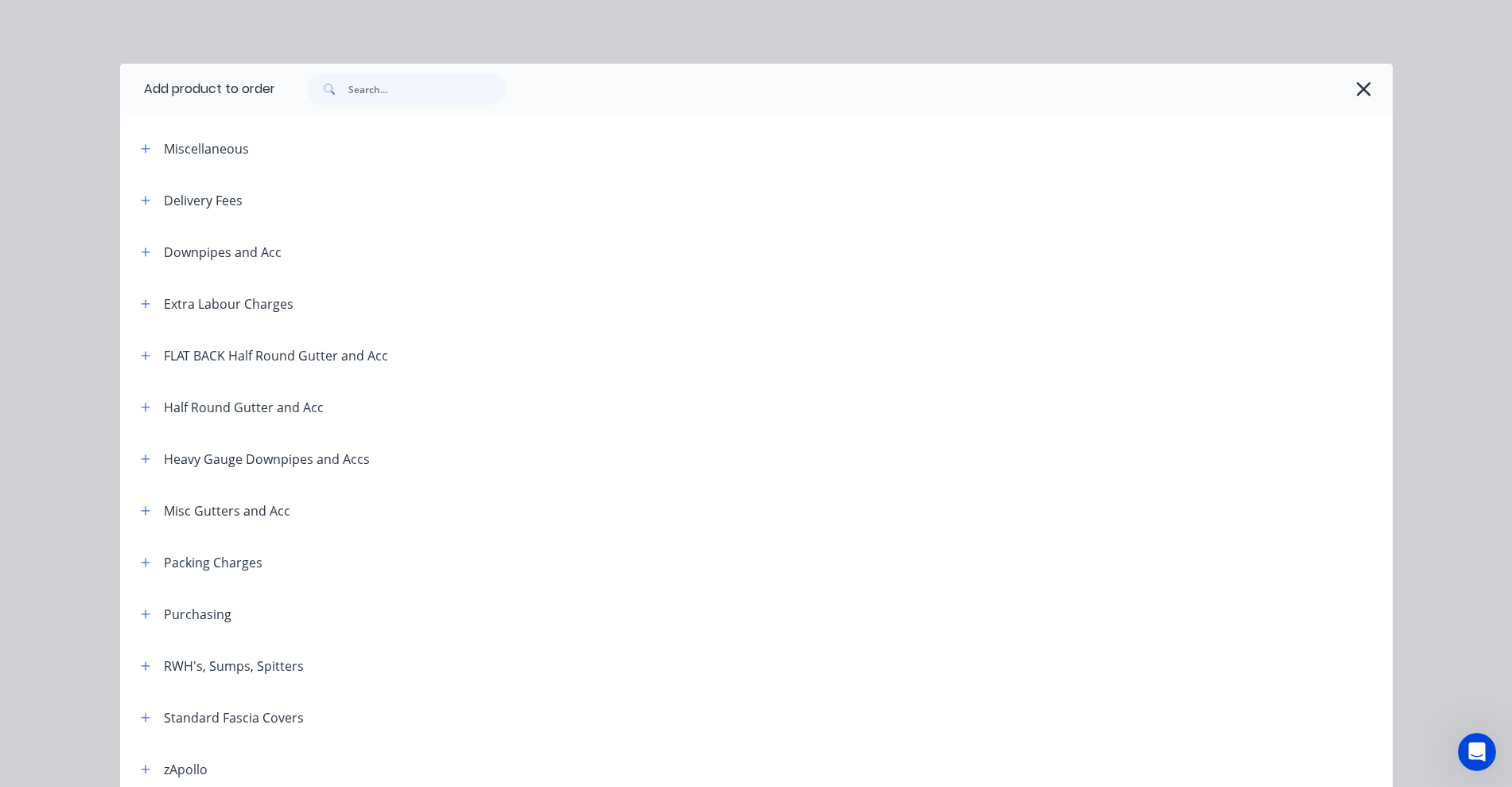 scroll, scrollTop: 1295, scrollLeft: 0, axis: vertical 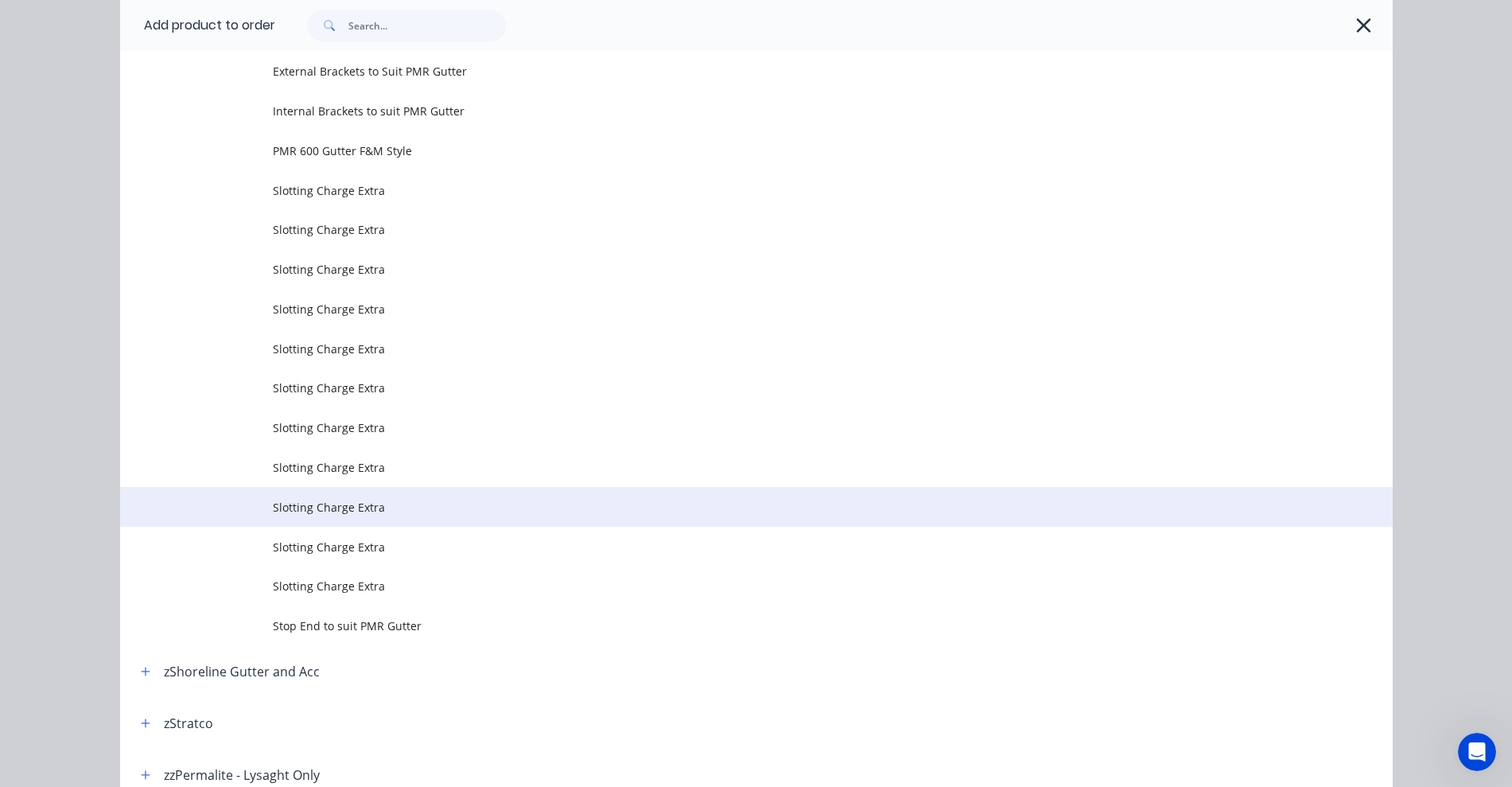 click on "Slotting Charge Extra" at bounding box center (833, 507) 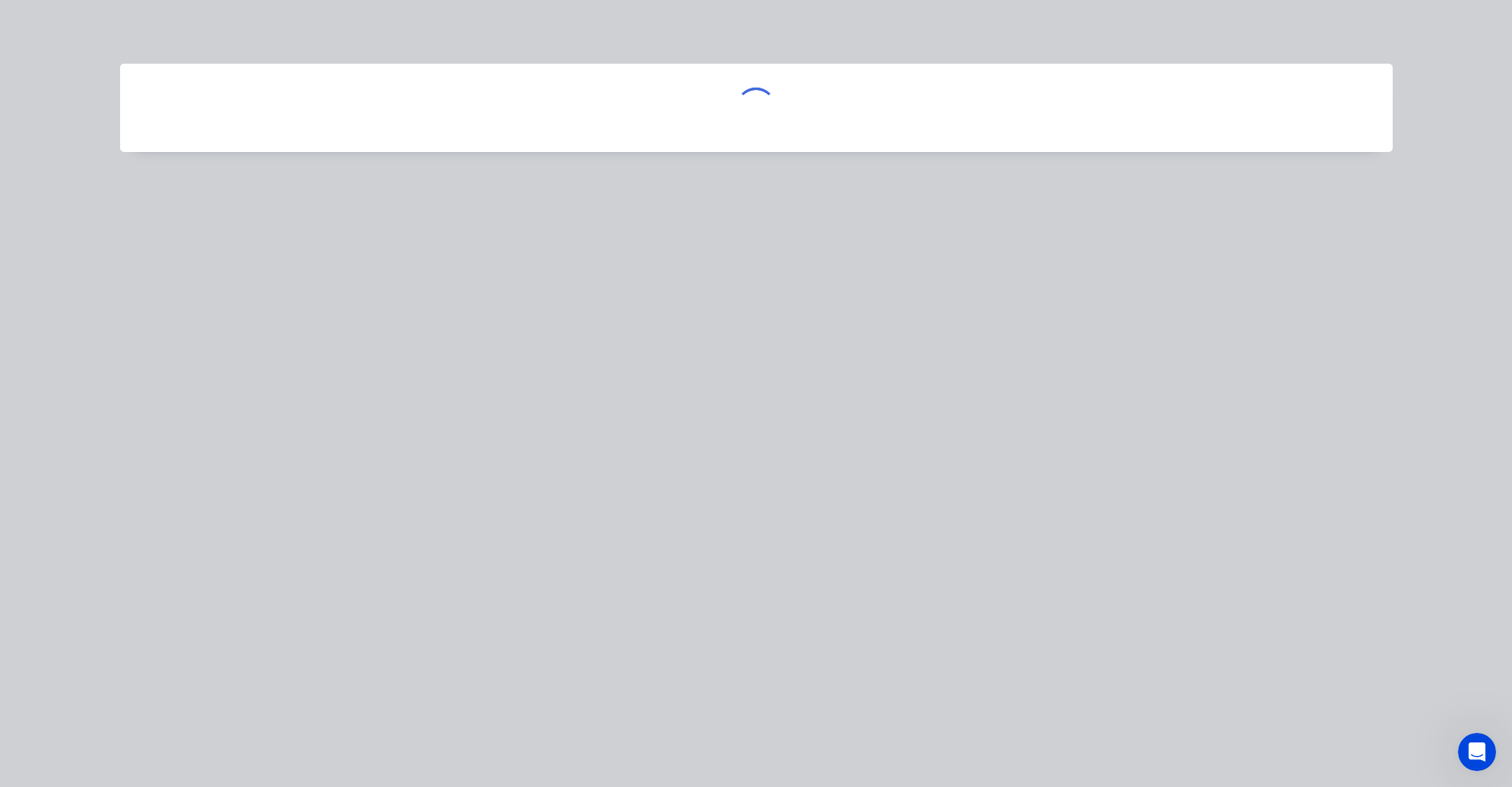 scroll, scrollTop: 0, scrollLeft: 0, axis: both 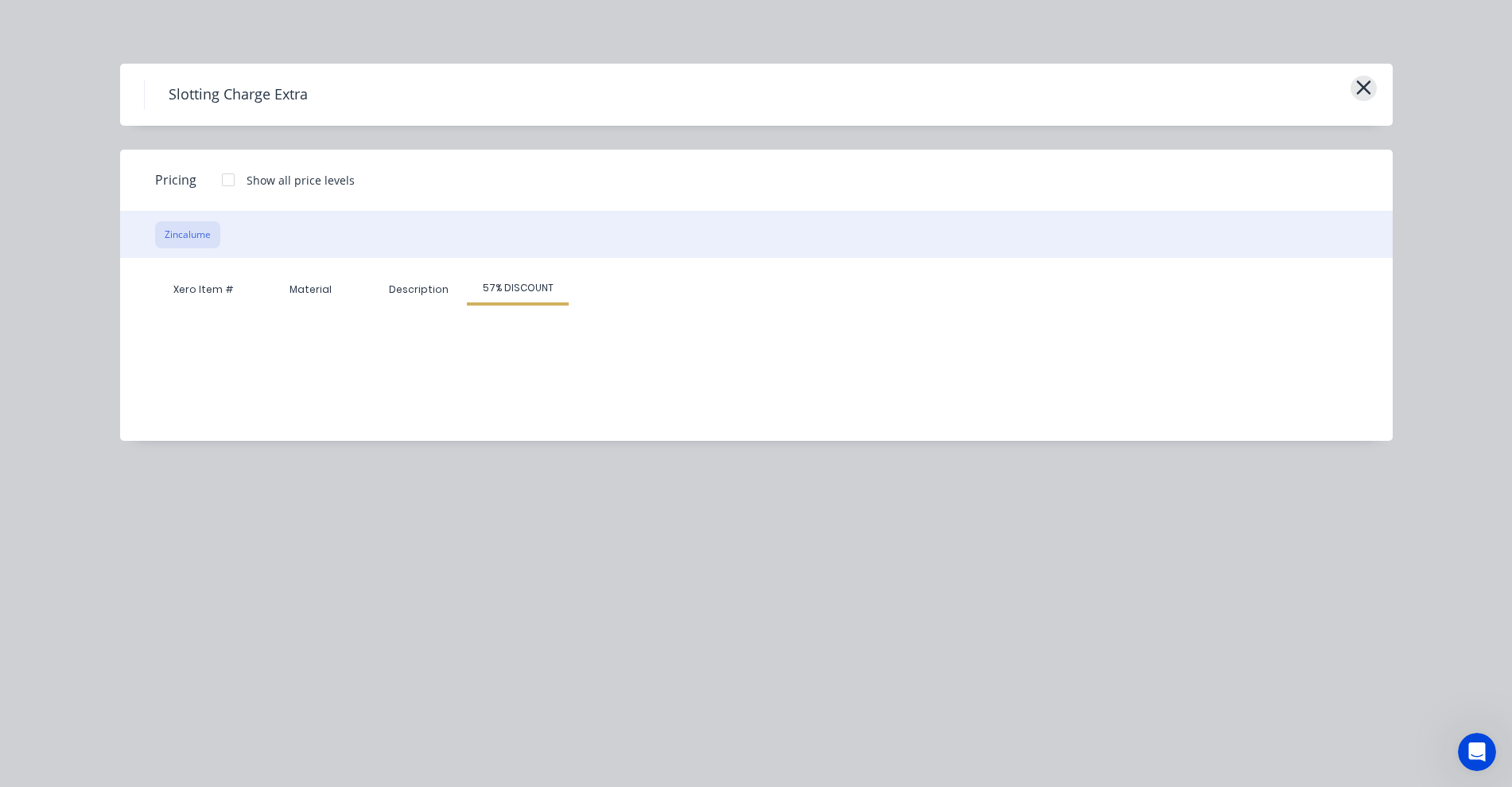 click 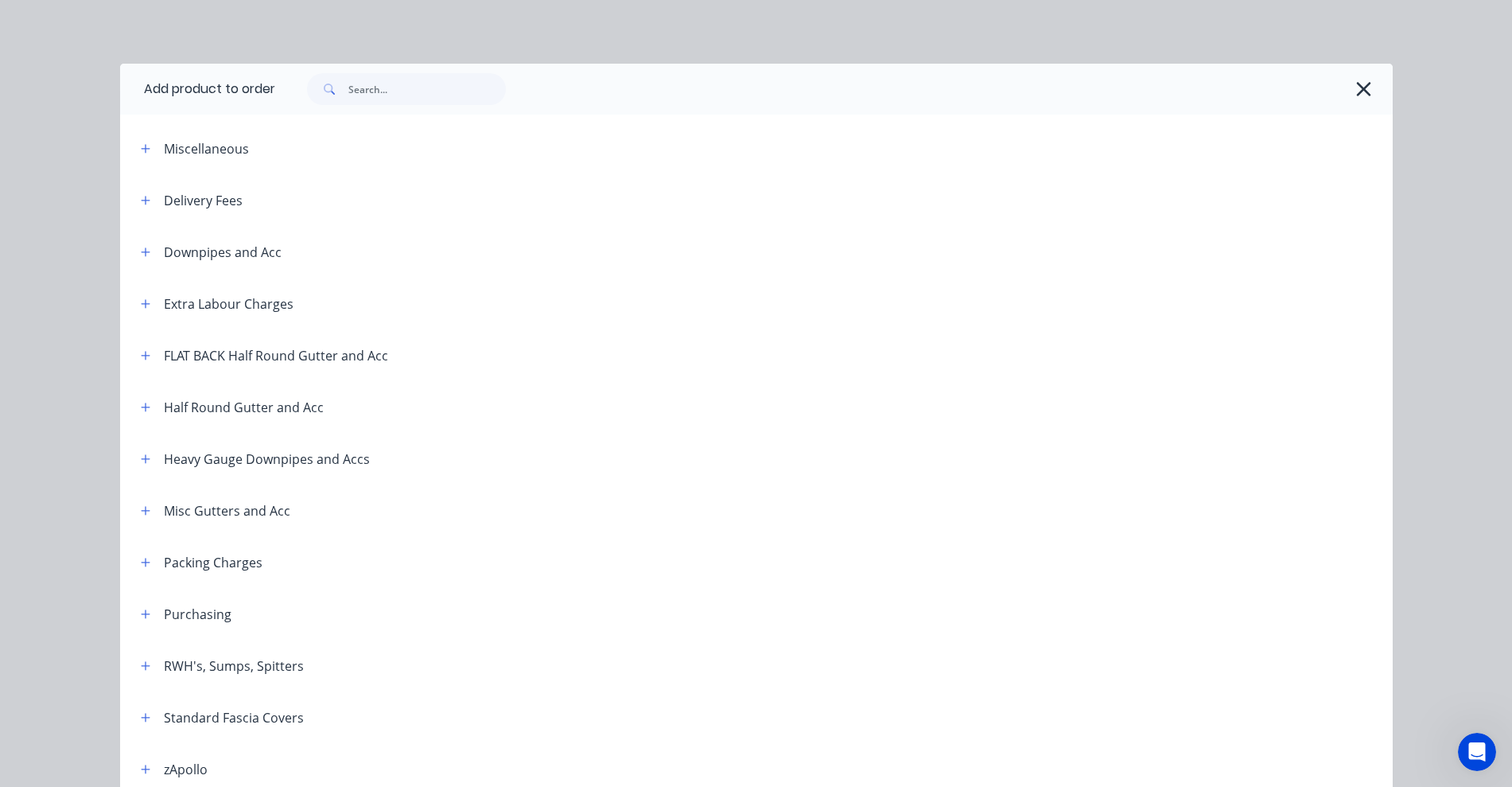 scroll, scrollTop: 1295, scrollLeft: 0, axis: vertical 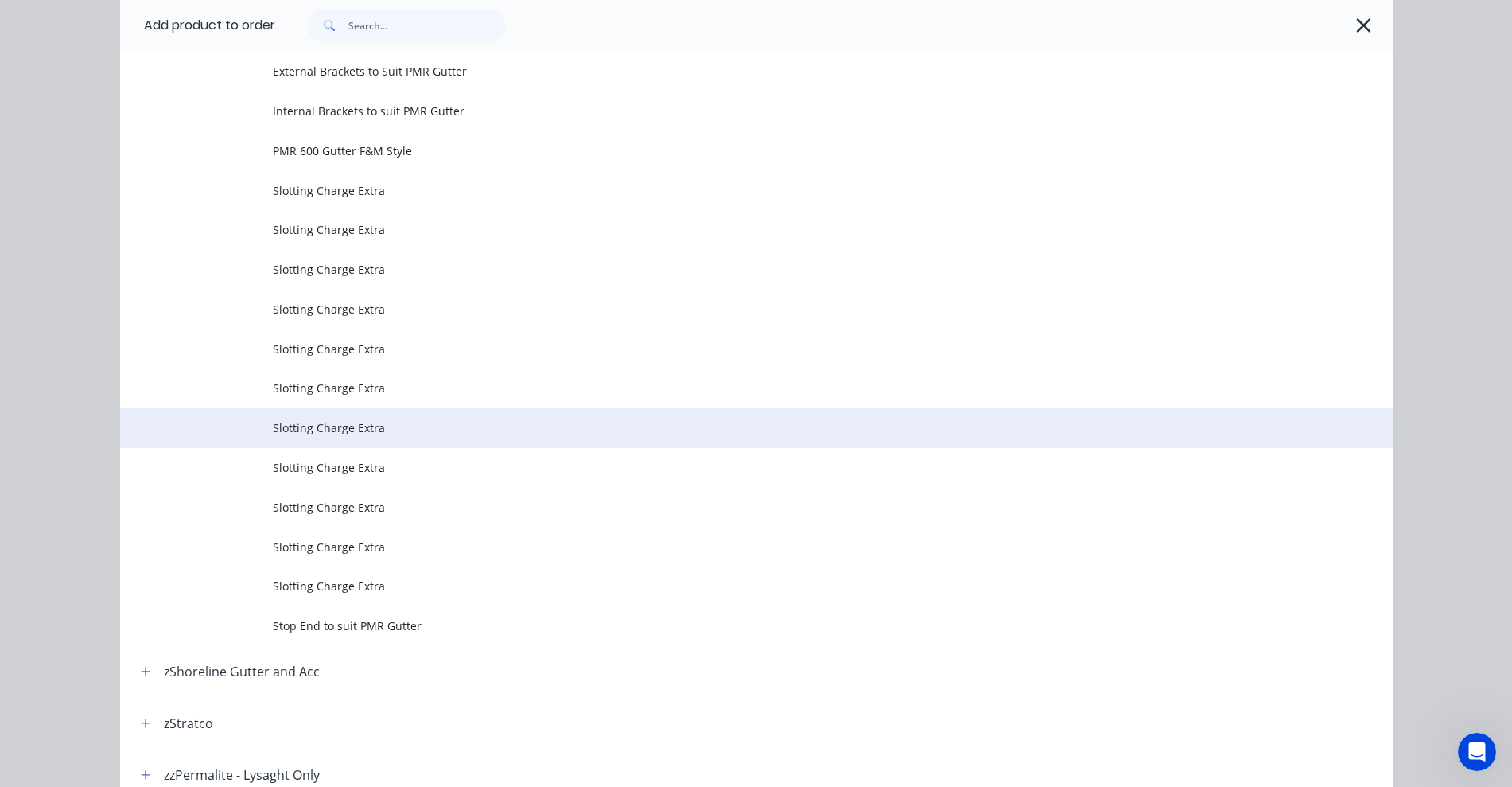 click on "Slotting Charge Extra" at bounding box center (721, 427) 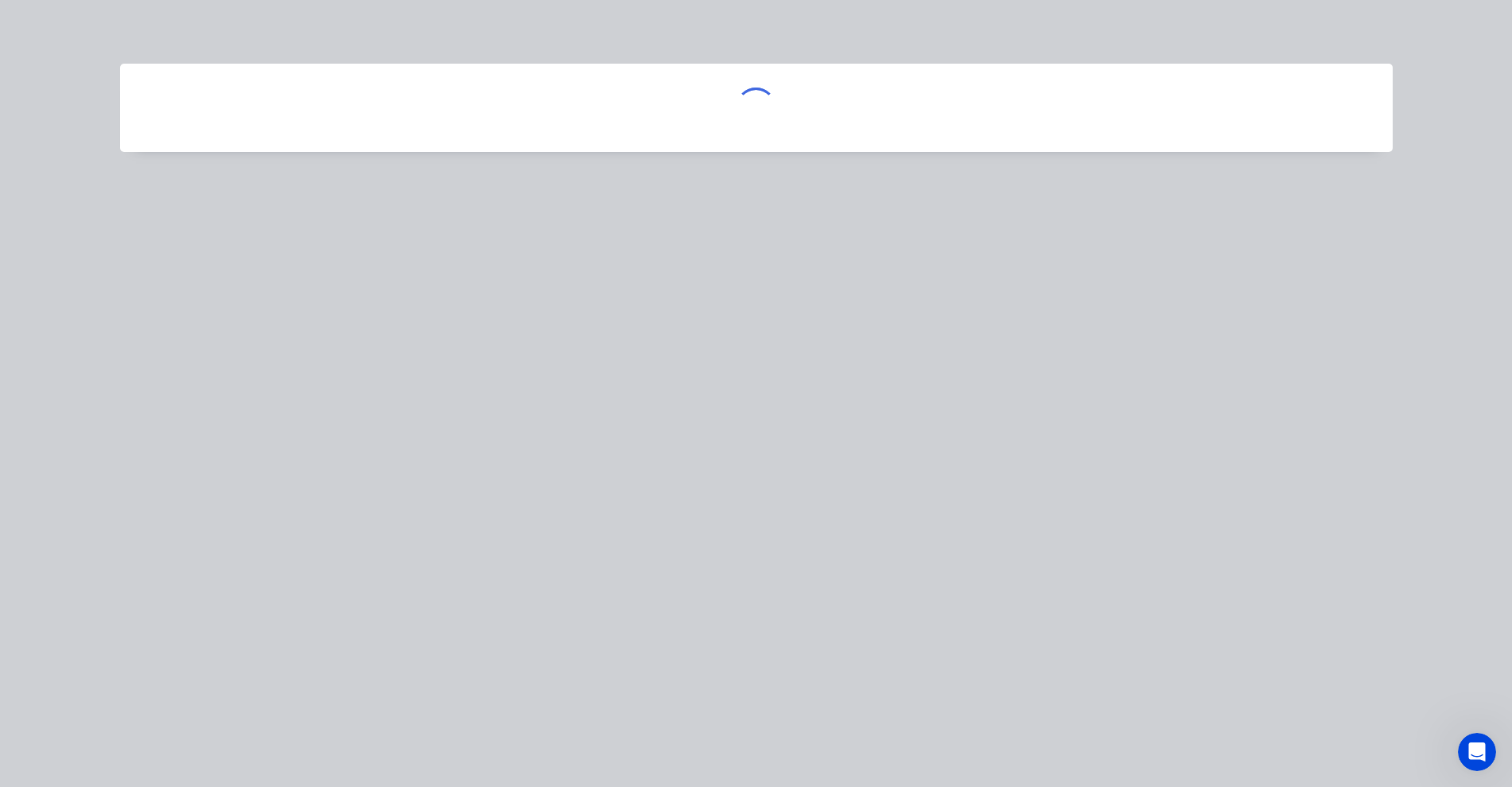 scroll, scrollTop: 0, scrollLeft: 0, axis: both 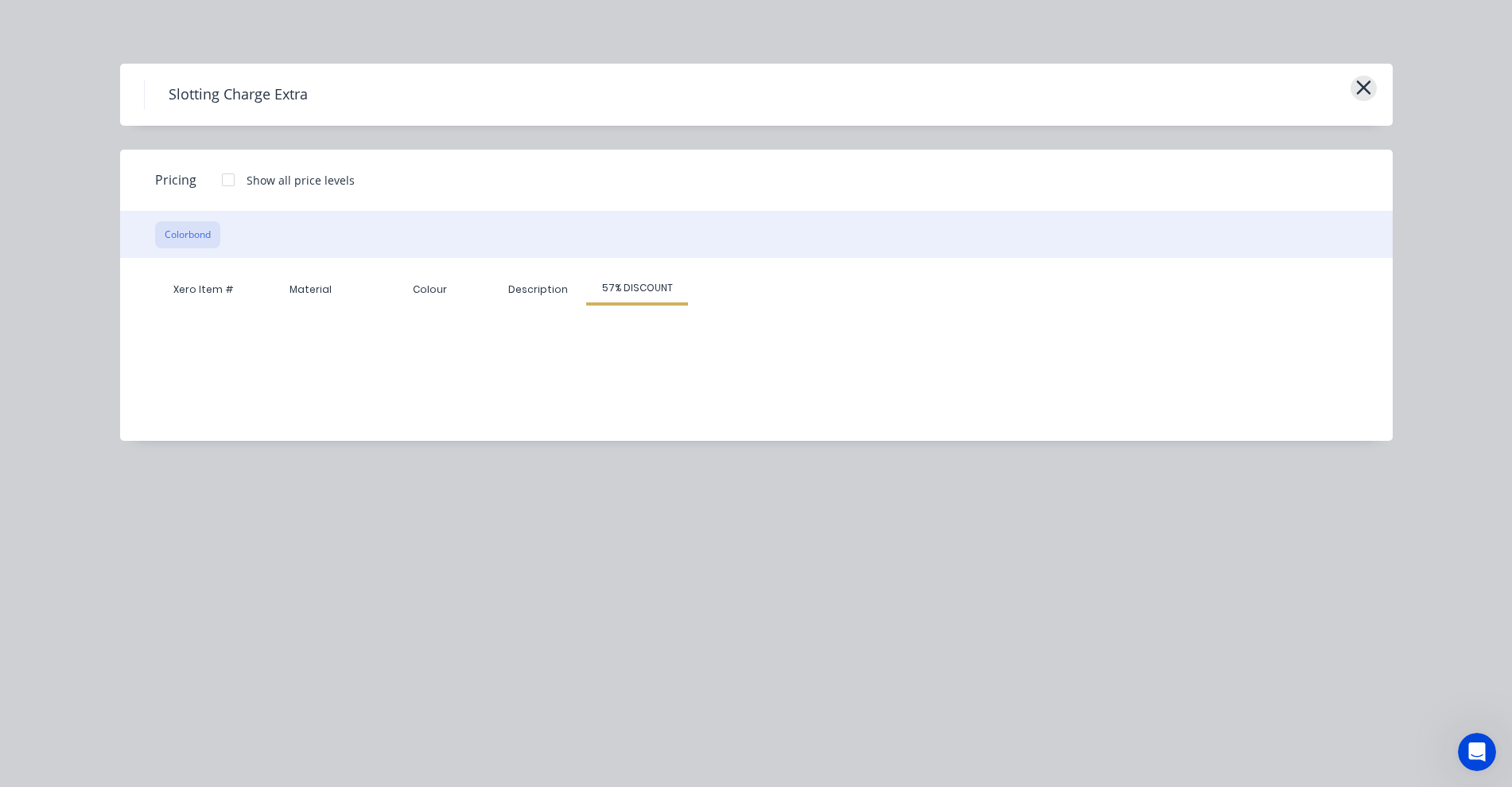 click at bounding box center [1363, 88] 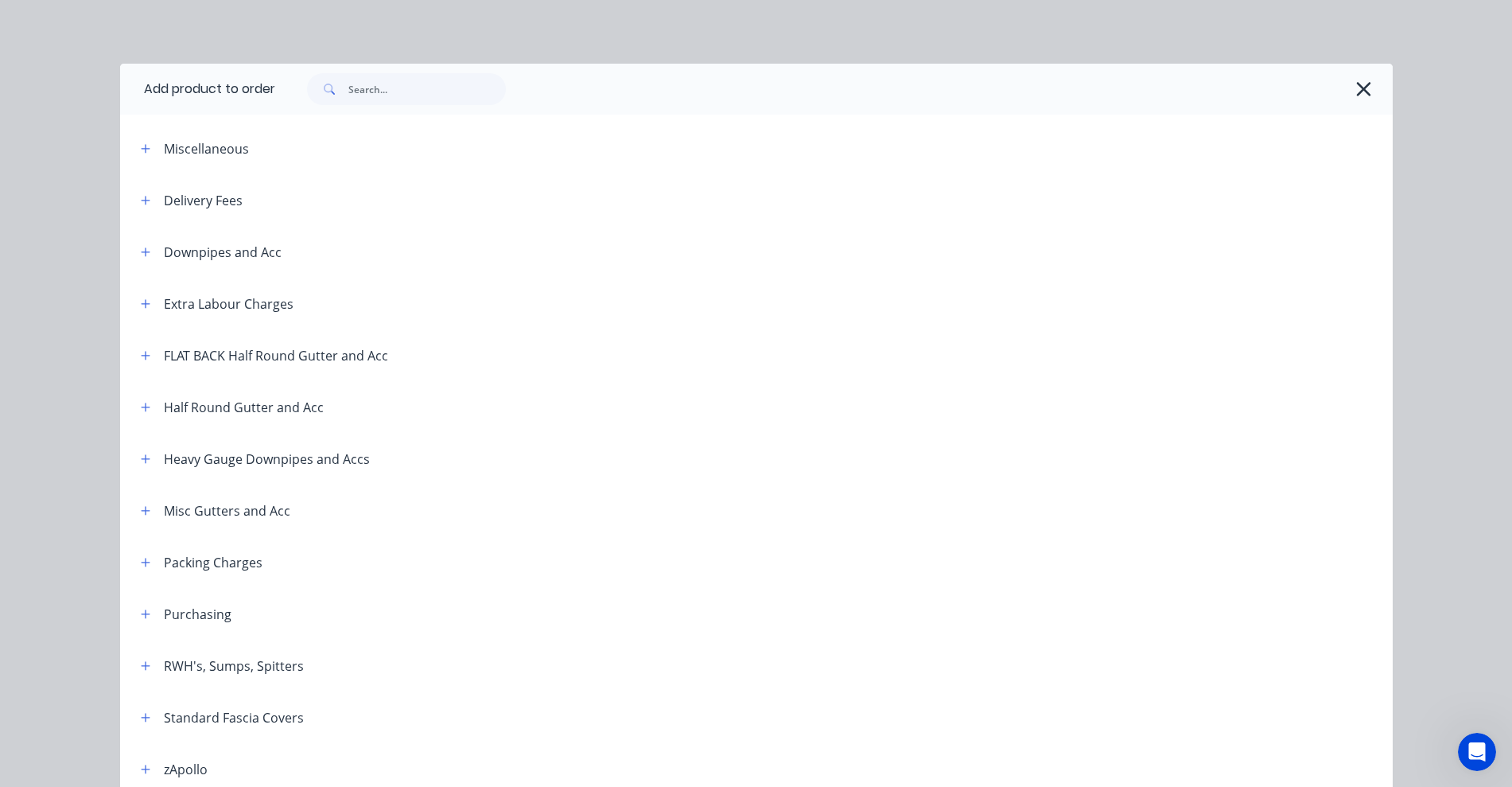 scroll, scrollTop: 1295, scrollLeft: 0, axis: vertical 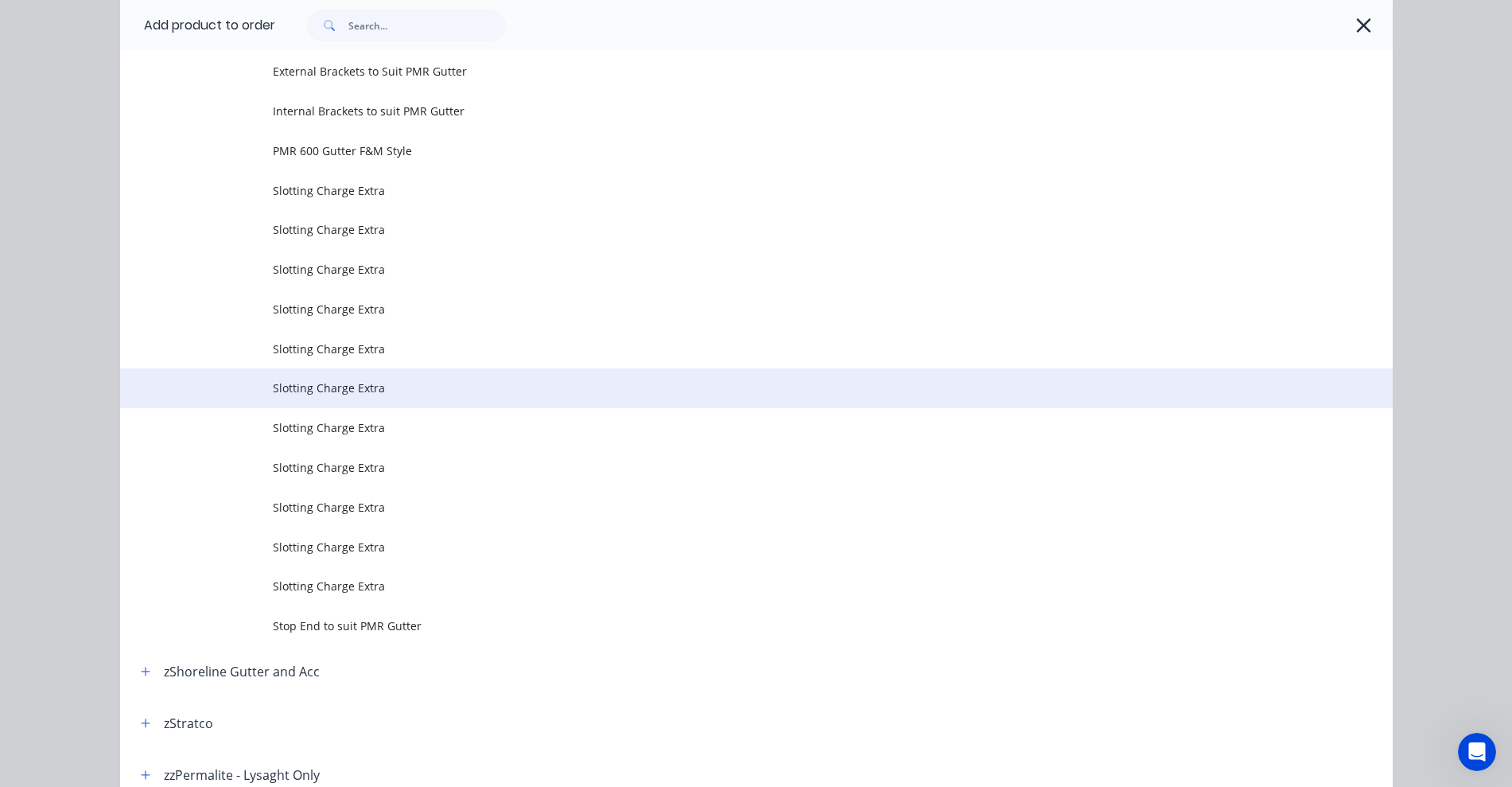 click on "Slotting Charge Extra" at bounding box center (721, 388) 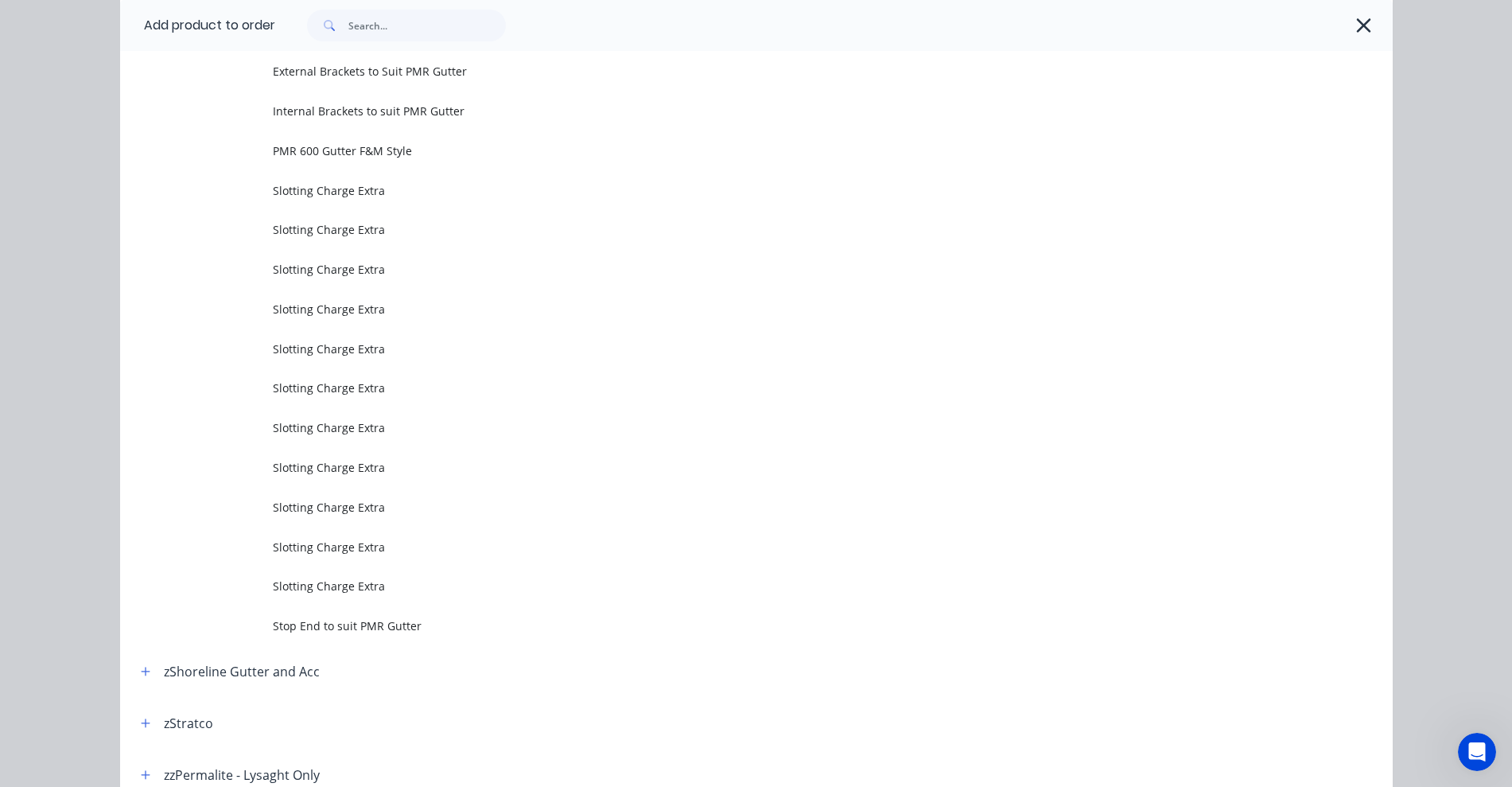 scroll, scrollTop: 0, scrollLeft: 0, axis: both 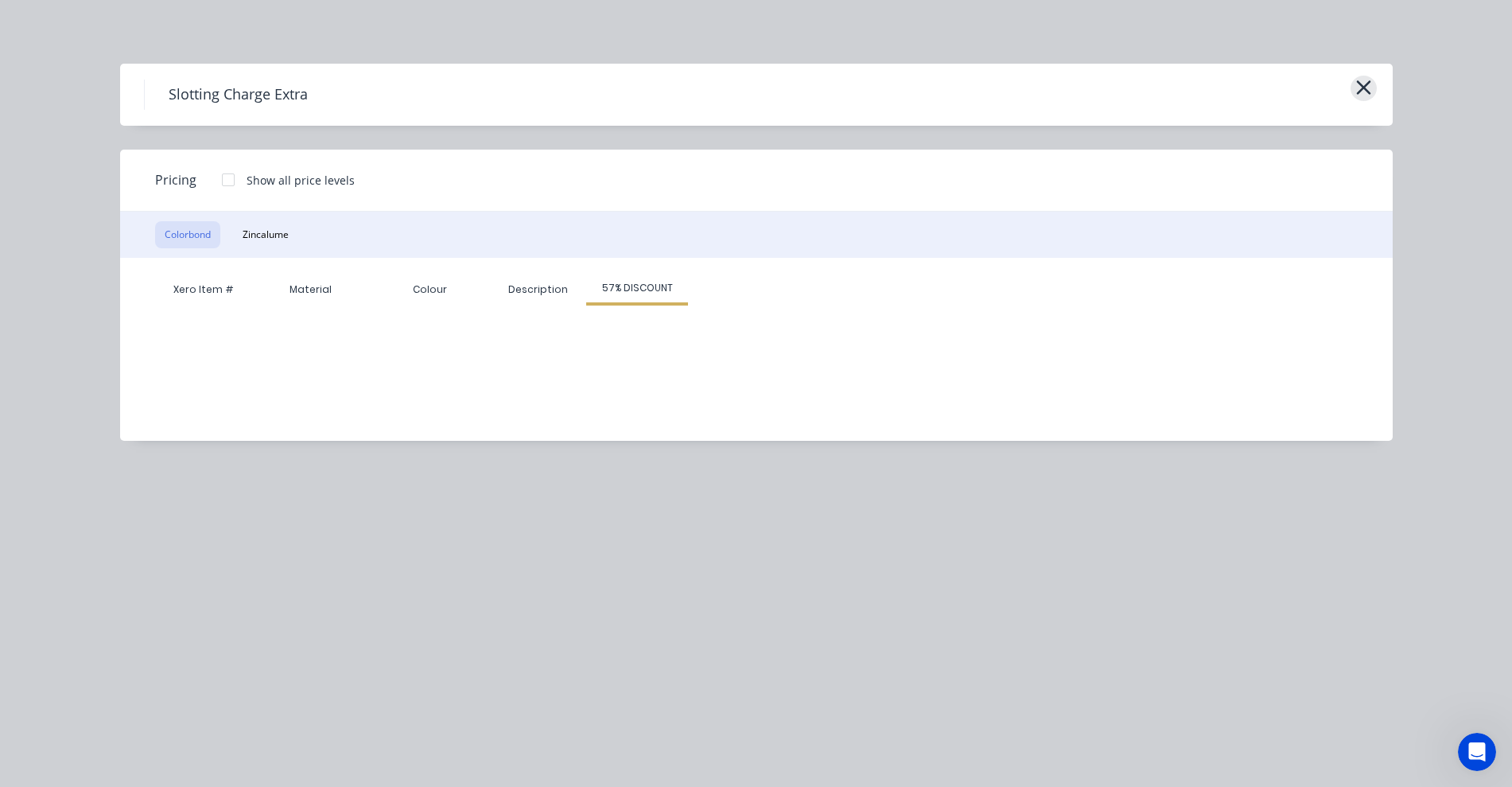 click 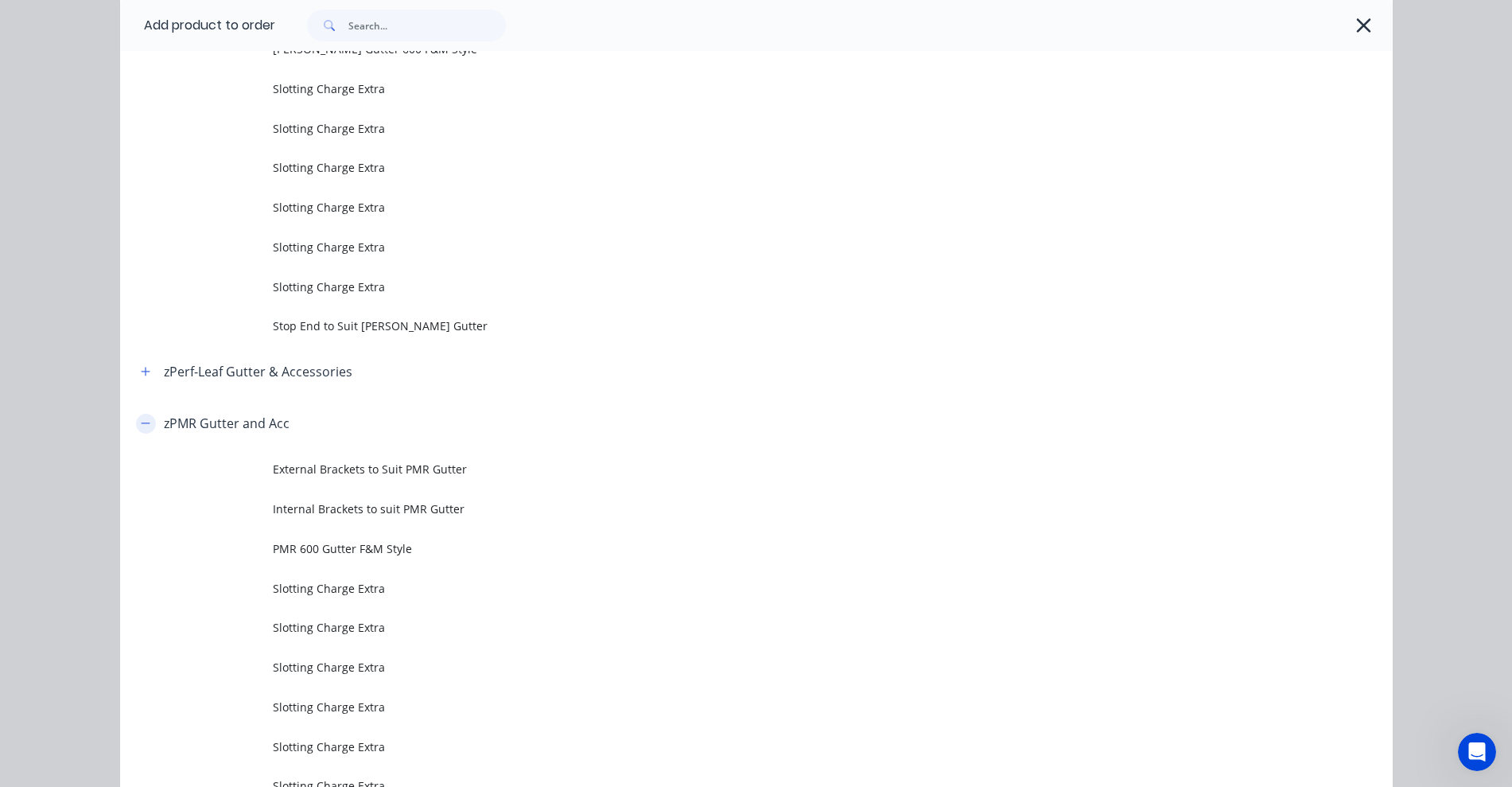 click 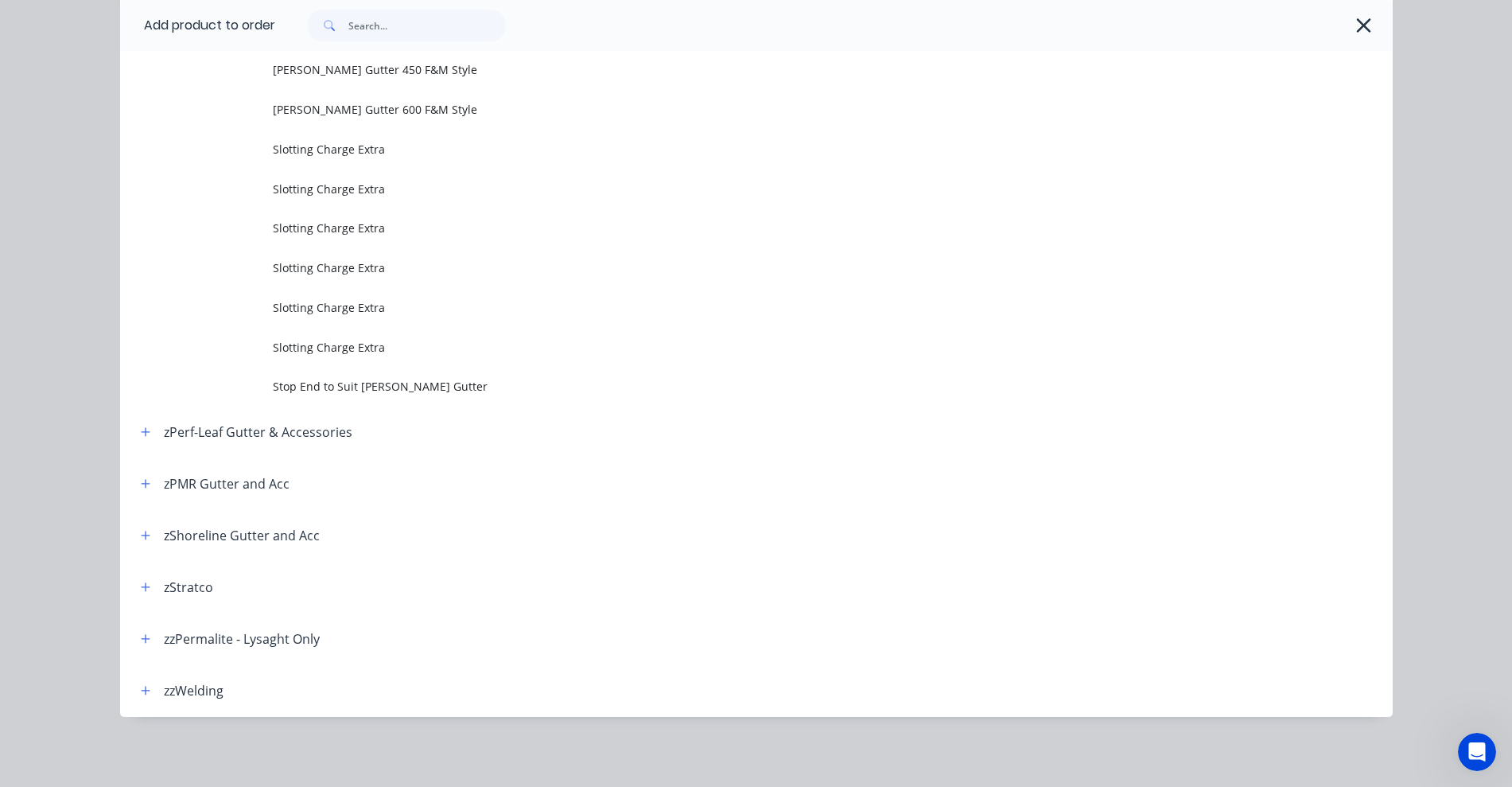 scroll, scrollTop: 339, scrollLeft: 0, axis: vertical 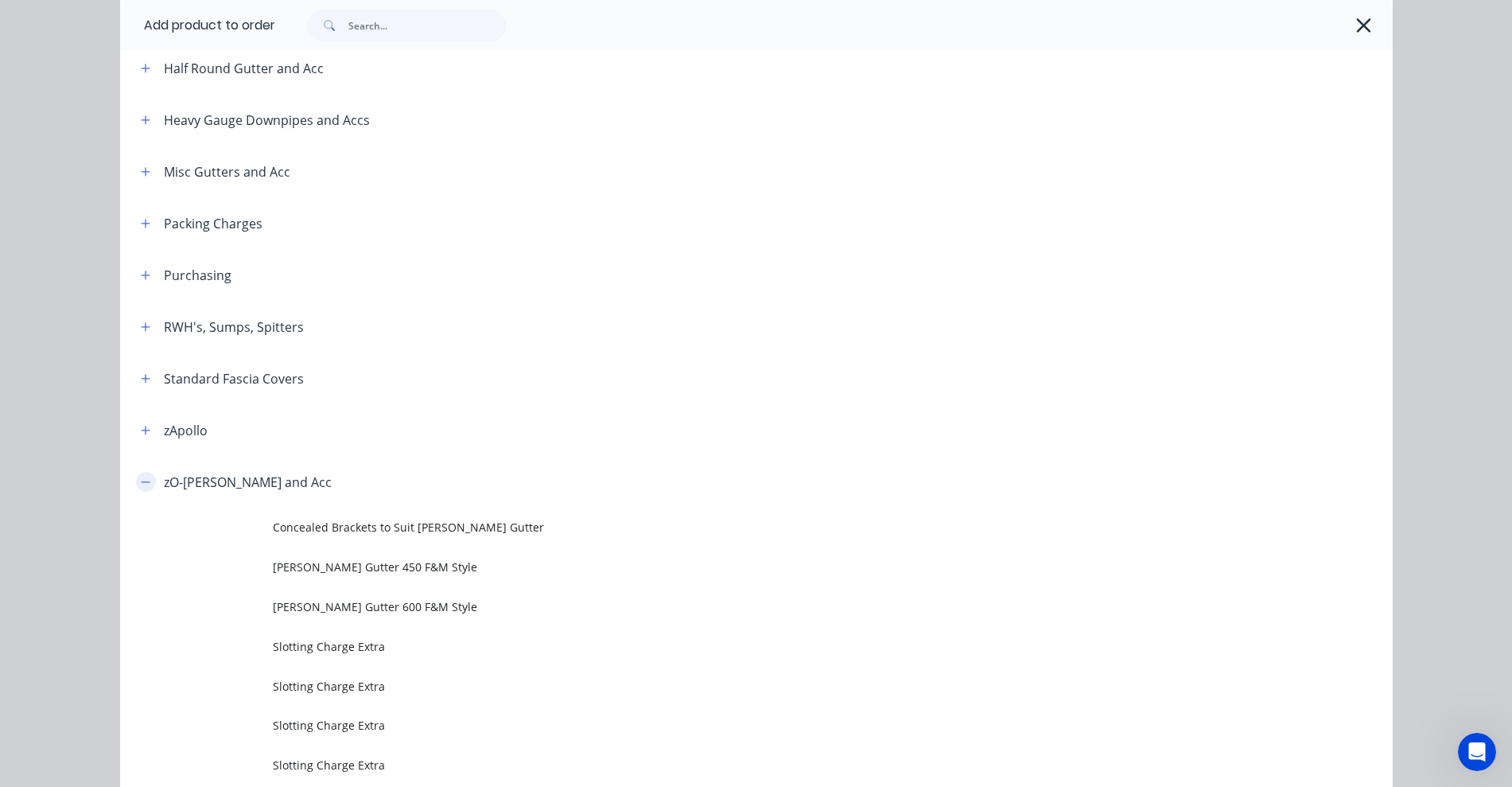 click 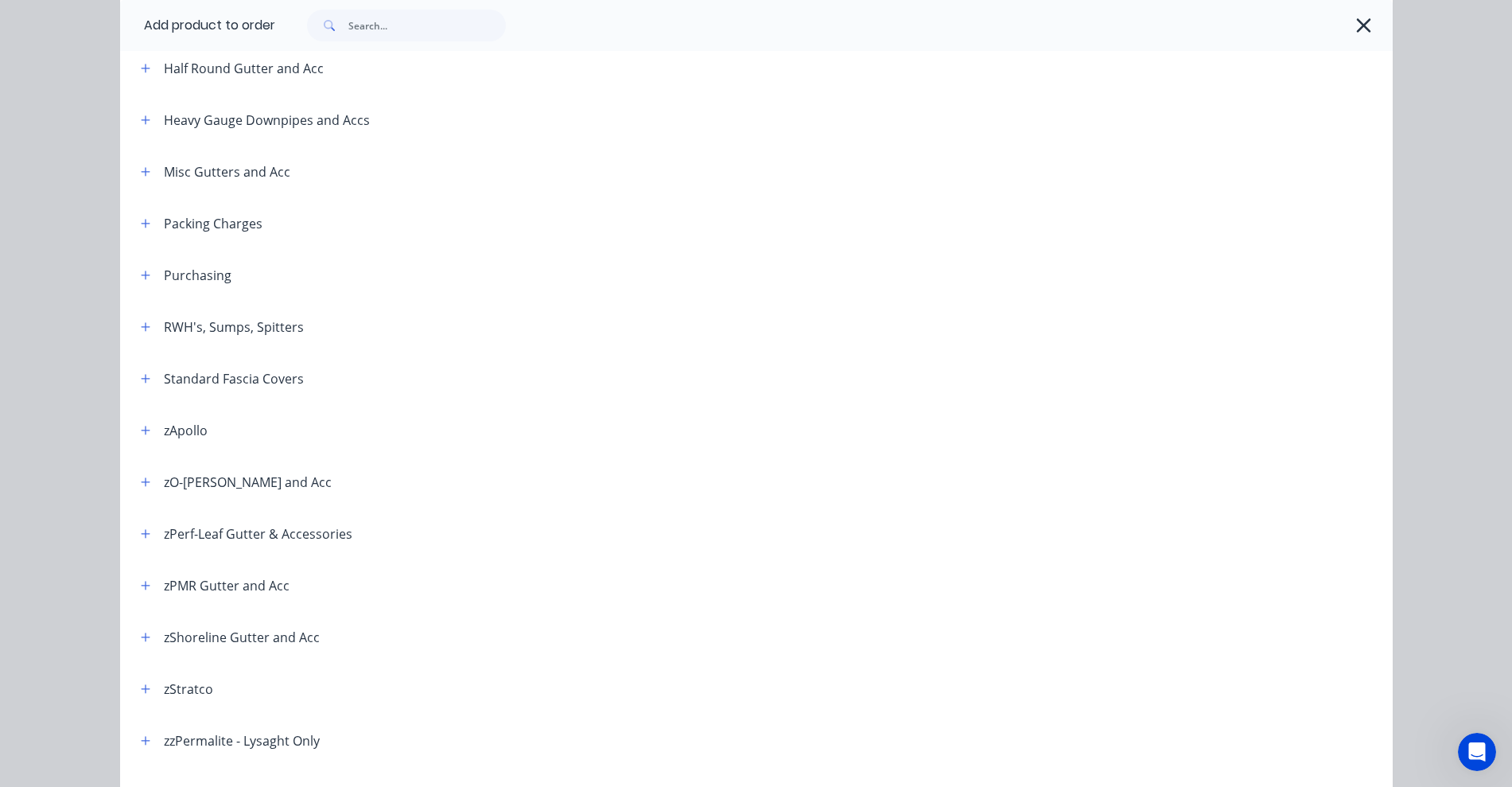 scroll, scrollTop: 0, scrollLeft: 0, axis: both 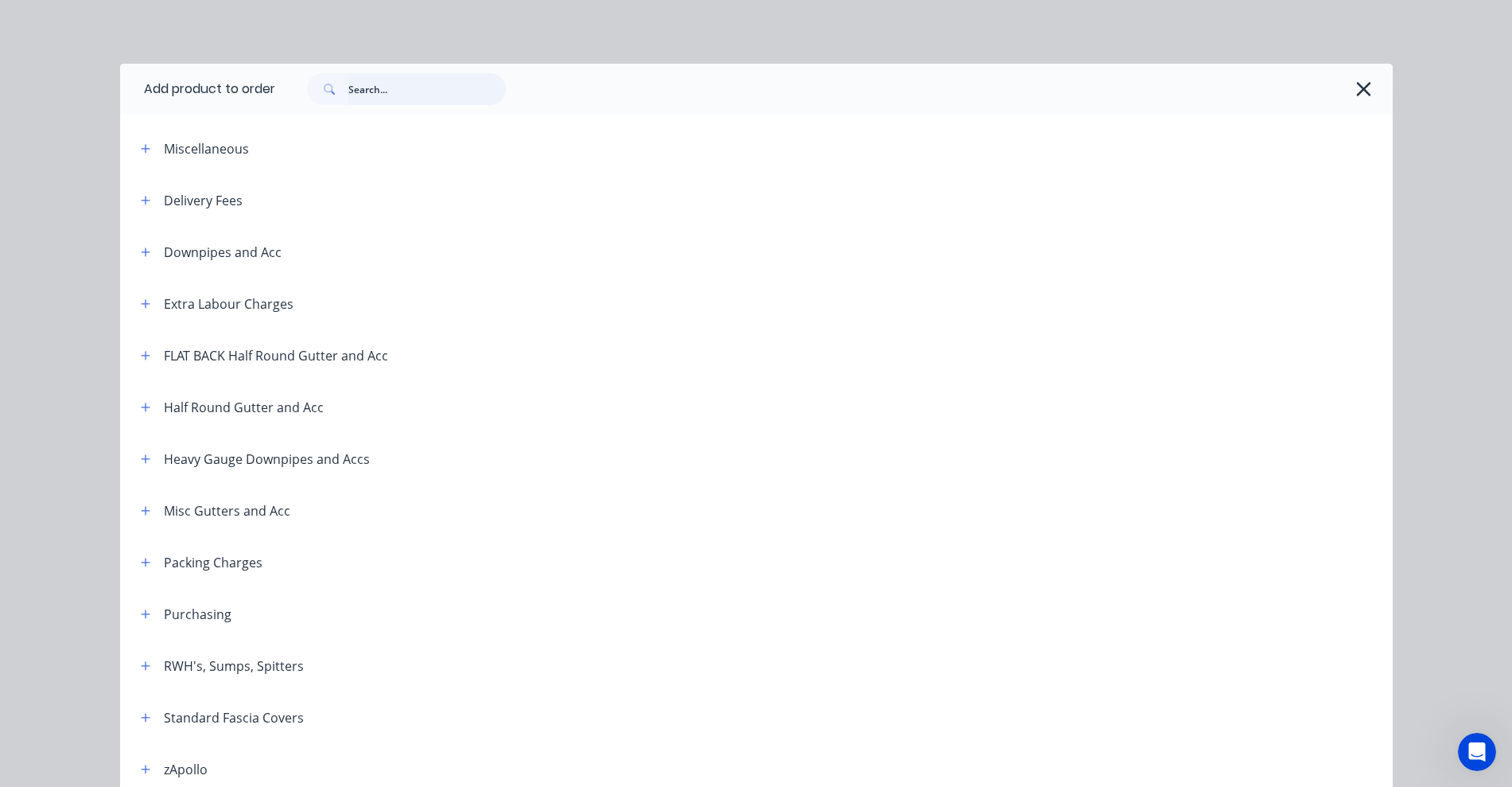 click at bounding box center [427, 89] 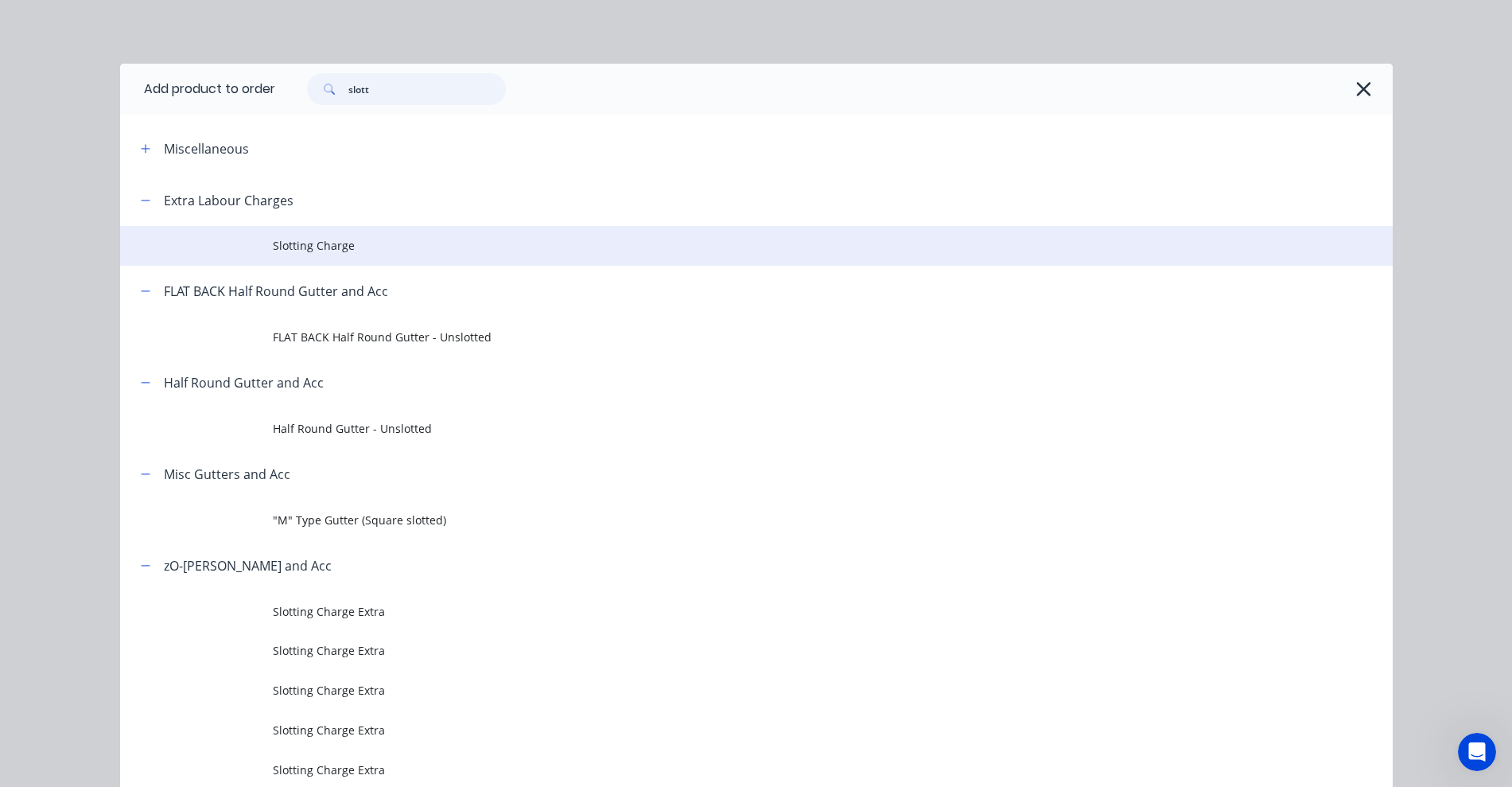 type on "slott" 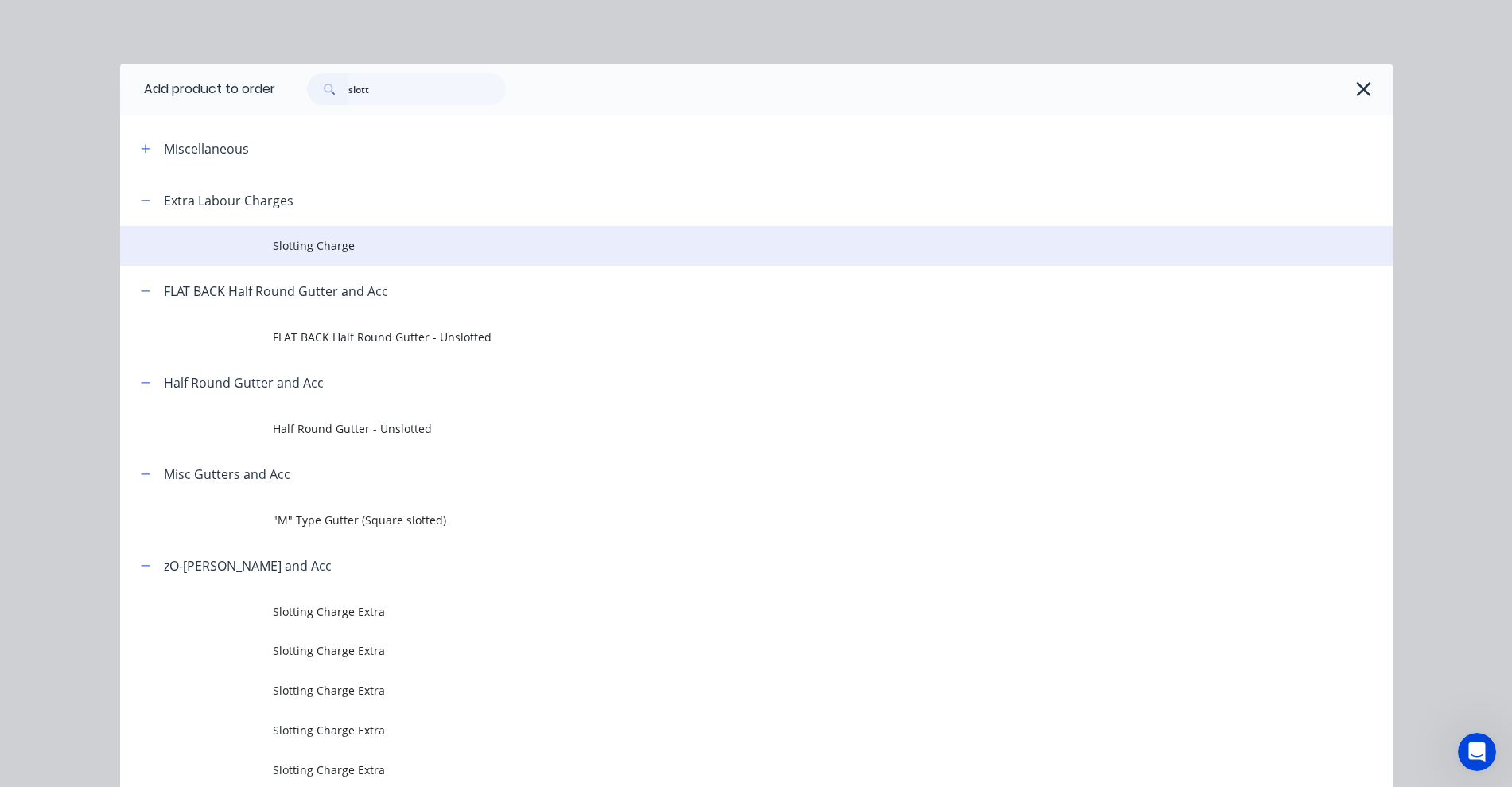 click on "Slotting Charge" at bounding box center (721, 245) 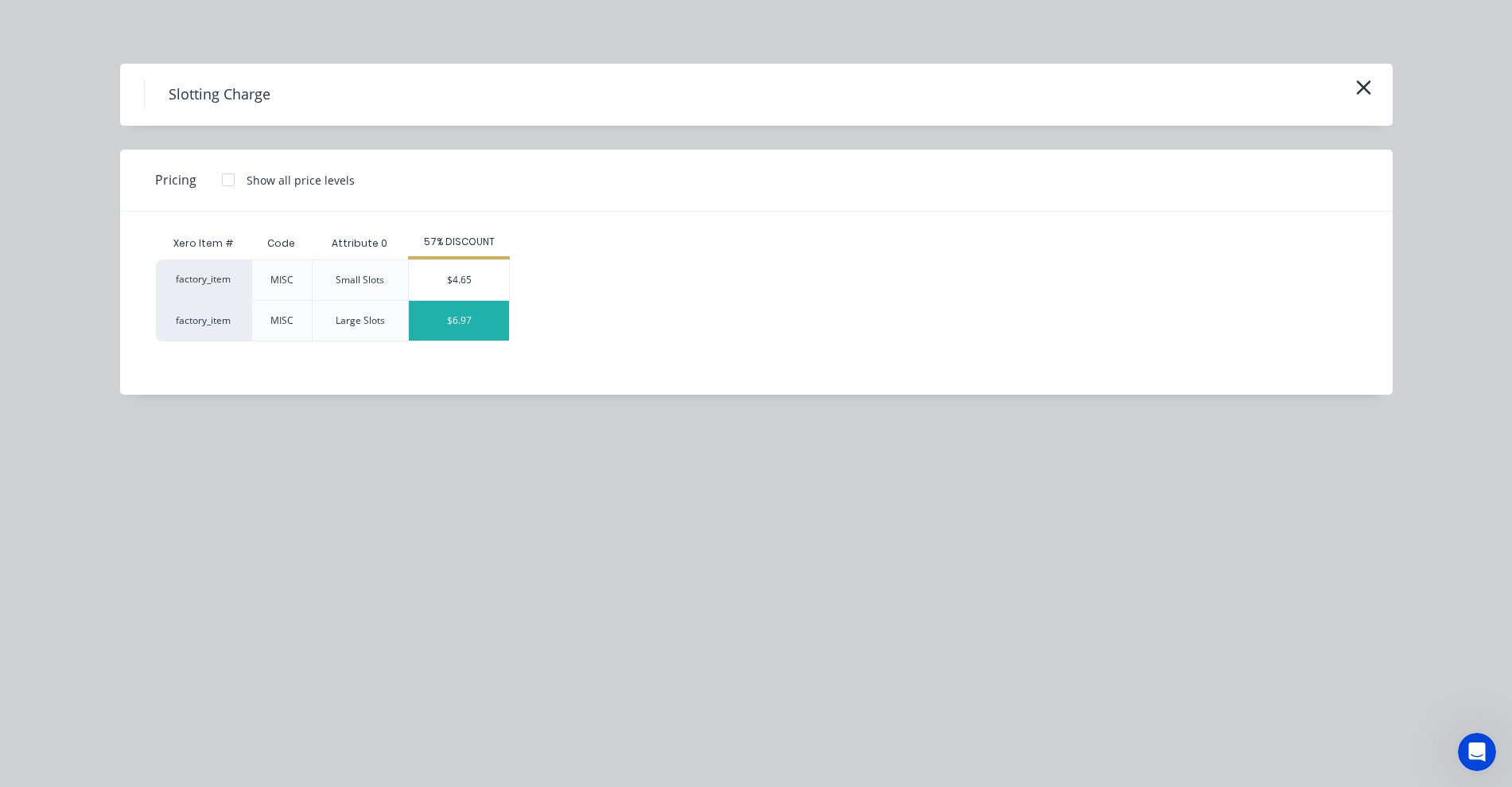 click on "$6.97" at bounding box center [459, 321] 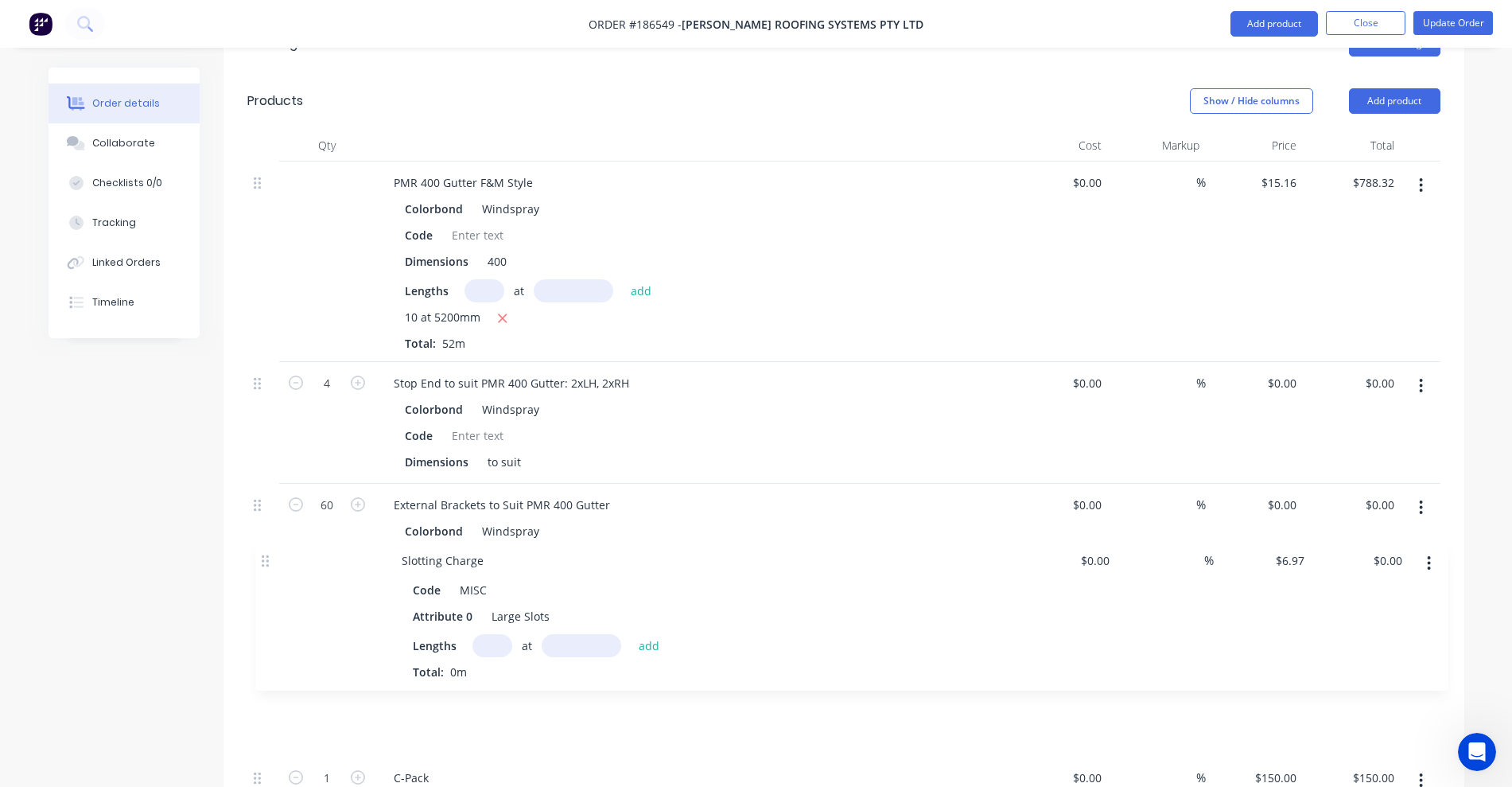 scroll, scrollTop: 500, scrollLeft: 0, axis: vertical 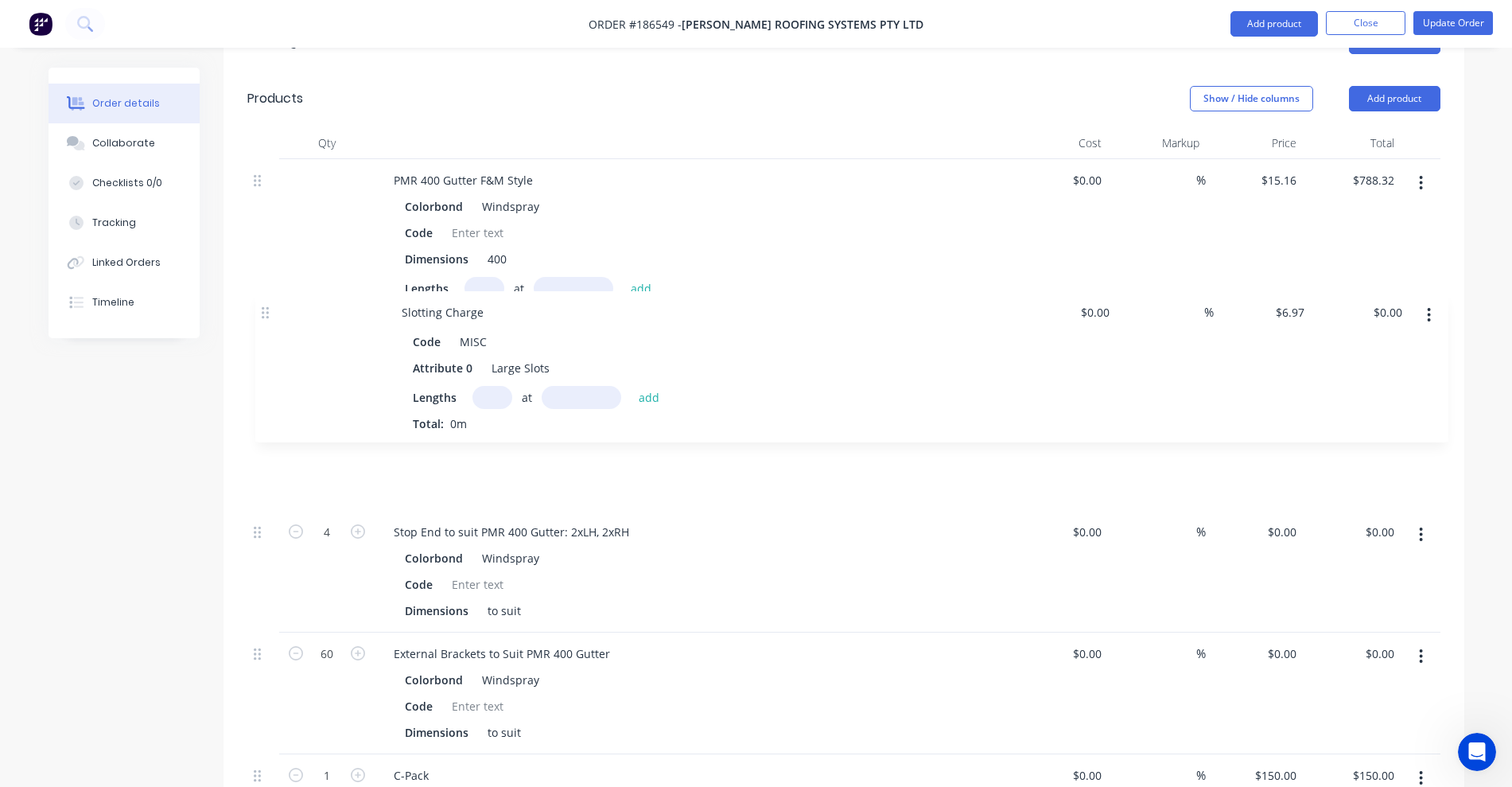 drag, startPoint x: 255, startPoint y: 656, endPoint x: 265, endPoint y: 298, distance: 358.13964 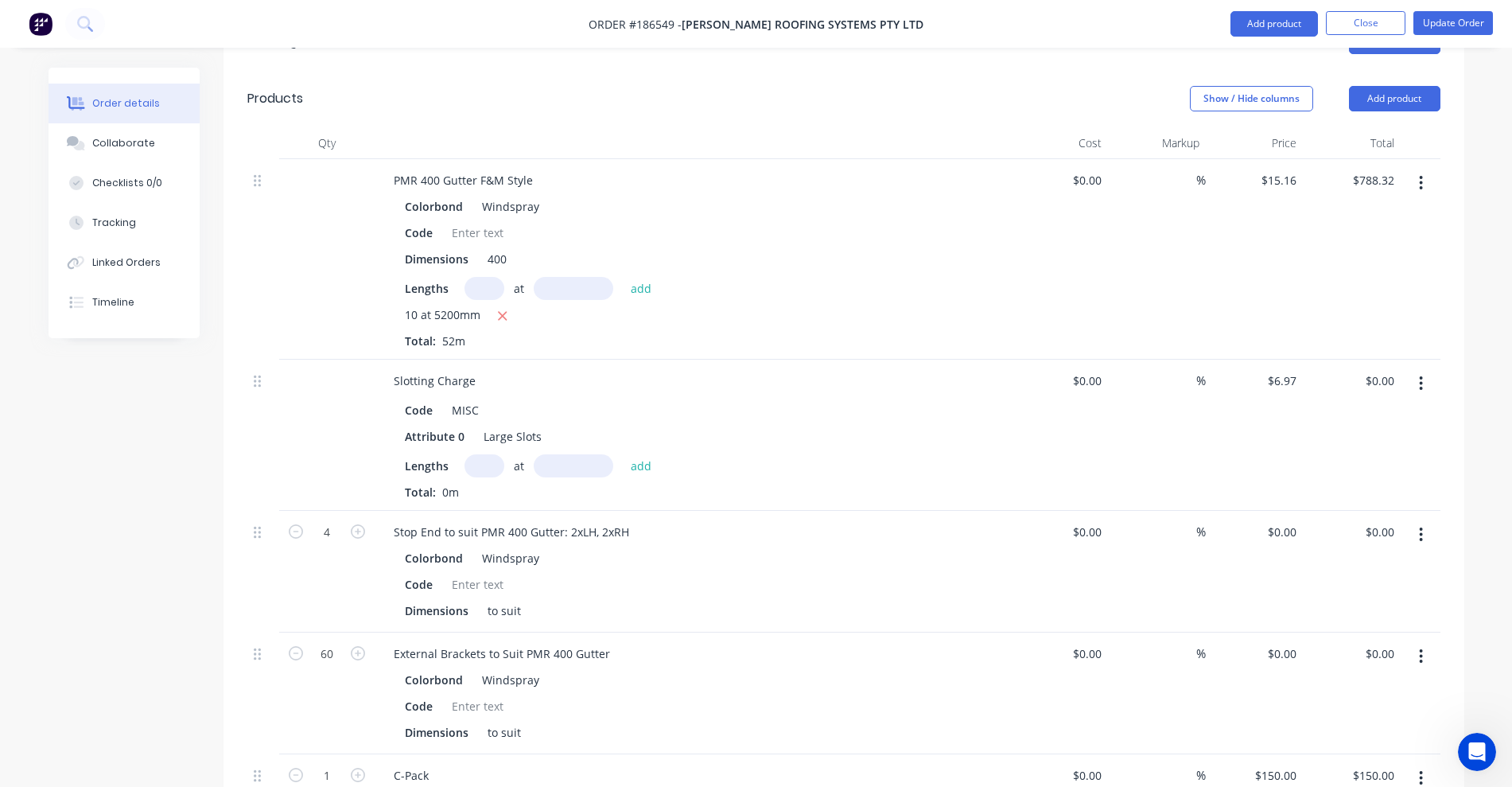click at bounding box center [484, 466] 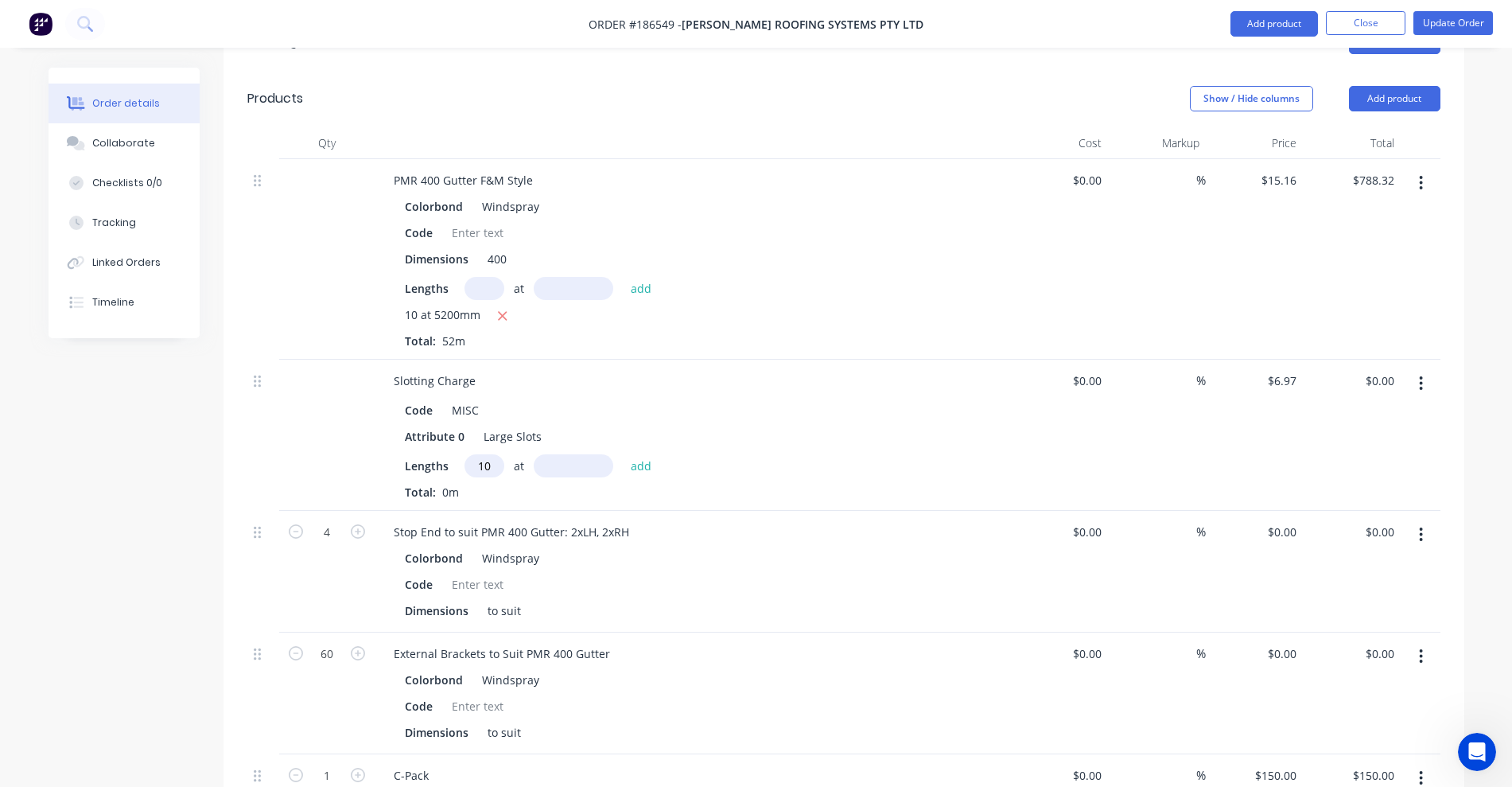 type on "10" 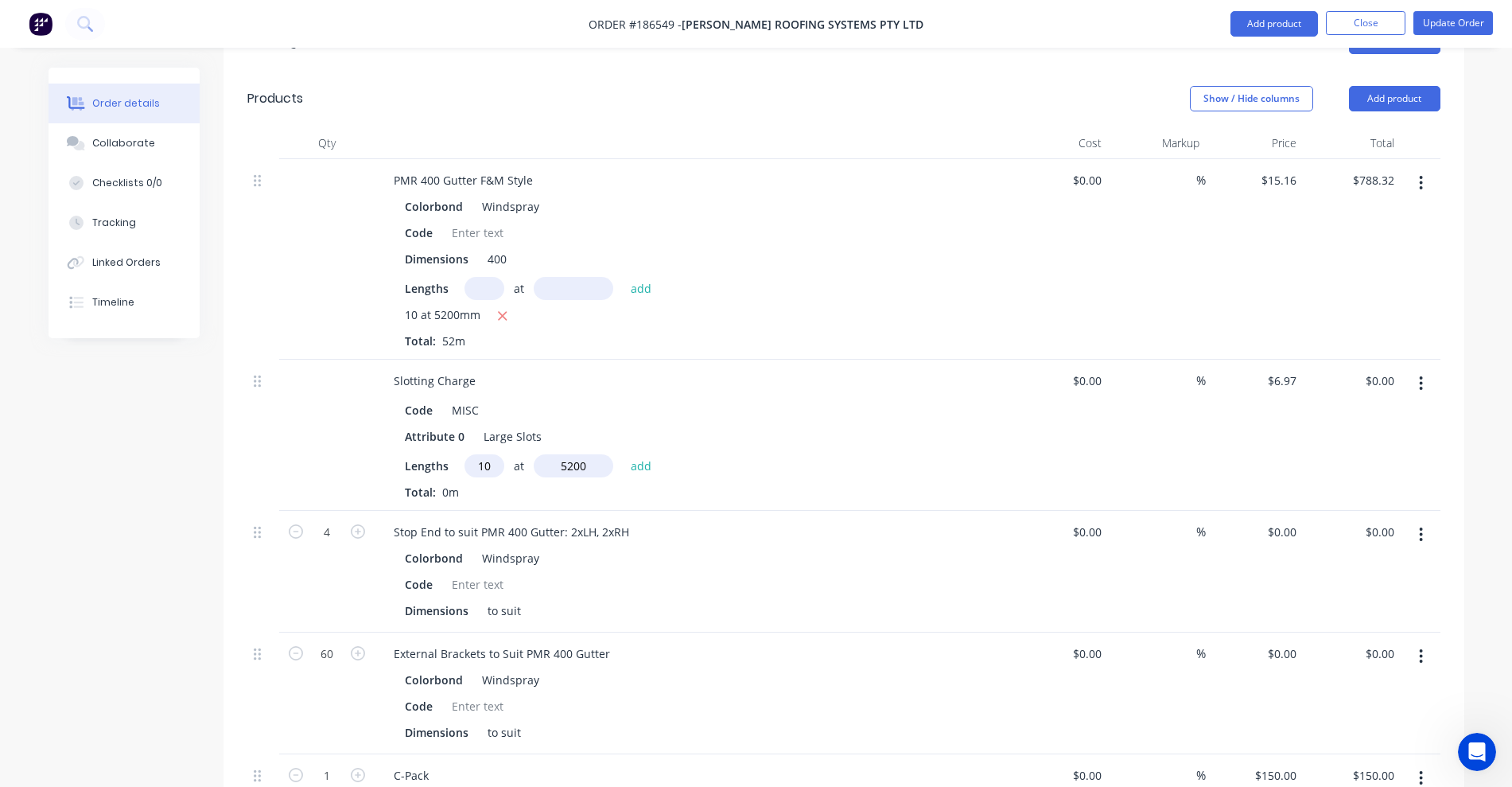 type on "5200" 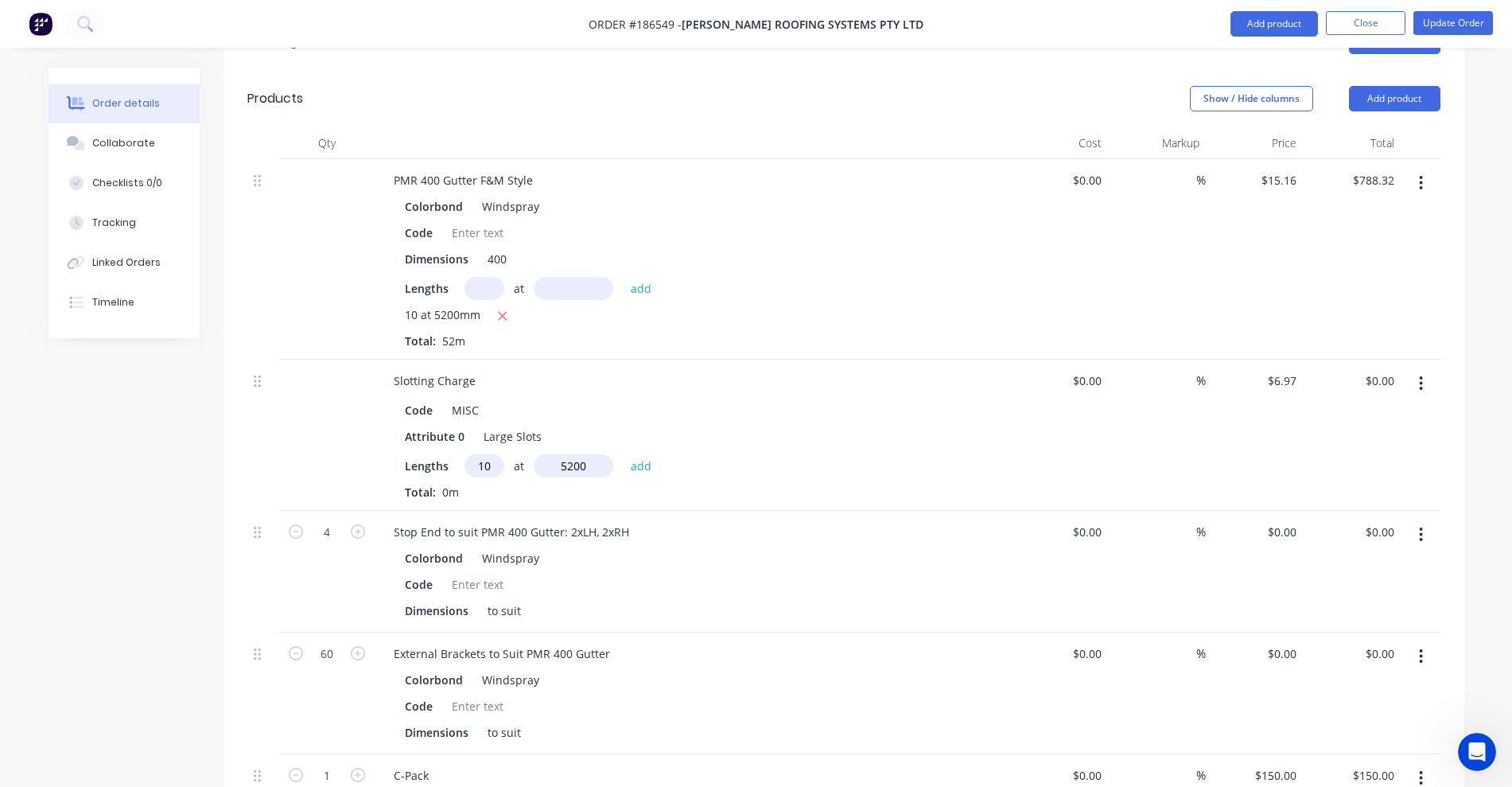 click on "add" at bounding box center [641, 465] 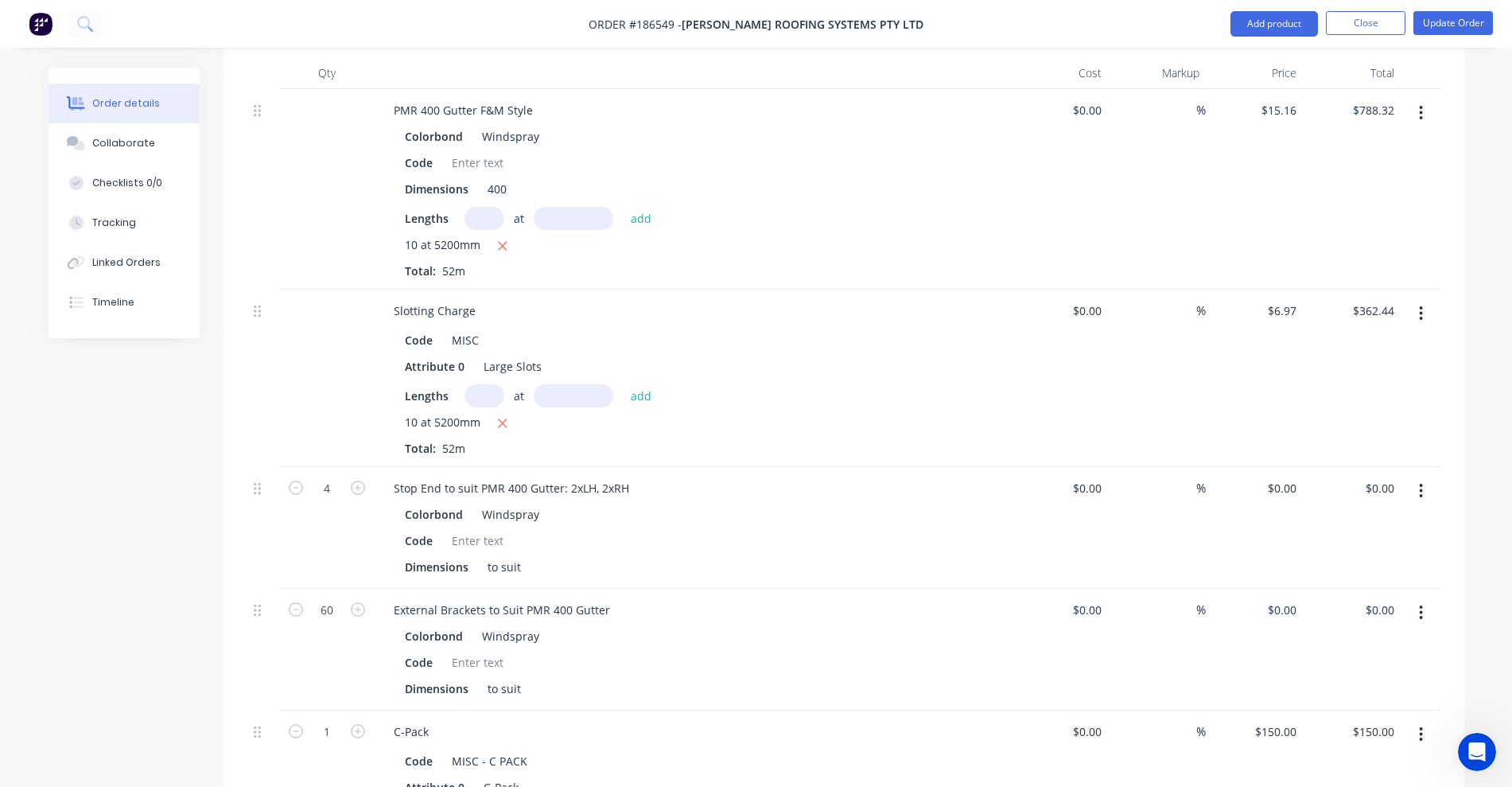 scroll, scrollTop: 599, scrollLeft: 0, axis: vertical 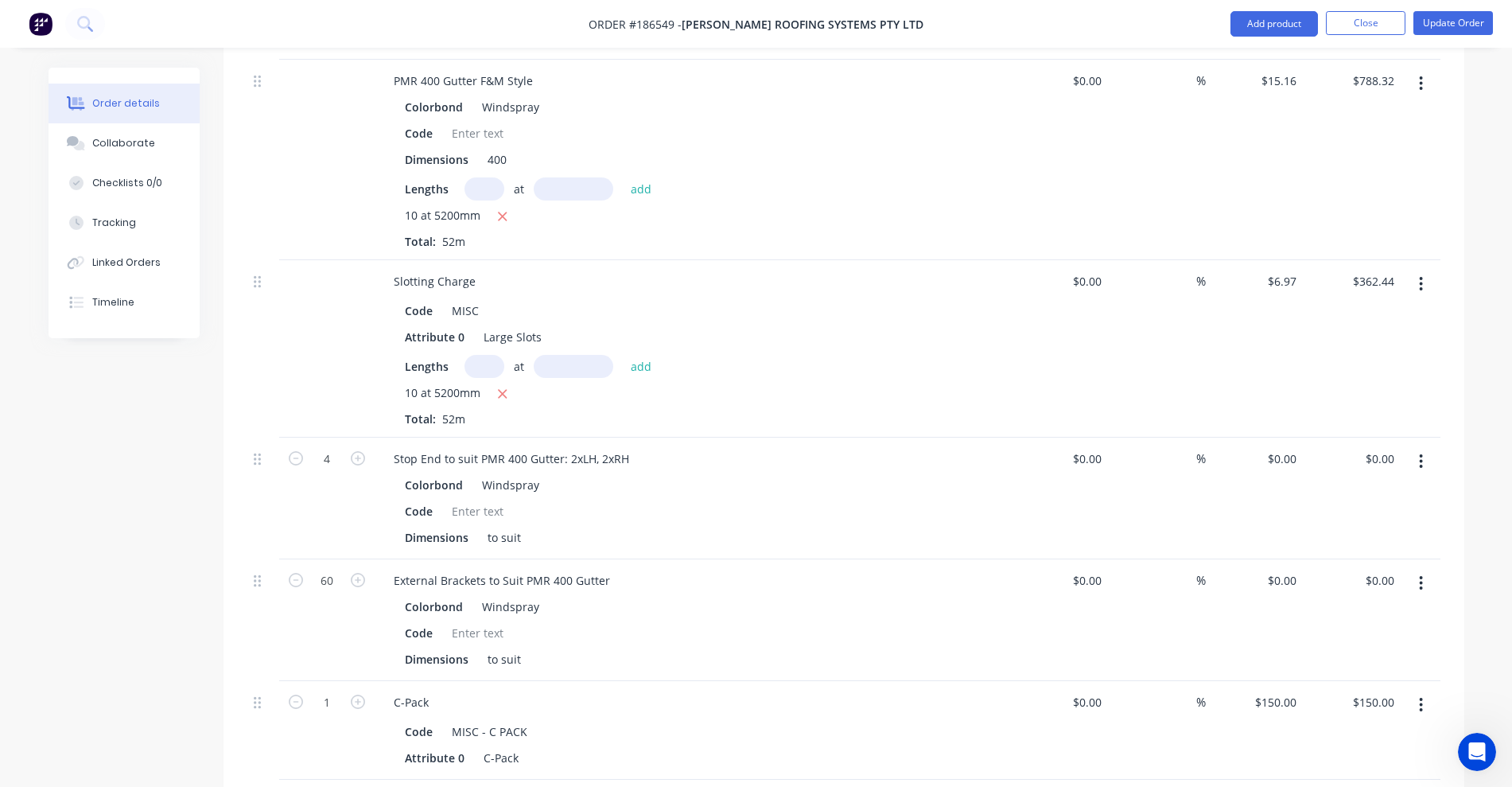 click at bounding box center (1421, 462) 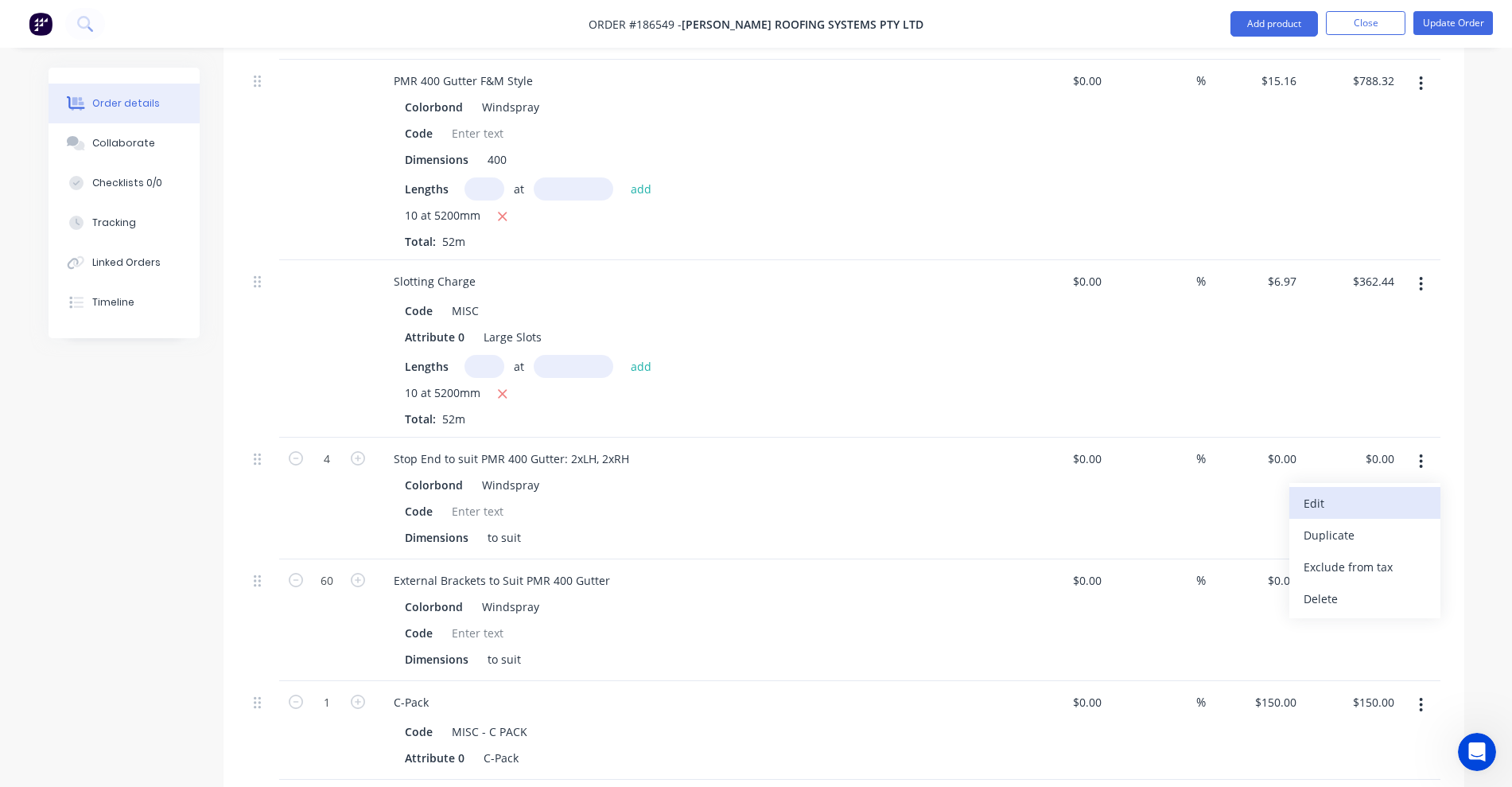 click on "Edit" at bounding box center [1365, 503] 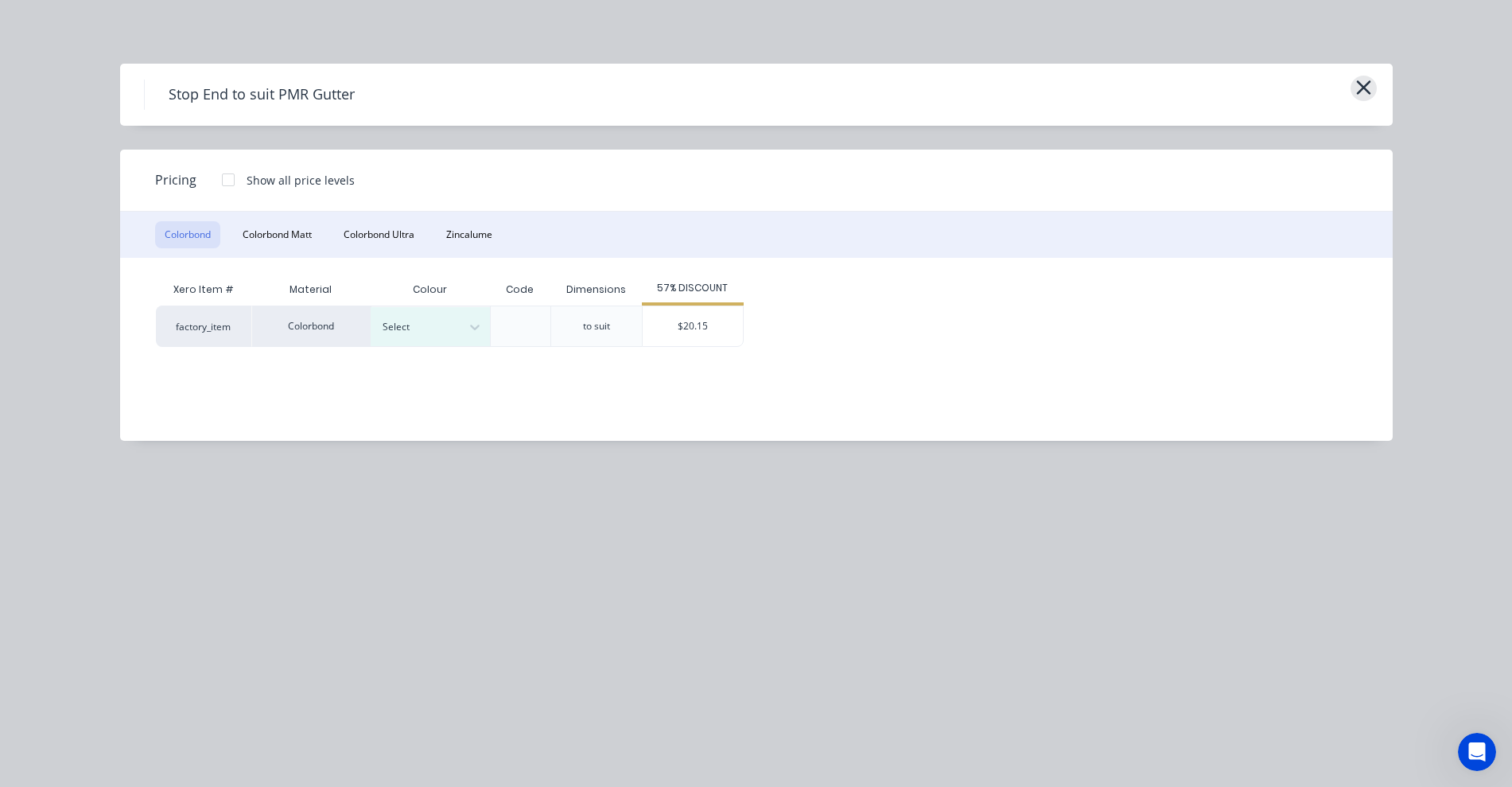 click 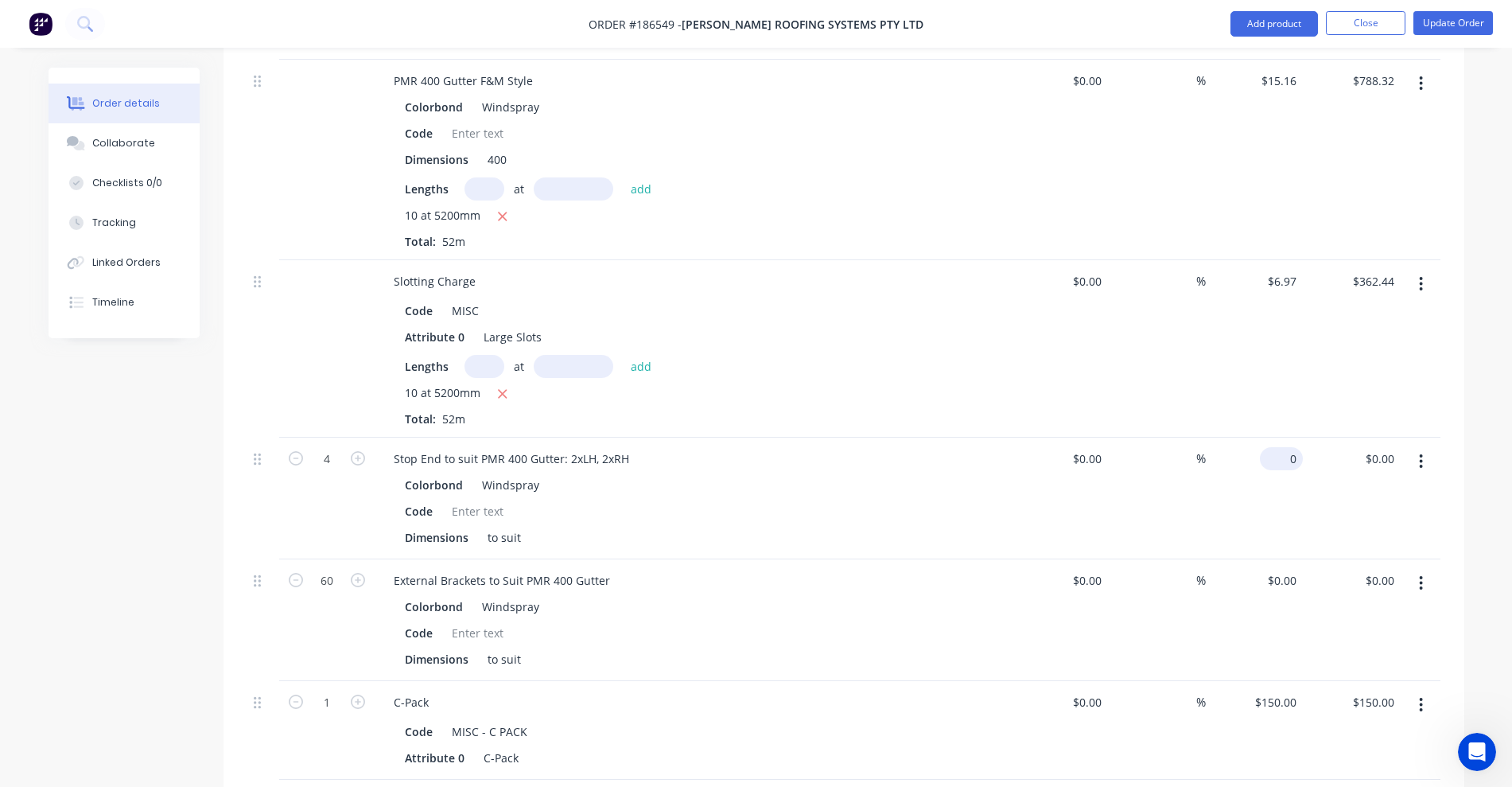 click on "0 $0.00" at bounding box center [1281, 458] 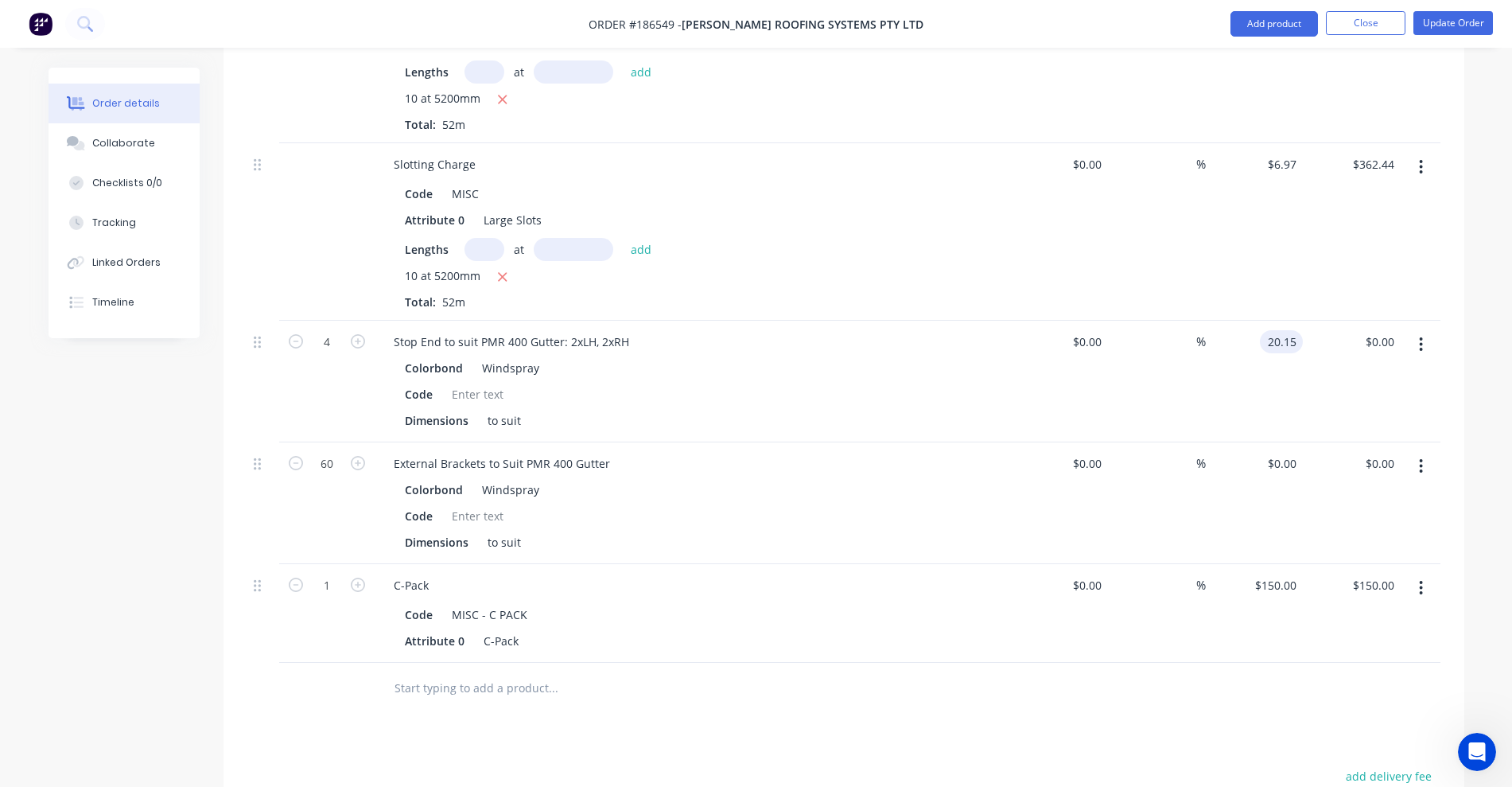 scroll, scrollTop: 798, scrollLeft: 0, axis: vertical 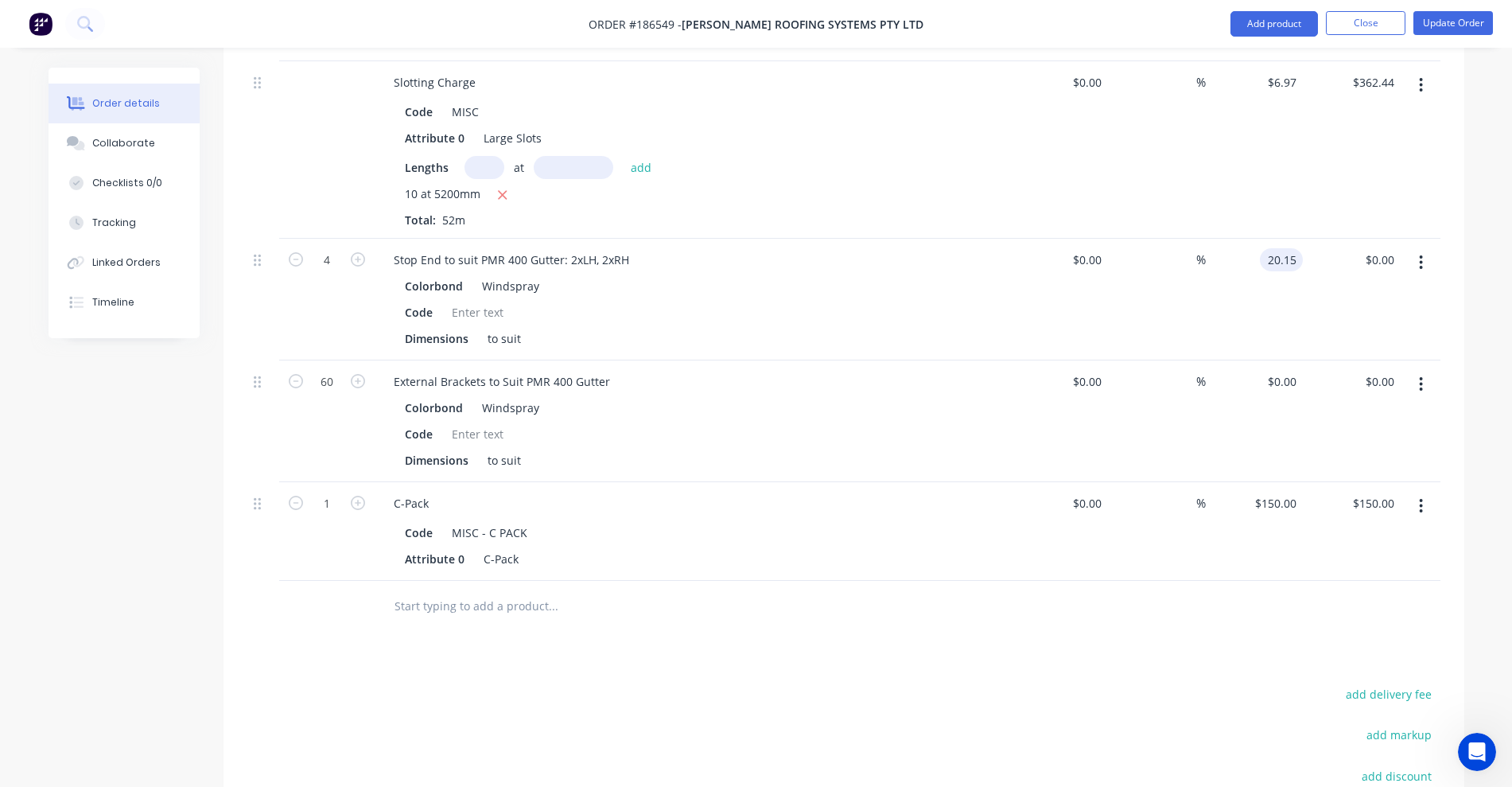 type on "$20.15" 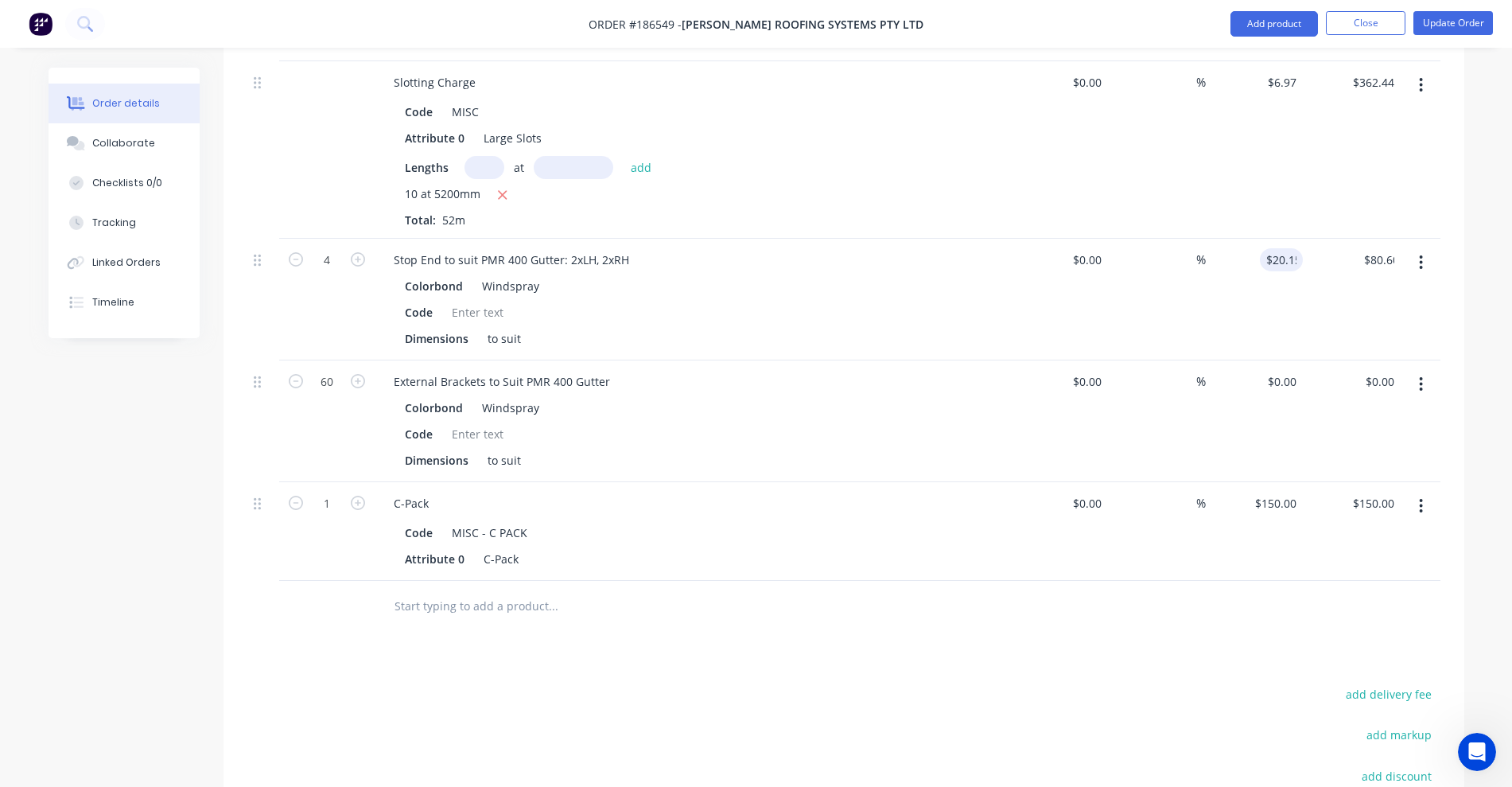 click at bounding box center [553, 606] 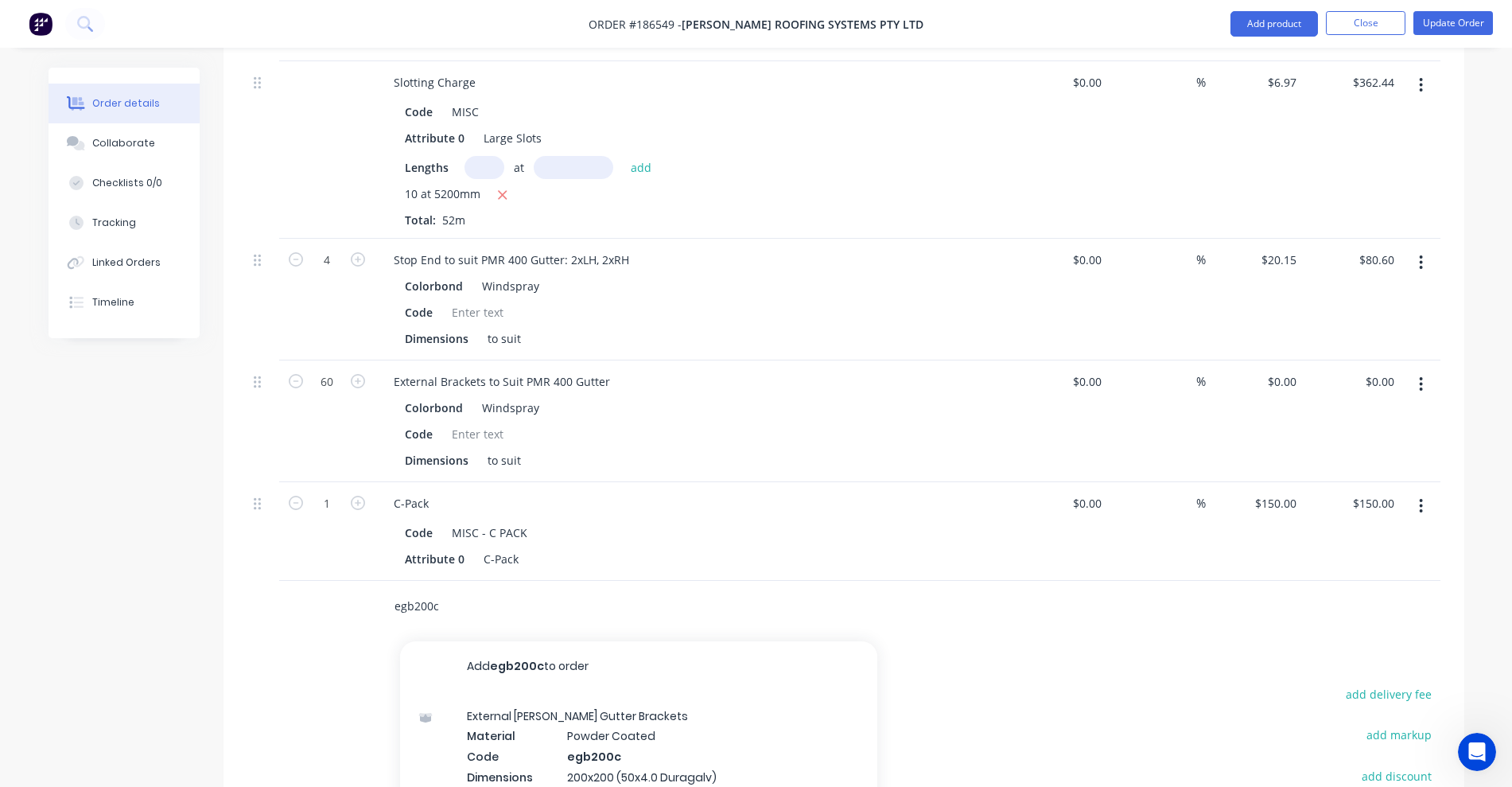 scroll, scrollTop: 99, scrollLeft: 0, axis: vertical 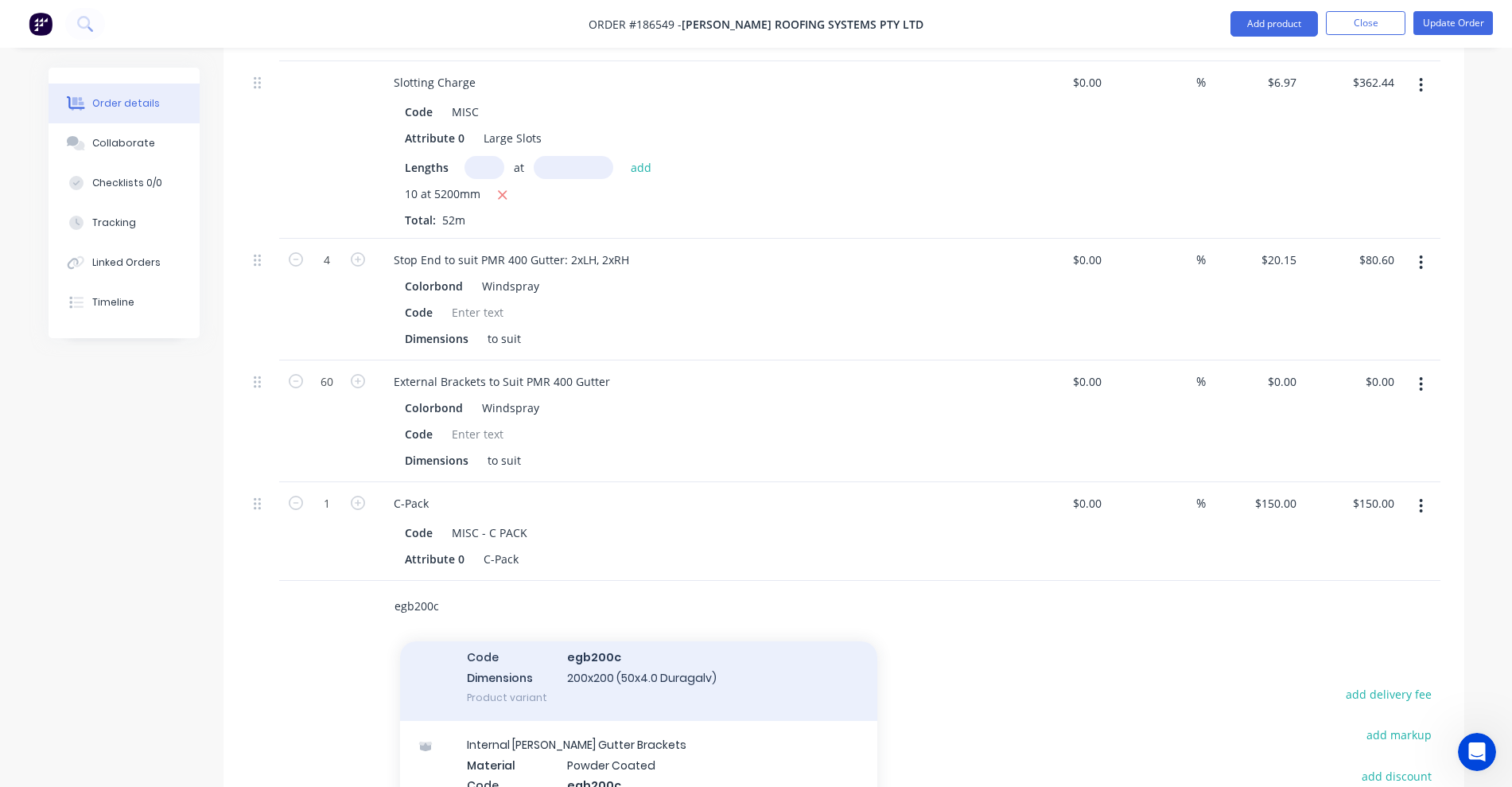 type on "egb200c" 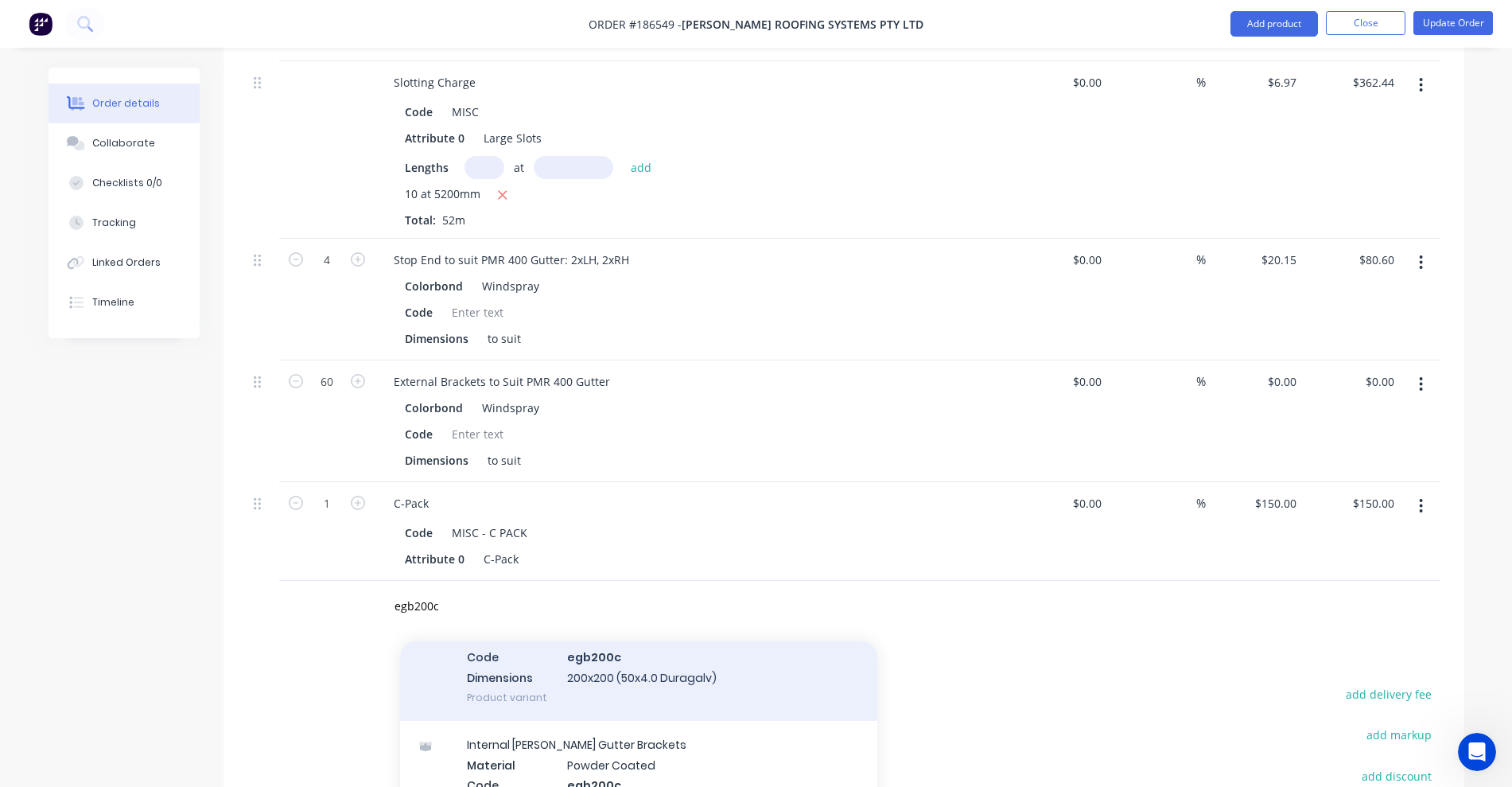 click on "External [PERSON_NAME] Gutter Brackets Material Powder Coated Code egb200c Dimensions 200x200 (50x4.0 Duragalv) Product variant" at bounding box center [639, 656] 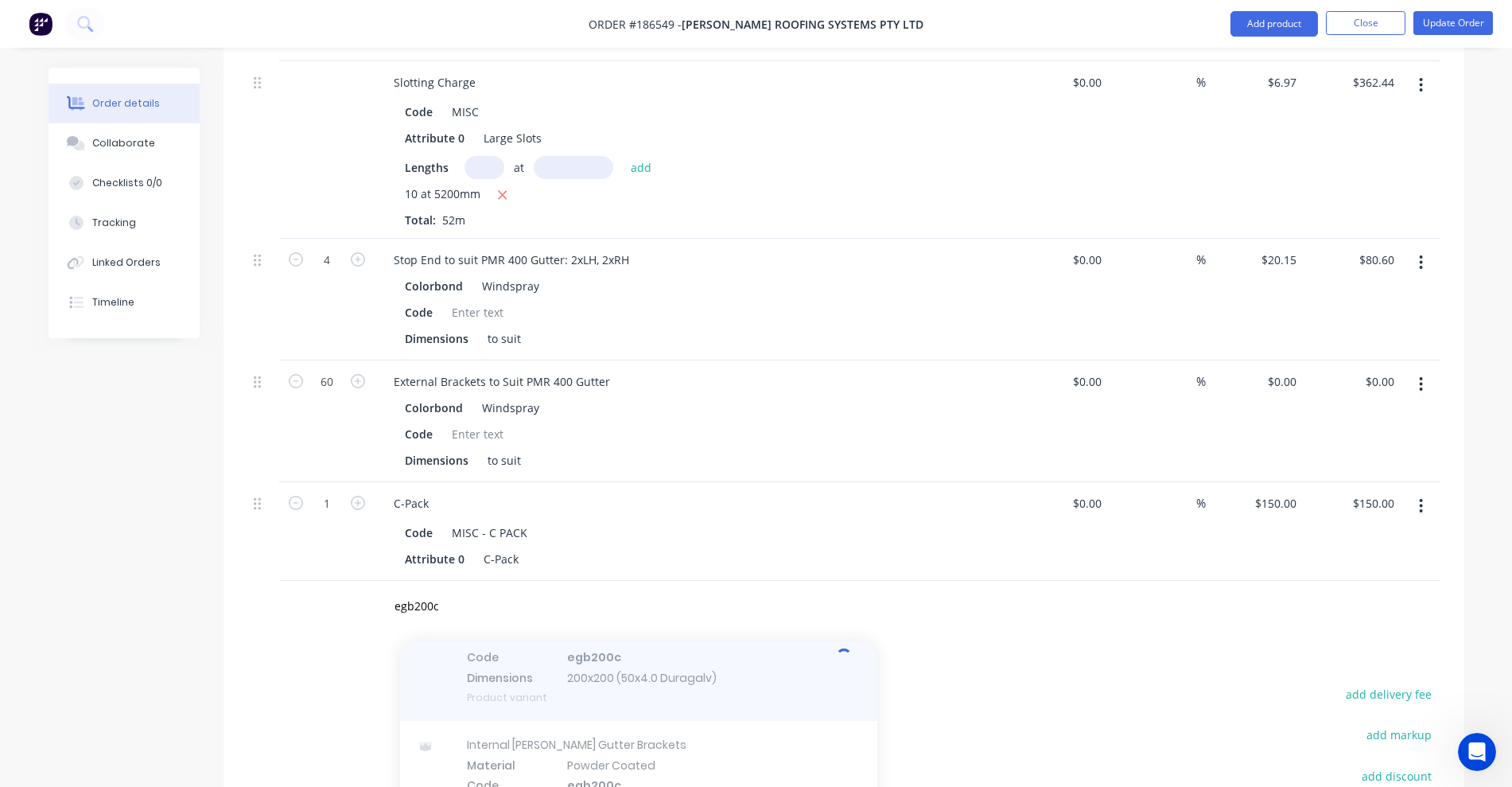 type 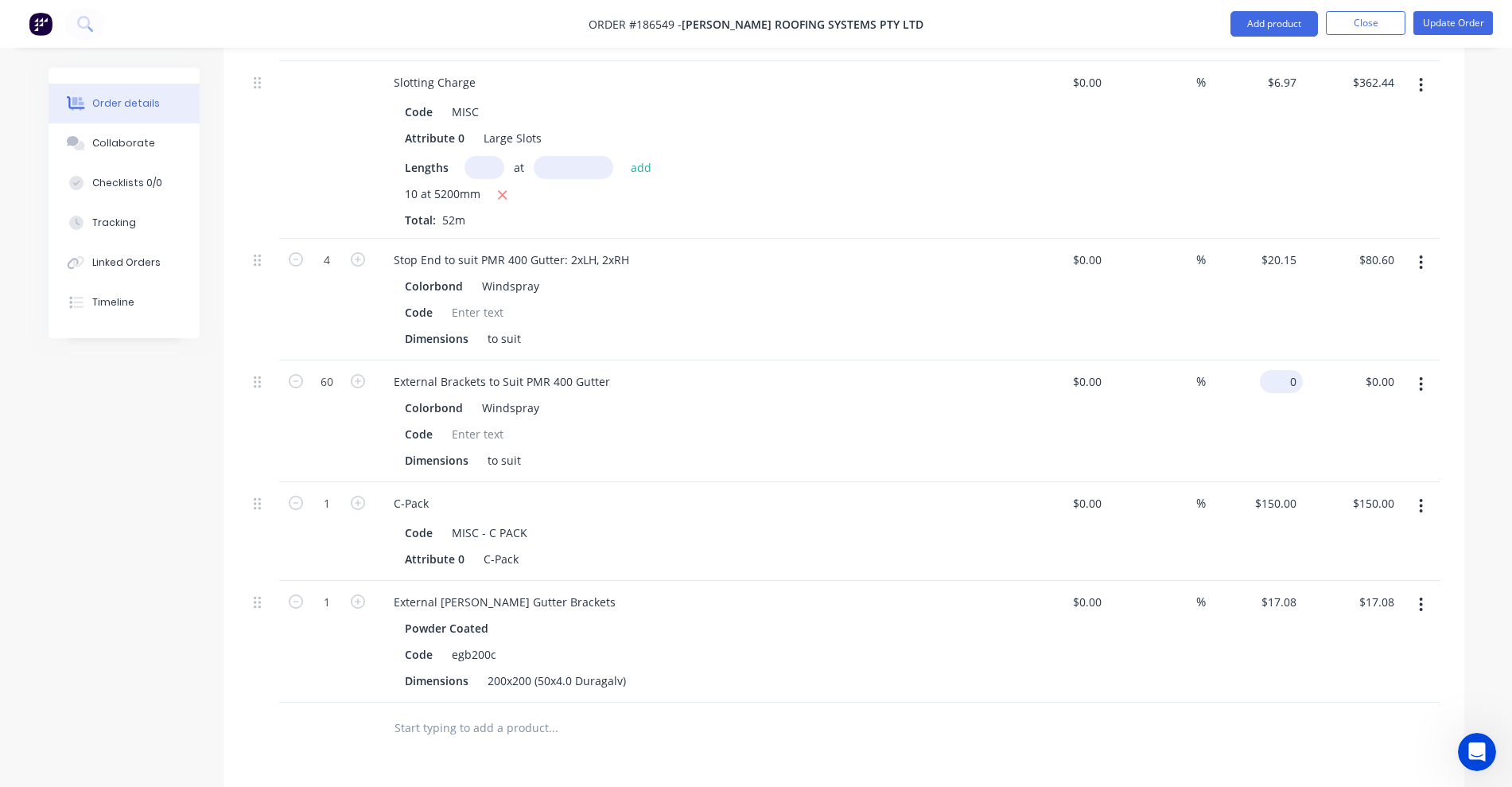 click on "0 $0.00" at bounding box center (1285, 381) 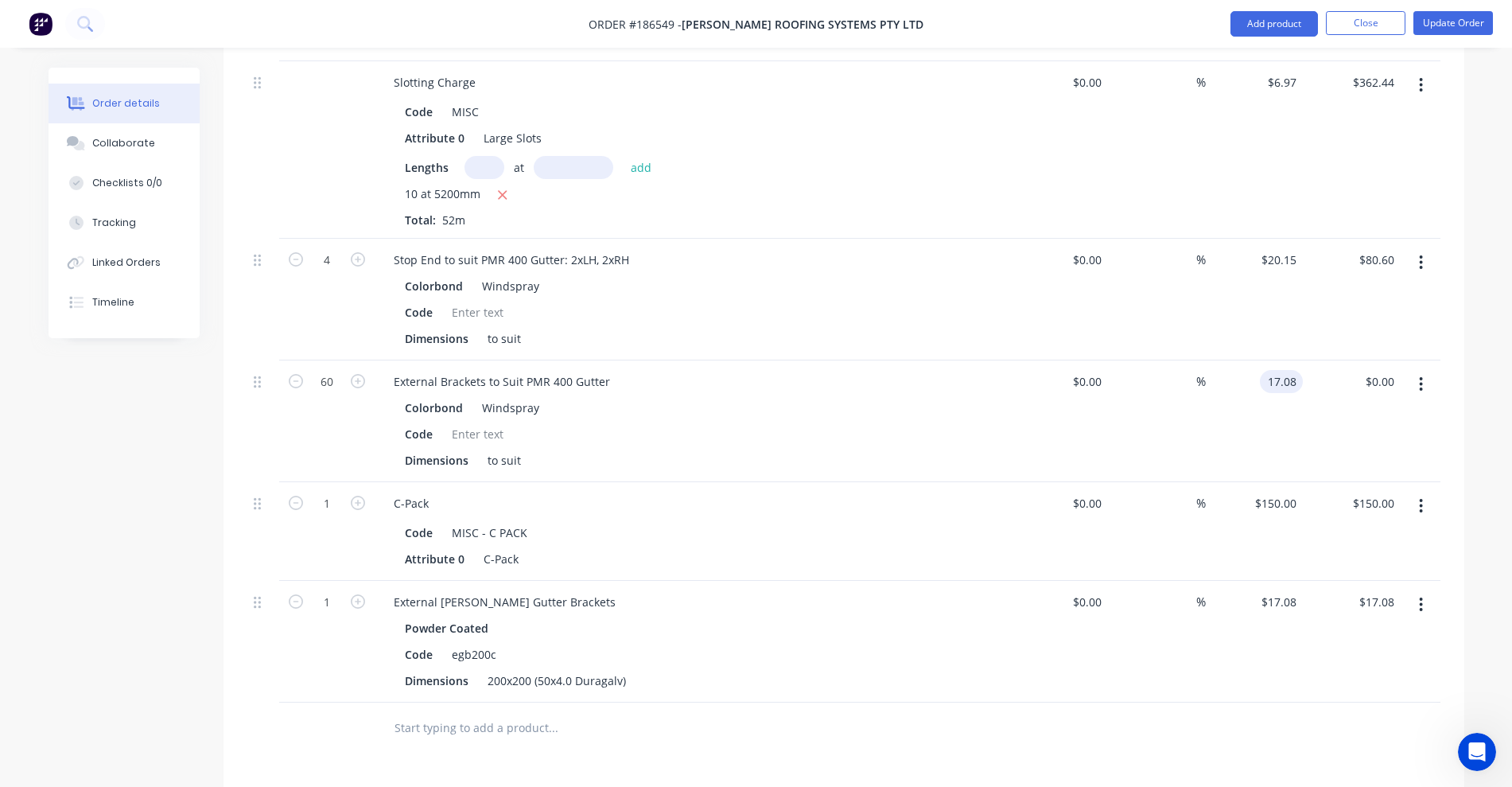 type on "$17.08" 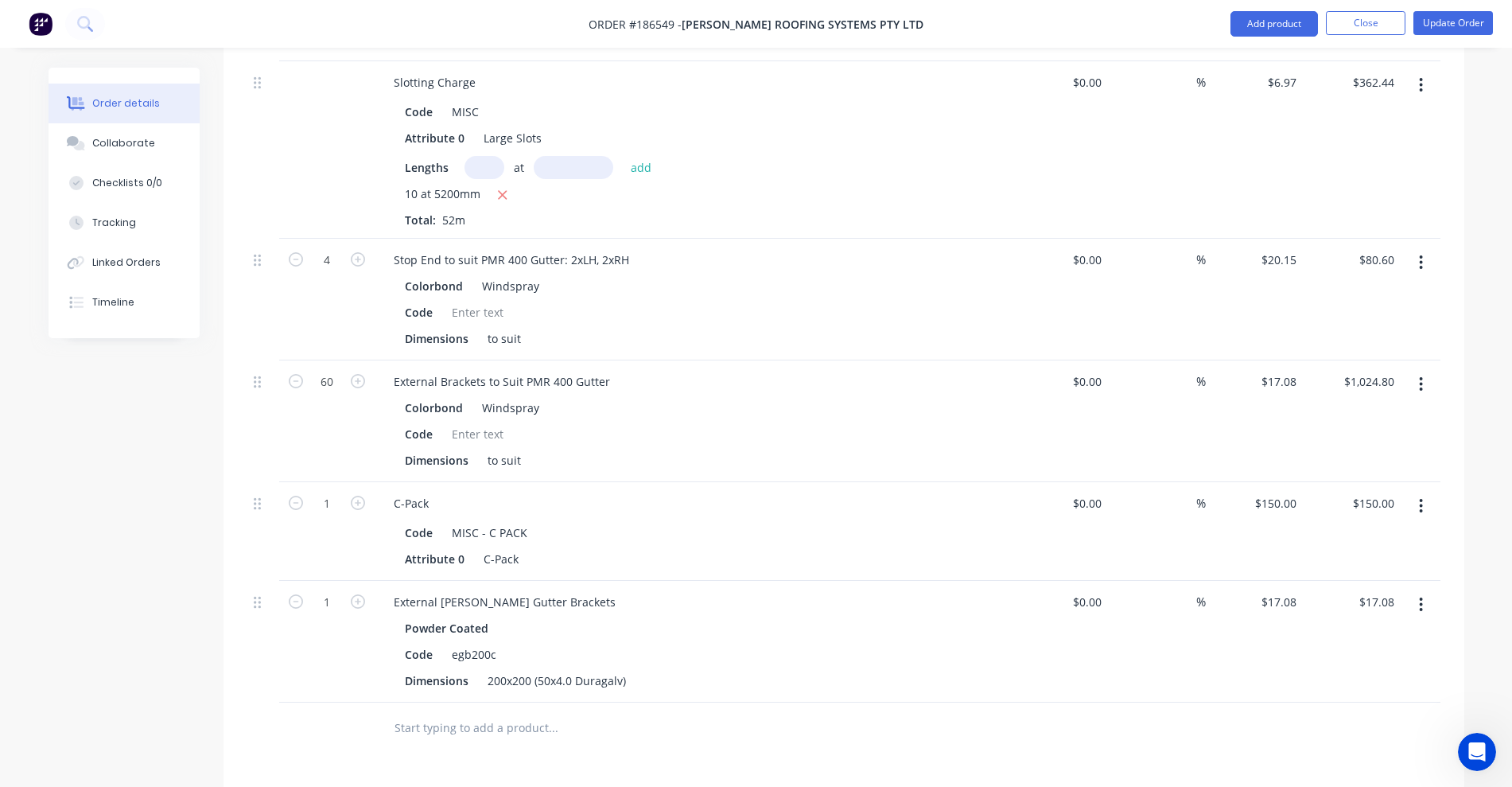 click on "Drawings Add drawing   Products Show / Hide columns Add product     Qty Cost Markup Price Total PMR 400 Gutter F&M Style Colorbond Windspray Code Dimensions 400 Lengths at add 10 at 5200mm Total: 52m $0.00 $0.00 % $15.16 $15.16 $788.32 $788.32   Slotting Charge Code MISC Attribute 0 Large Slots Lengths at add 10 at 5200mm Total: 52m $0.00 $0.00 % $6.97 $6.97 $362.44 $362.44   4 Stop End to suit PMR 400 Gutter: 2xLH, 2xRH Colorbond Windspray Code Dimensions to suit $0.00 $0.00 % $20.15 $20.15 $80.60 $80.60   60 External Brackets to Suit PMR 400 Gutter Colorbond Windspray Code Dimensions to suit $0.00 $0.00 % $17.08 $17.08 $1,024.80 $1,024.80   1 C-Pack Code MISC - C PACK Attribute 0 C-Pack $0.00 $0.00 % $150.00 $150.00 $150.00 $150.00   1 External [PERSON_NAME] Gutter Brackets Powder Coated Code egb200c Dimensions 200x200 (50x4.0 Duragalv) $0.00 $0.00 % $17.08 $17.08 $17.08 $17.08   add delivery fee add markup add discount Labour $0.00 Sub total $2,423.24 Margin $0.00  ( 0.00 %) Tax $242.32 Total $2,665.56" at bounding box center [844, 425] 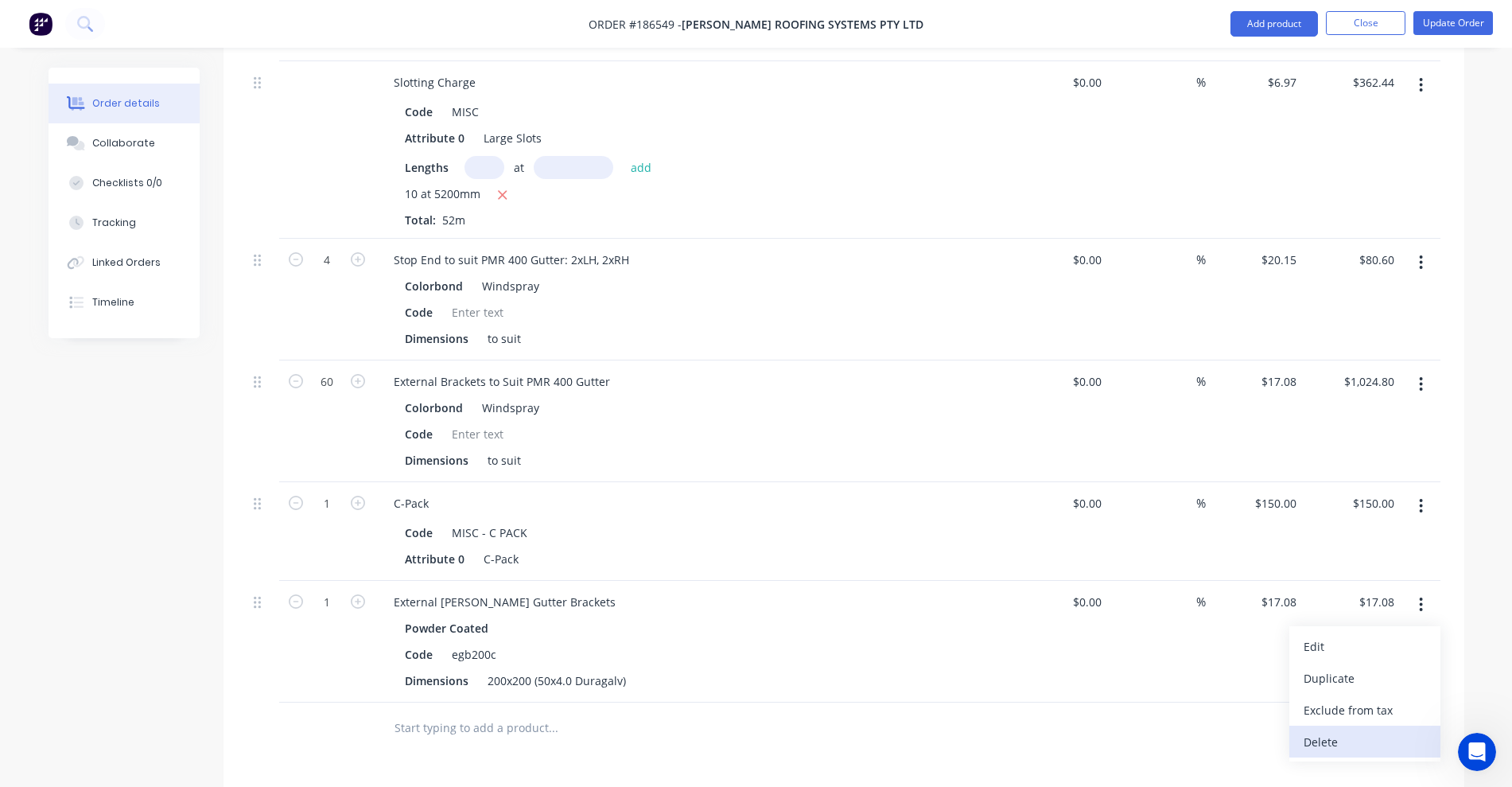 click on "Delete" at bounding box center (1365, 742) 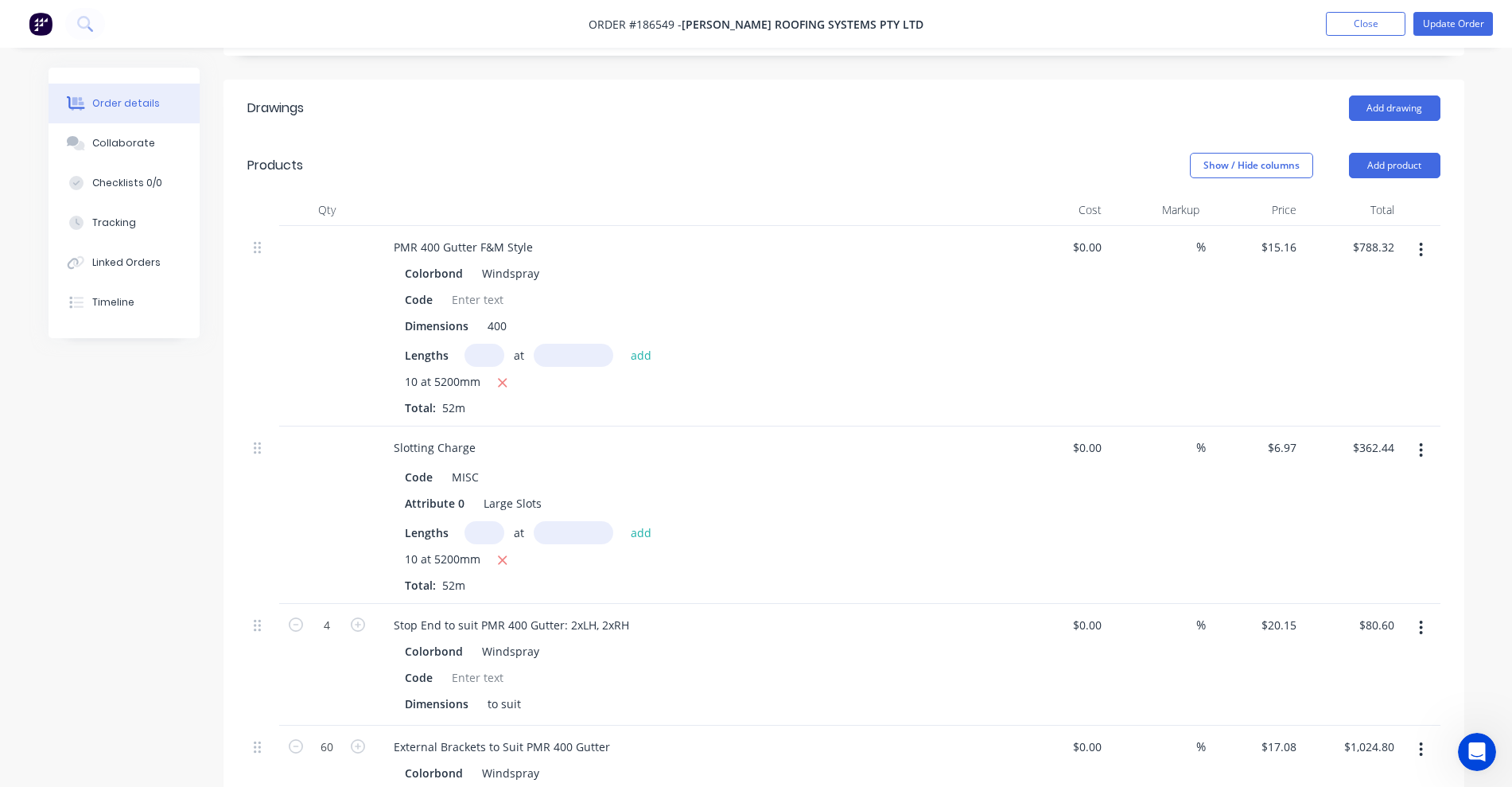 scroll, scrollTop: 400, scrollLeft: 0, axis: vertical 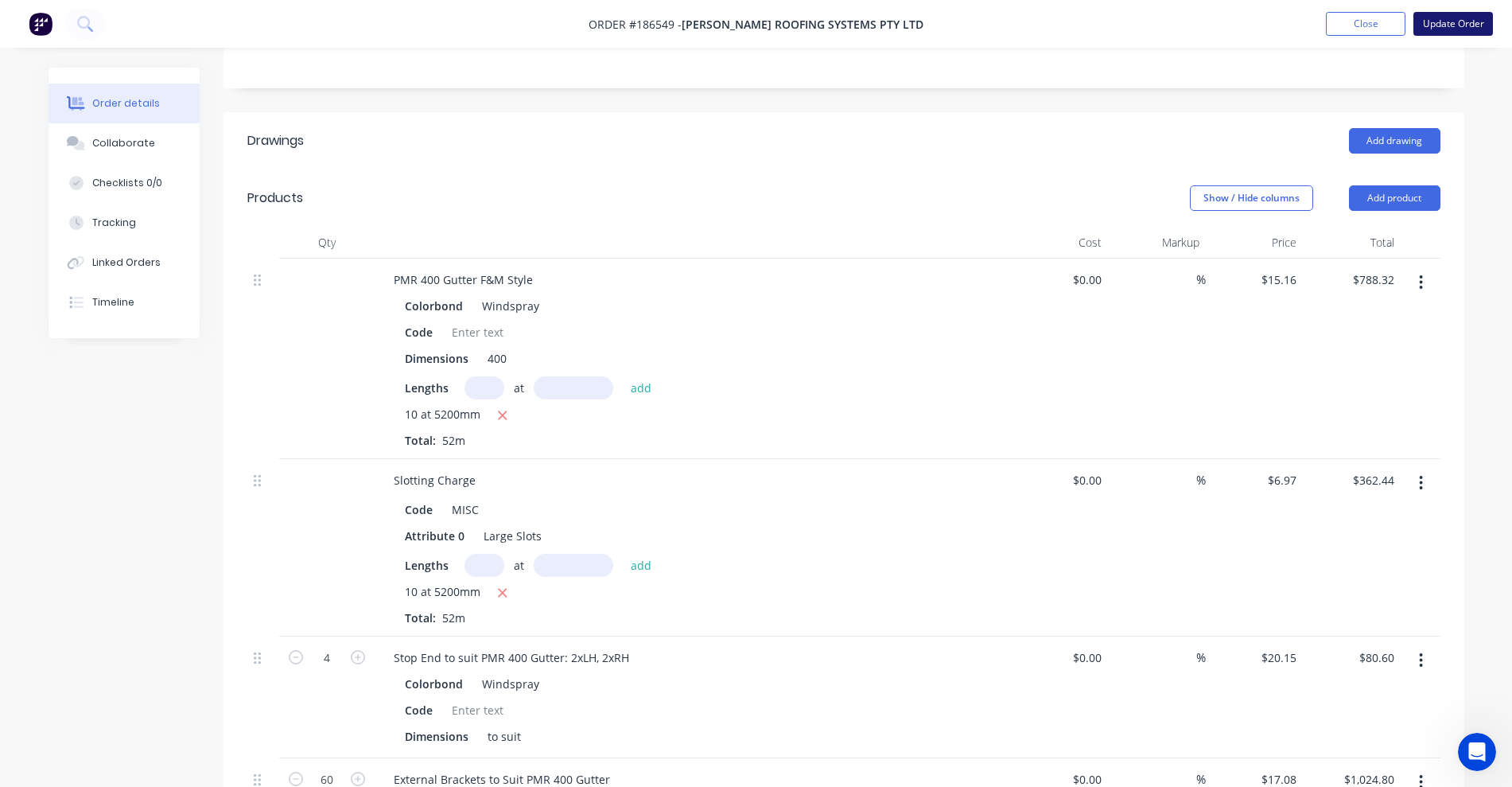 click on "Update Order" at bounding box center [1453, 24] 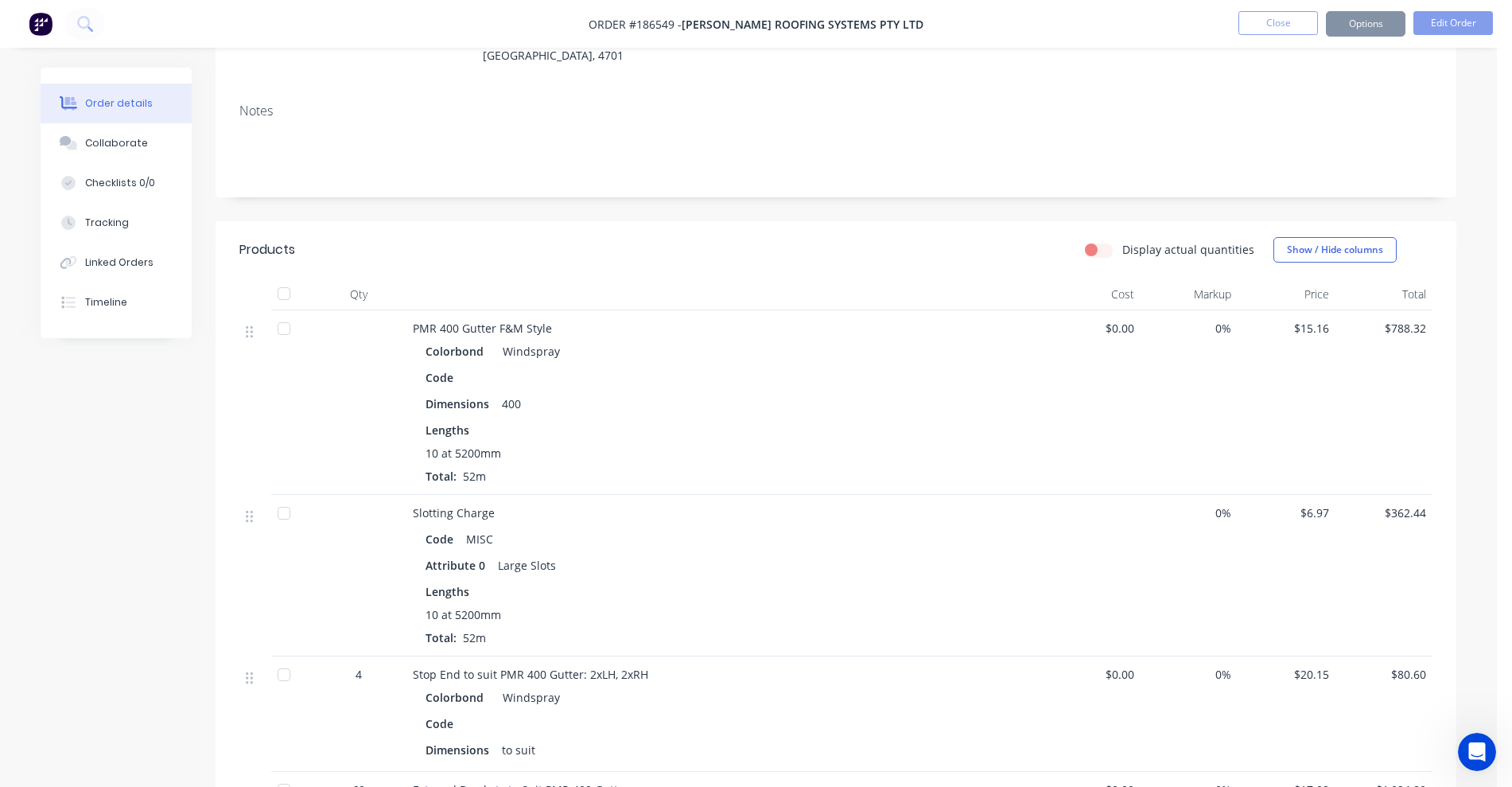 scroll, scrollTop: 298, scrollLeft: 0, axis: vertical 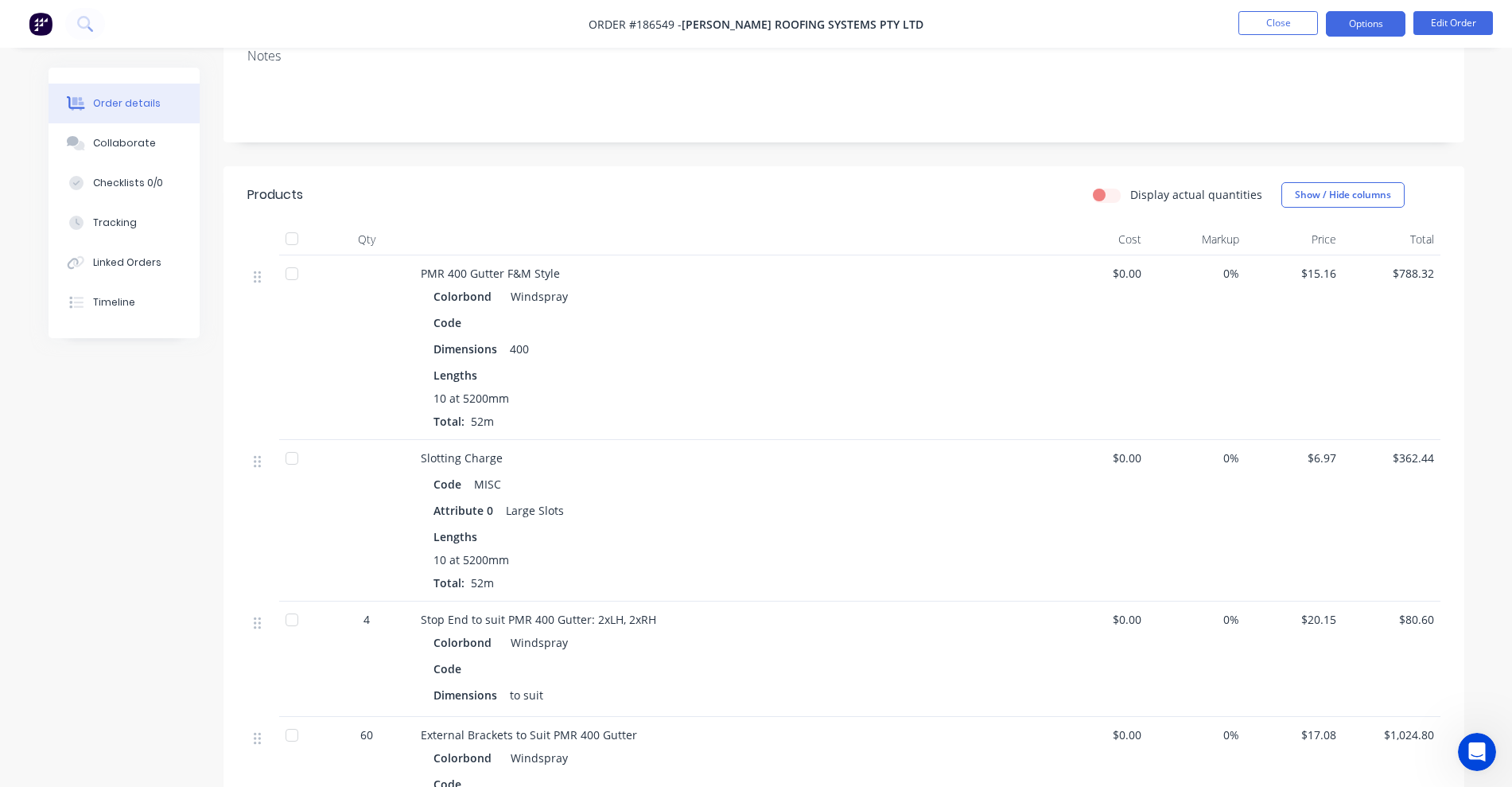 click on "Options" at bounding box center (1366, 24) 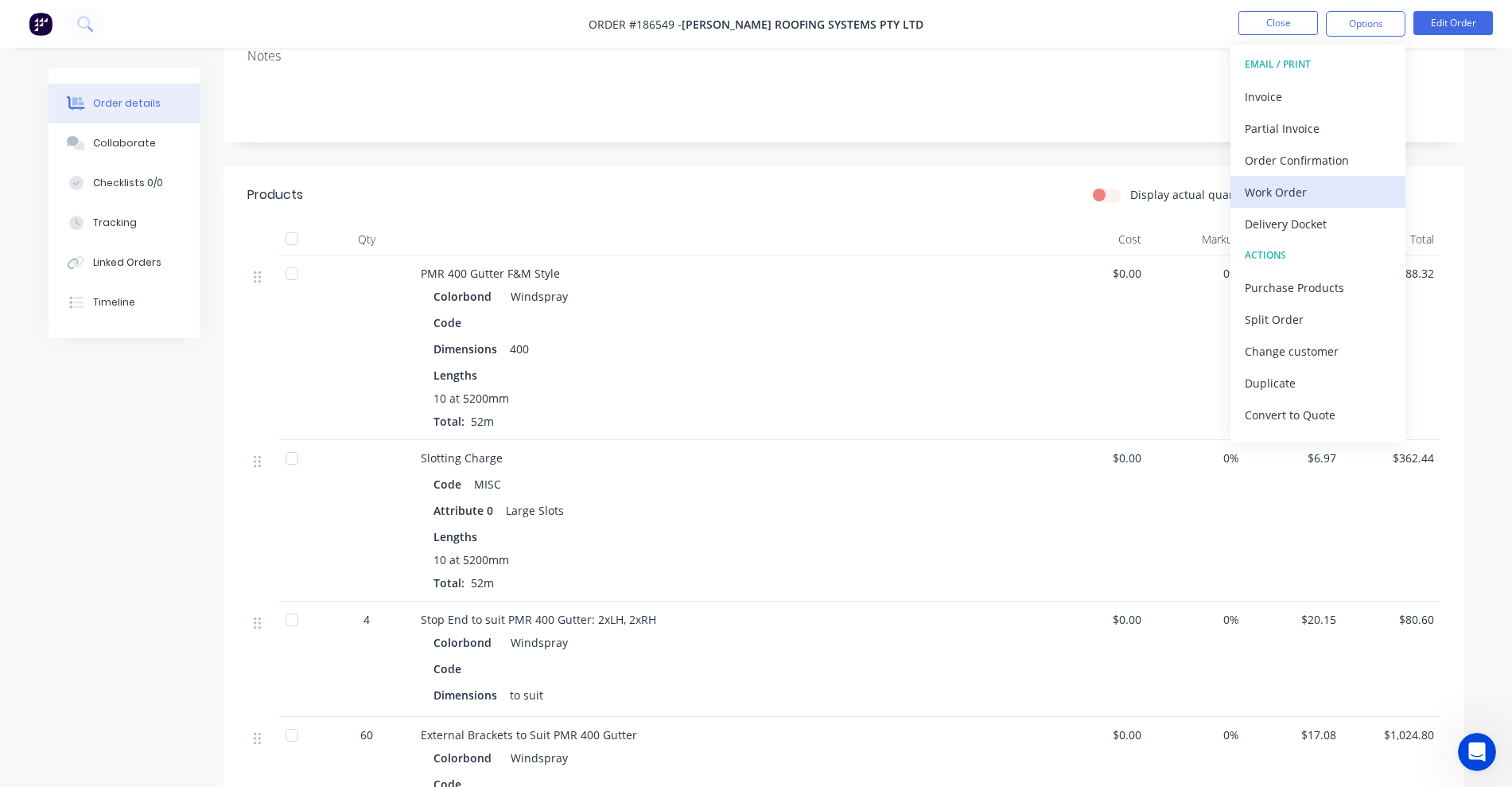 click on "Work Order" at bounding box center [1318, 192] 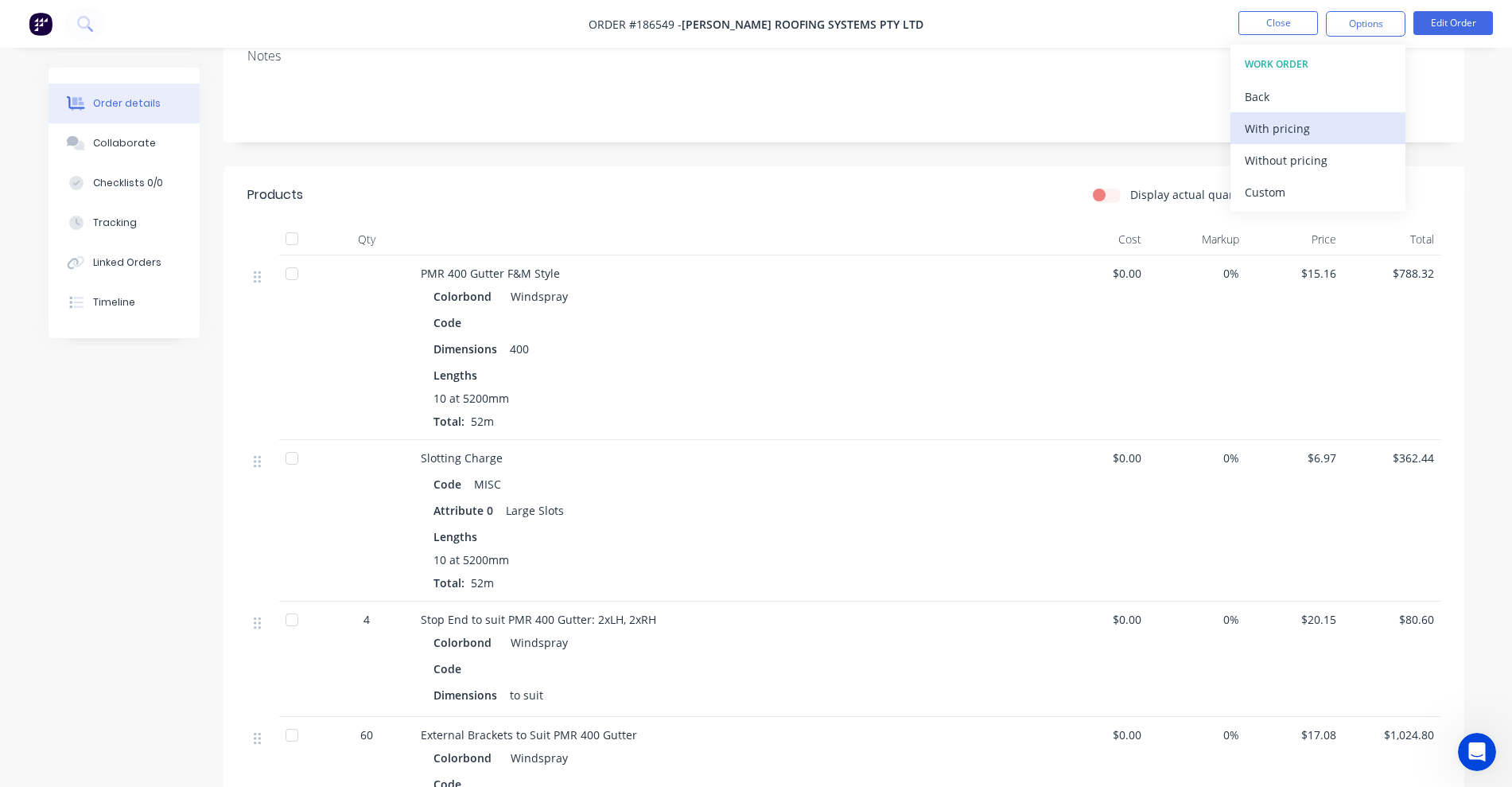 click on "With pricing" at bounding box center (1318, 128) 